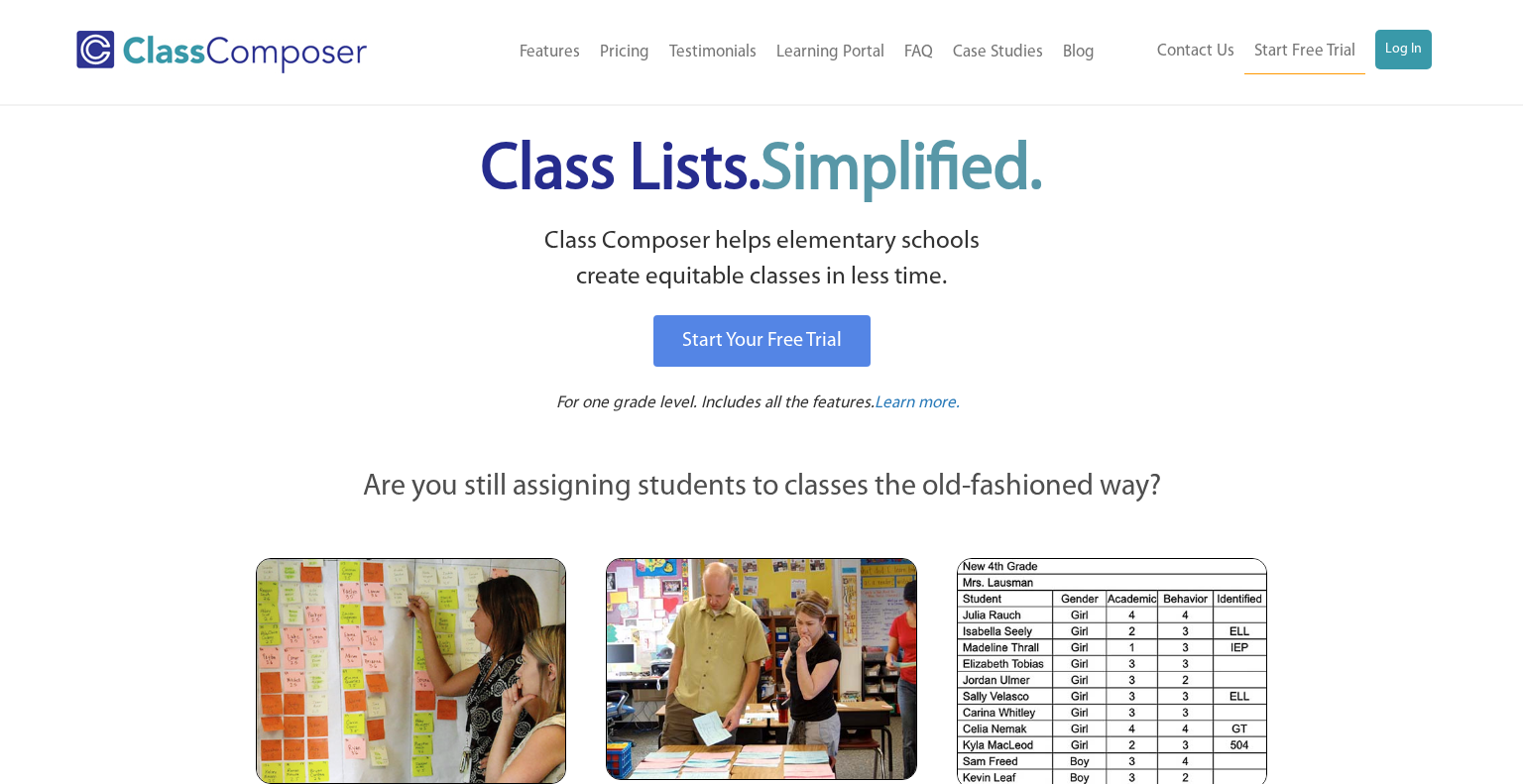 scroll, scrollTop: 0, scrollLeft: 0, axis: both 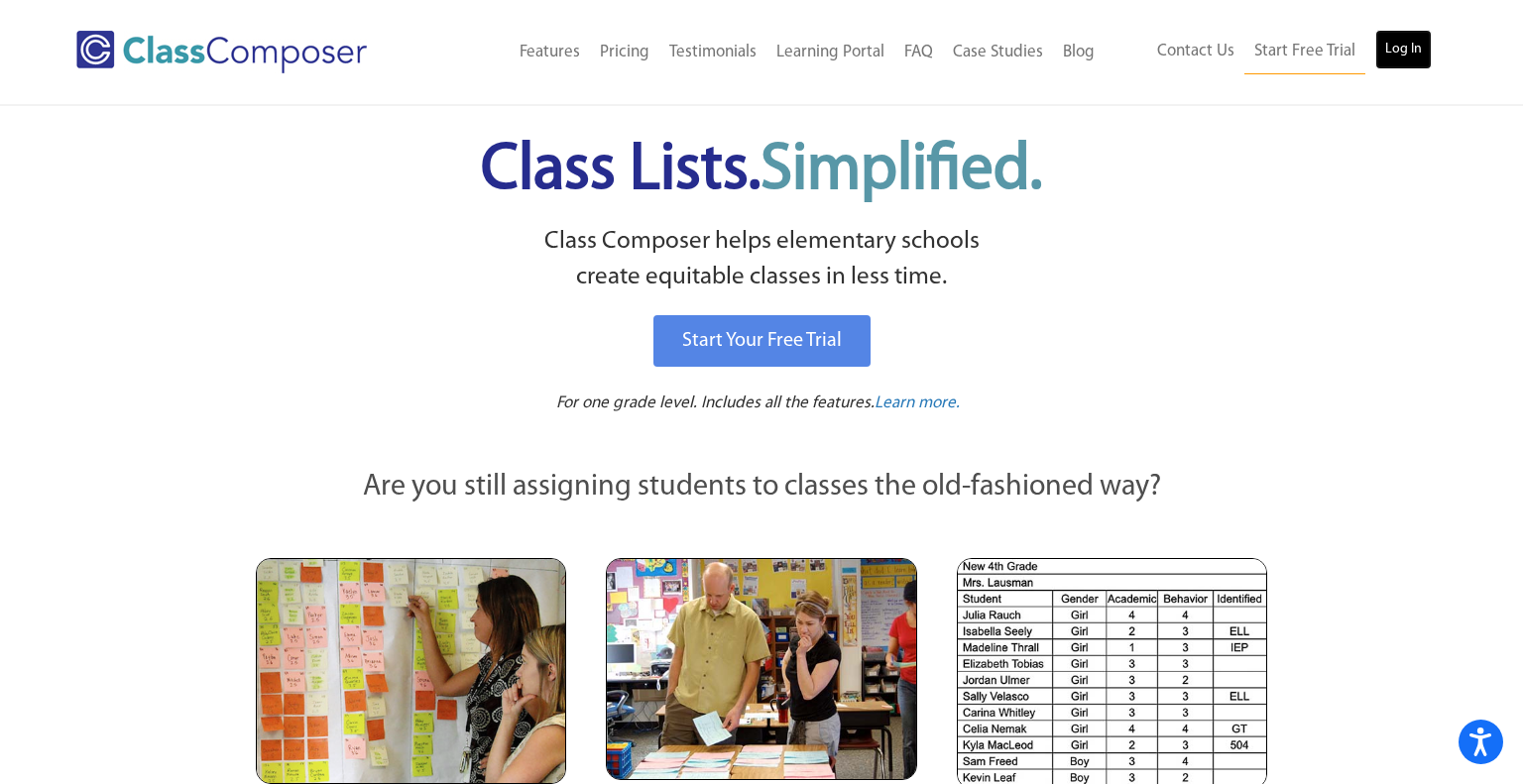 click on "Log In" at bounding box center (1403, 50) 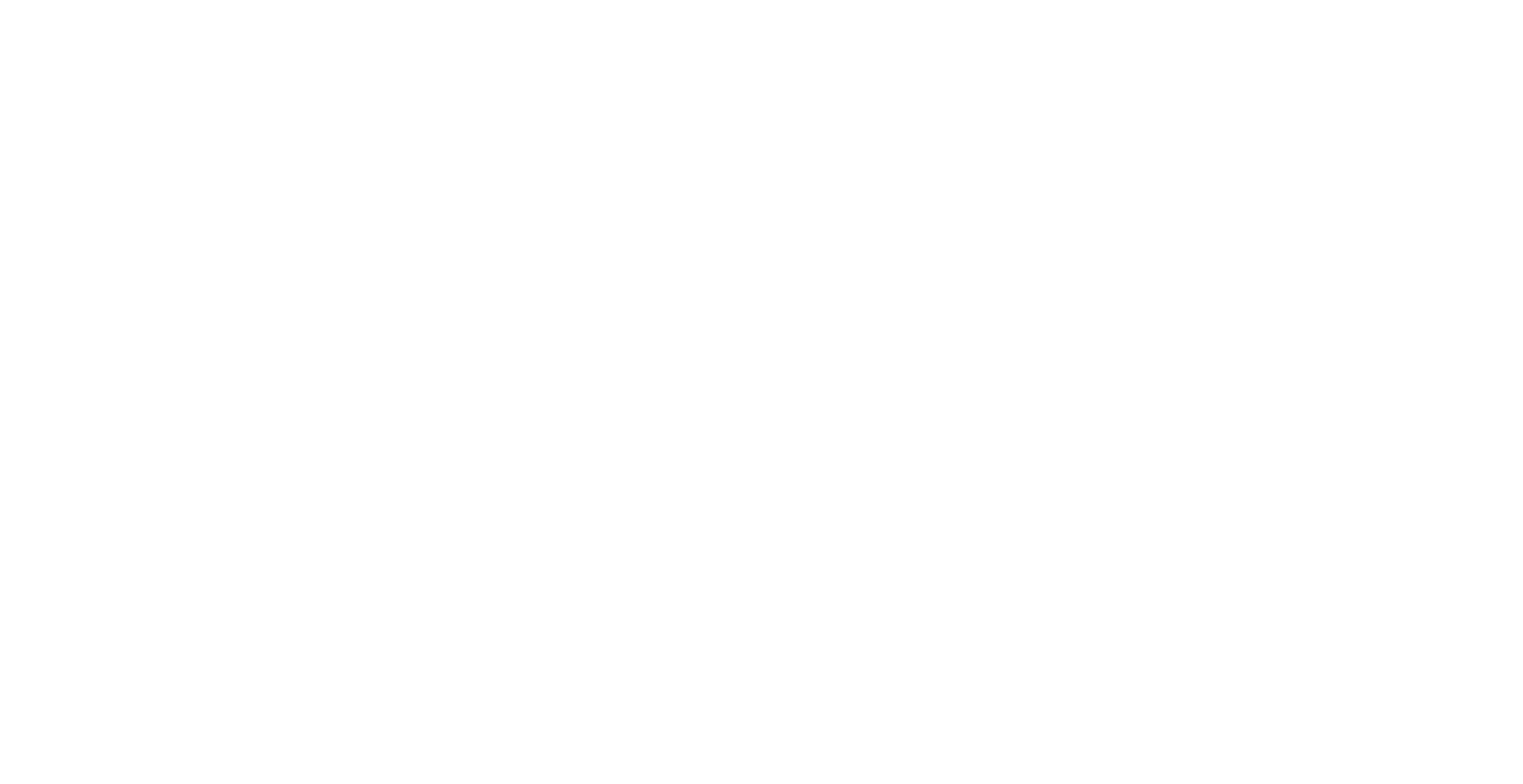 scroll, scrollTop: 0, scrollLeft: 0, axis: both 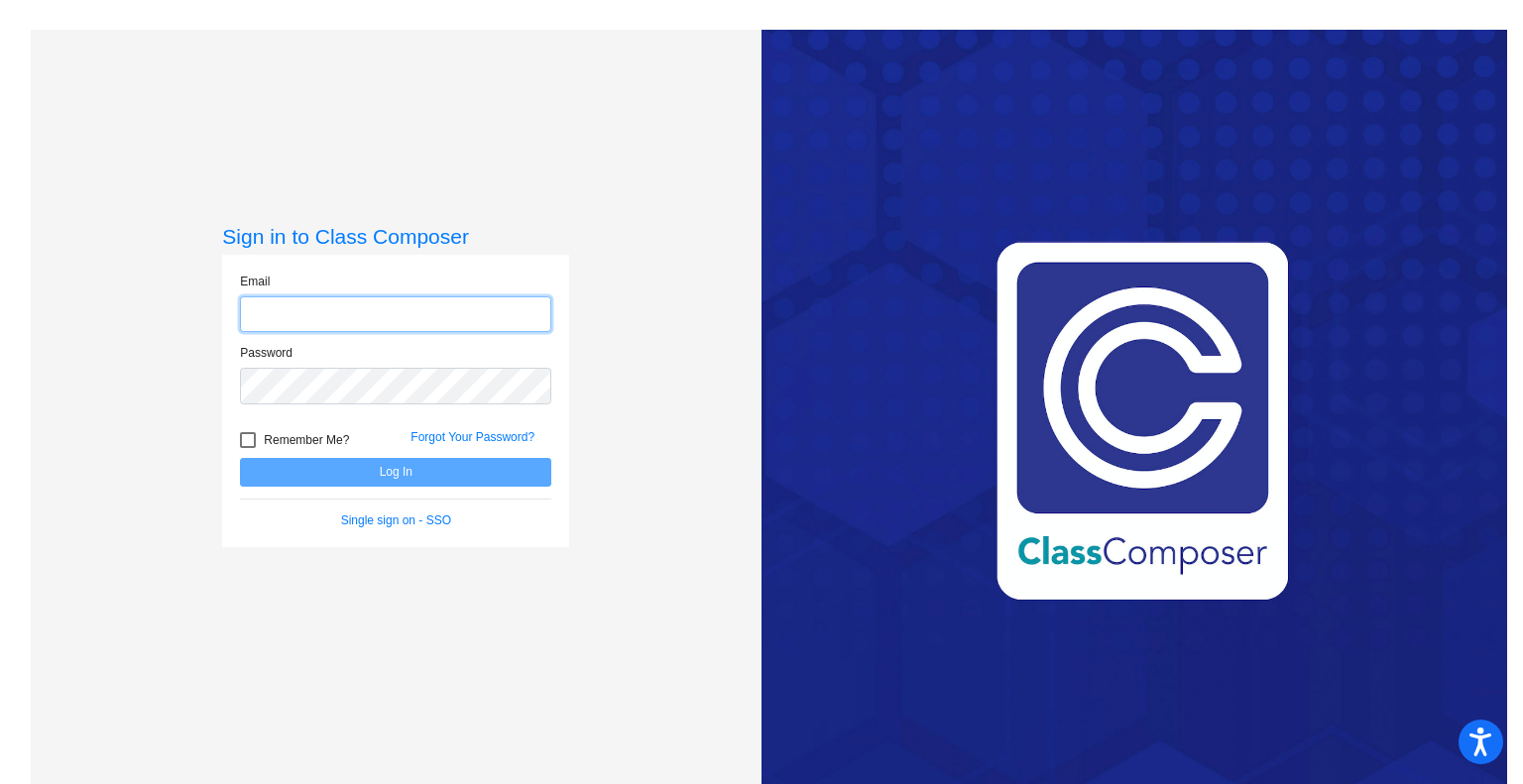 click 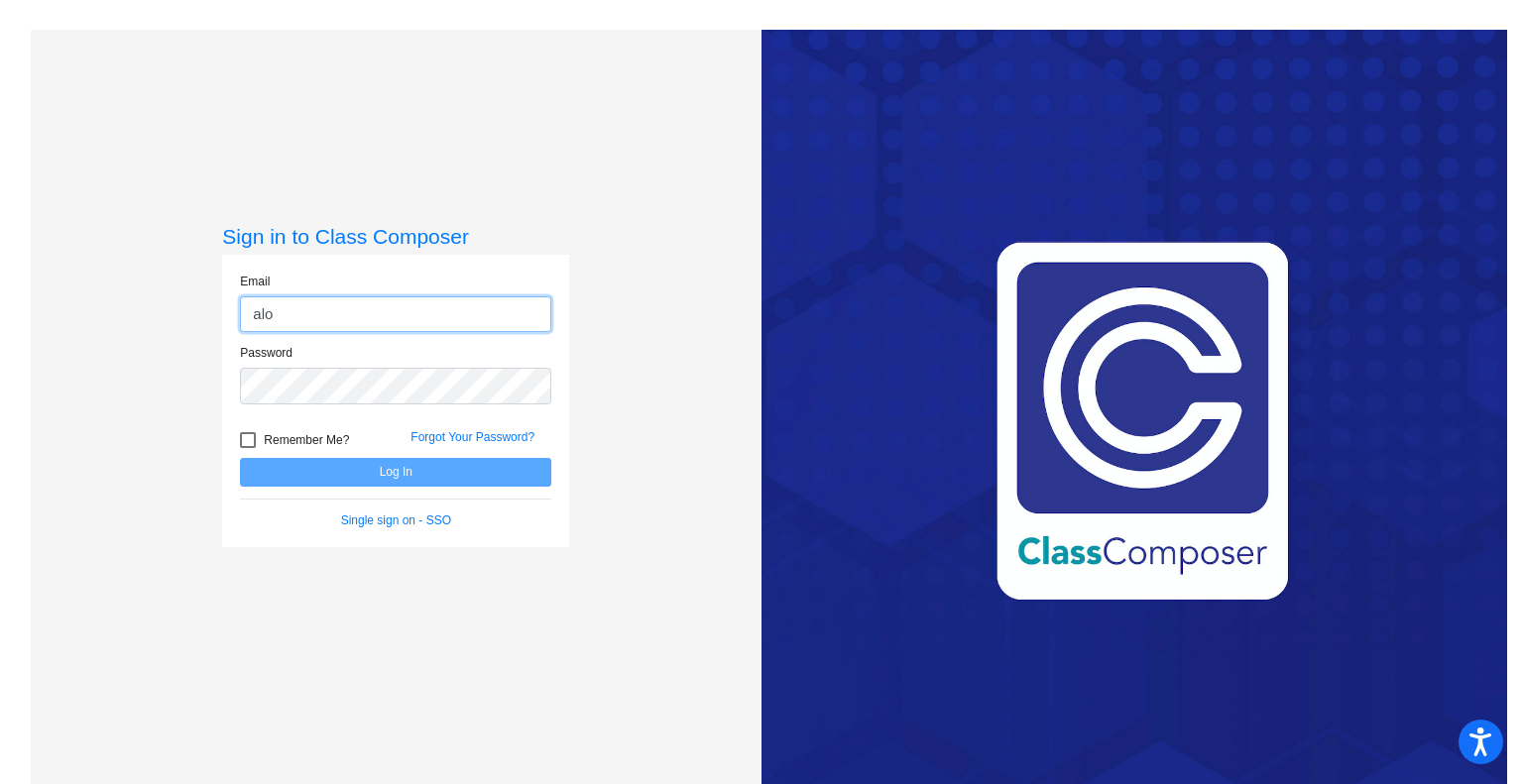 type on "[EMAIL_ADDRESS][DOMAIN_NAME]" 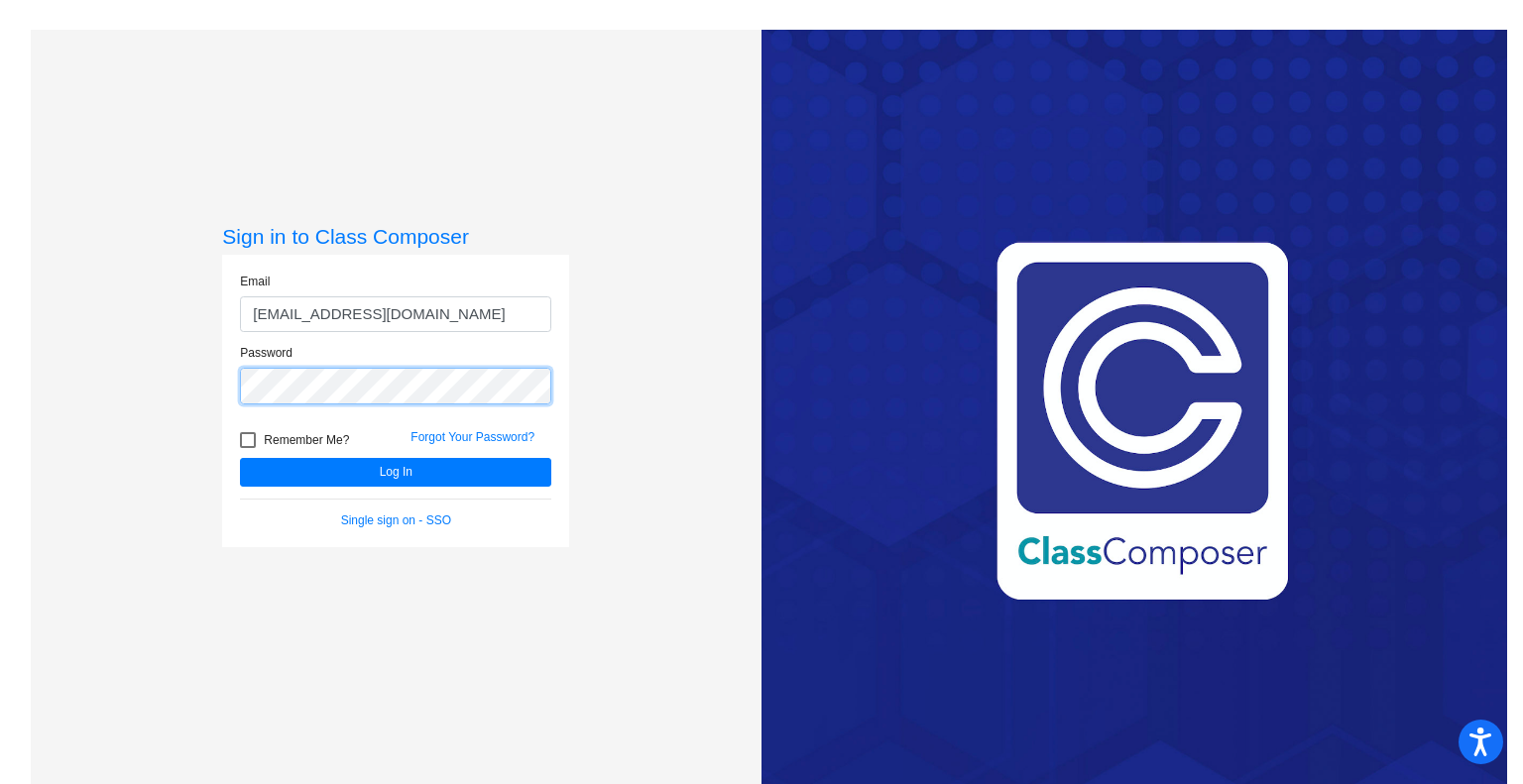 click on "Log In" 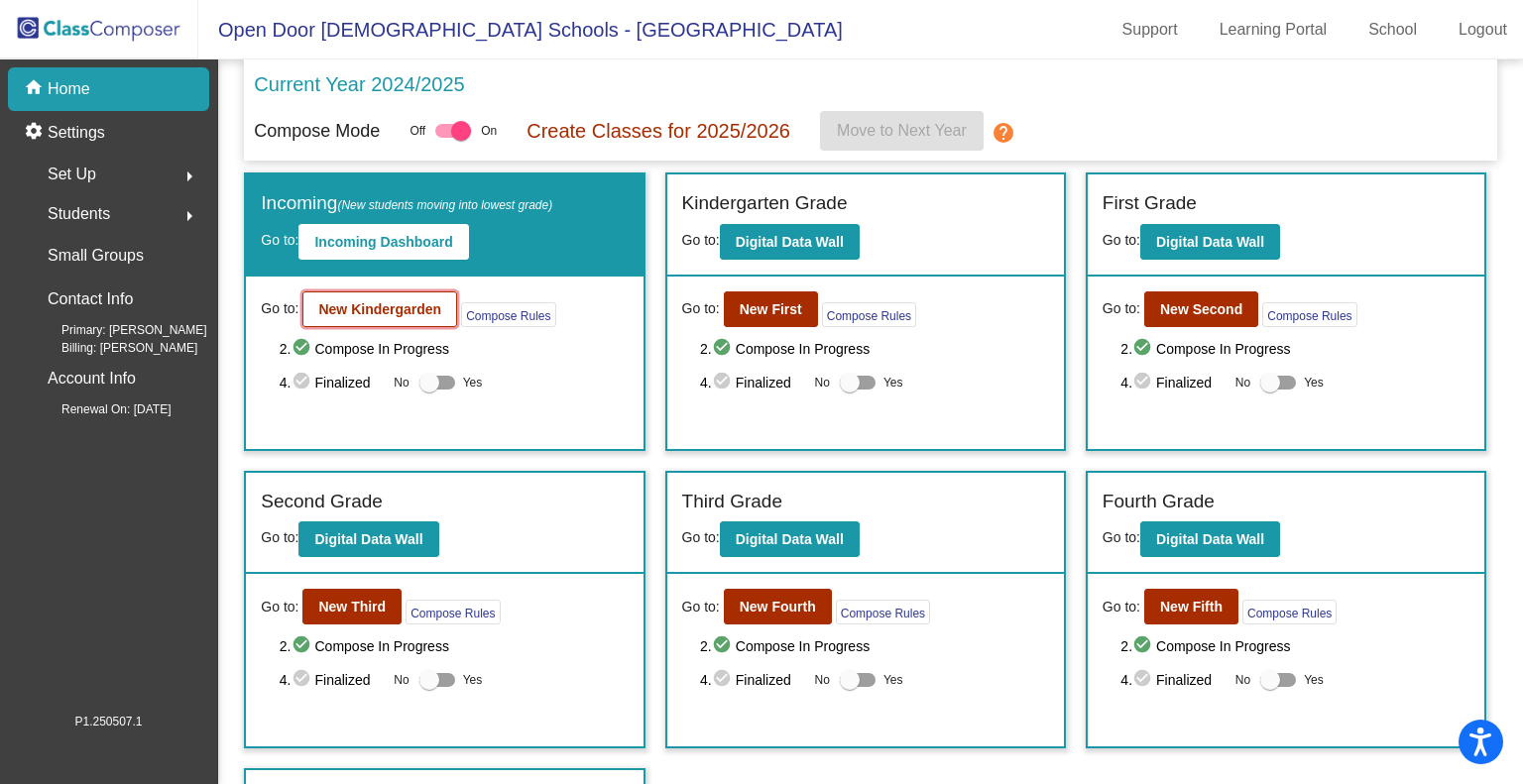 click on "New Kindergarden" 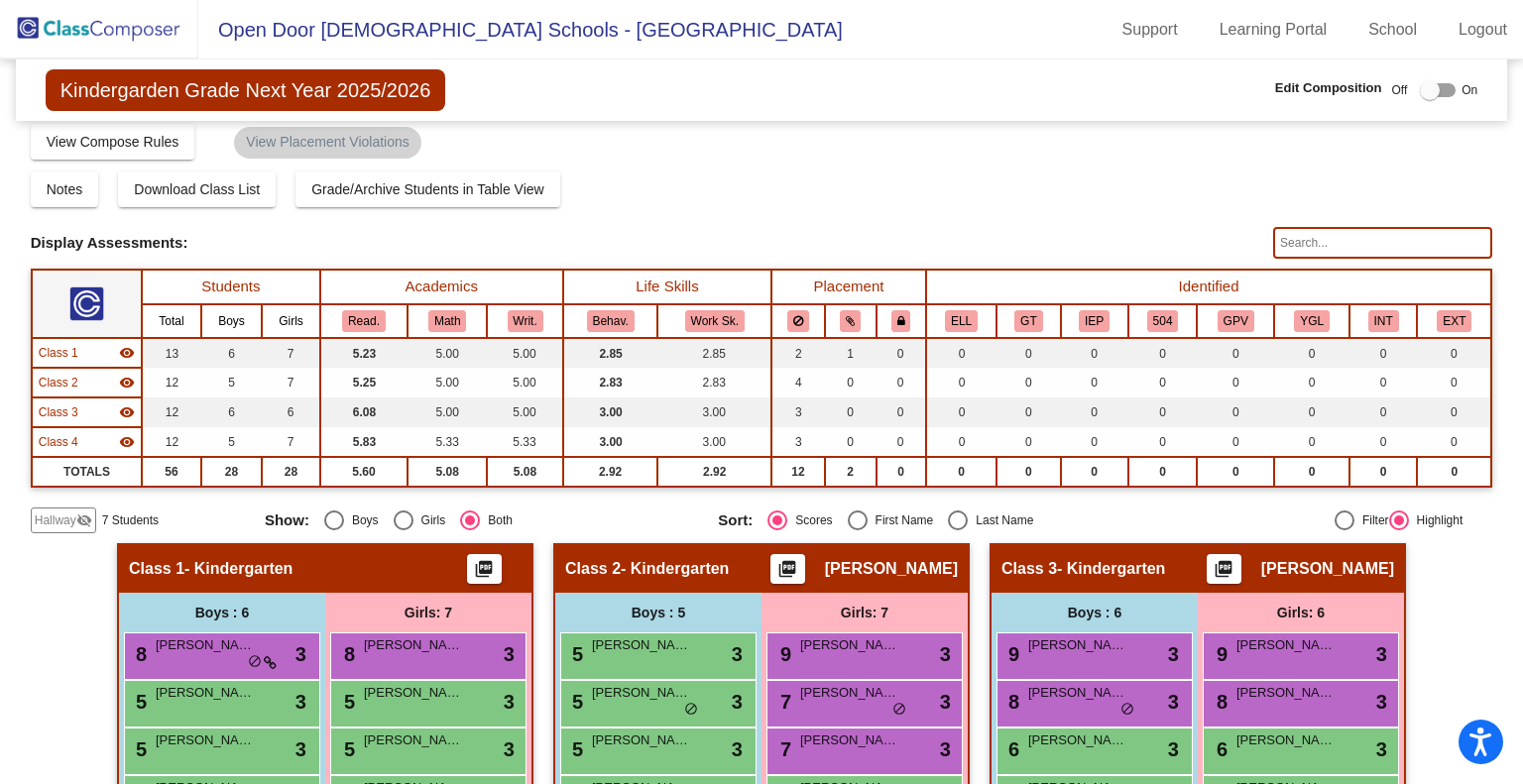 scroll, scrollTop: 0, scrollLeft: 0, axis: both 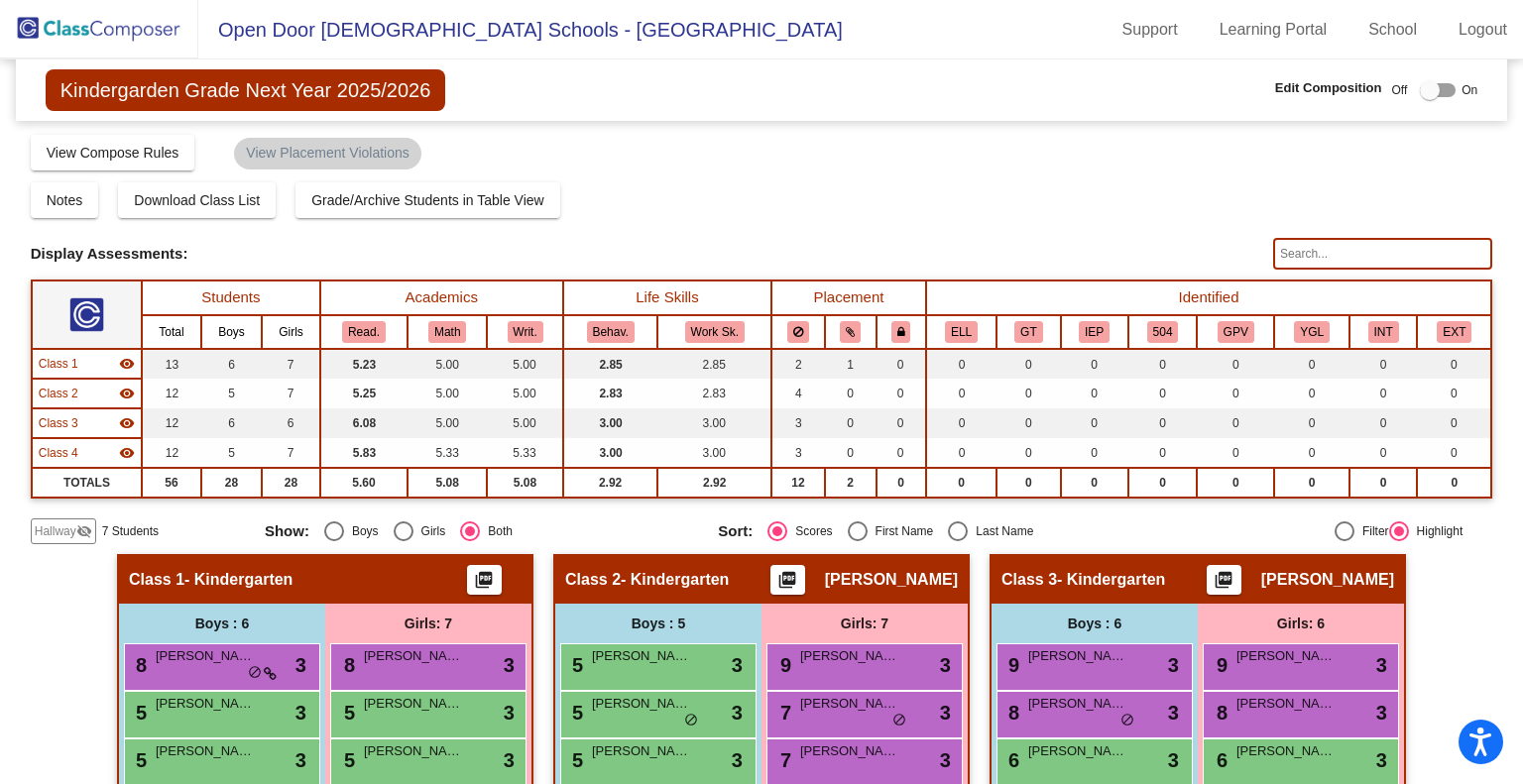 click on "visibility_off" 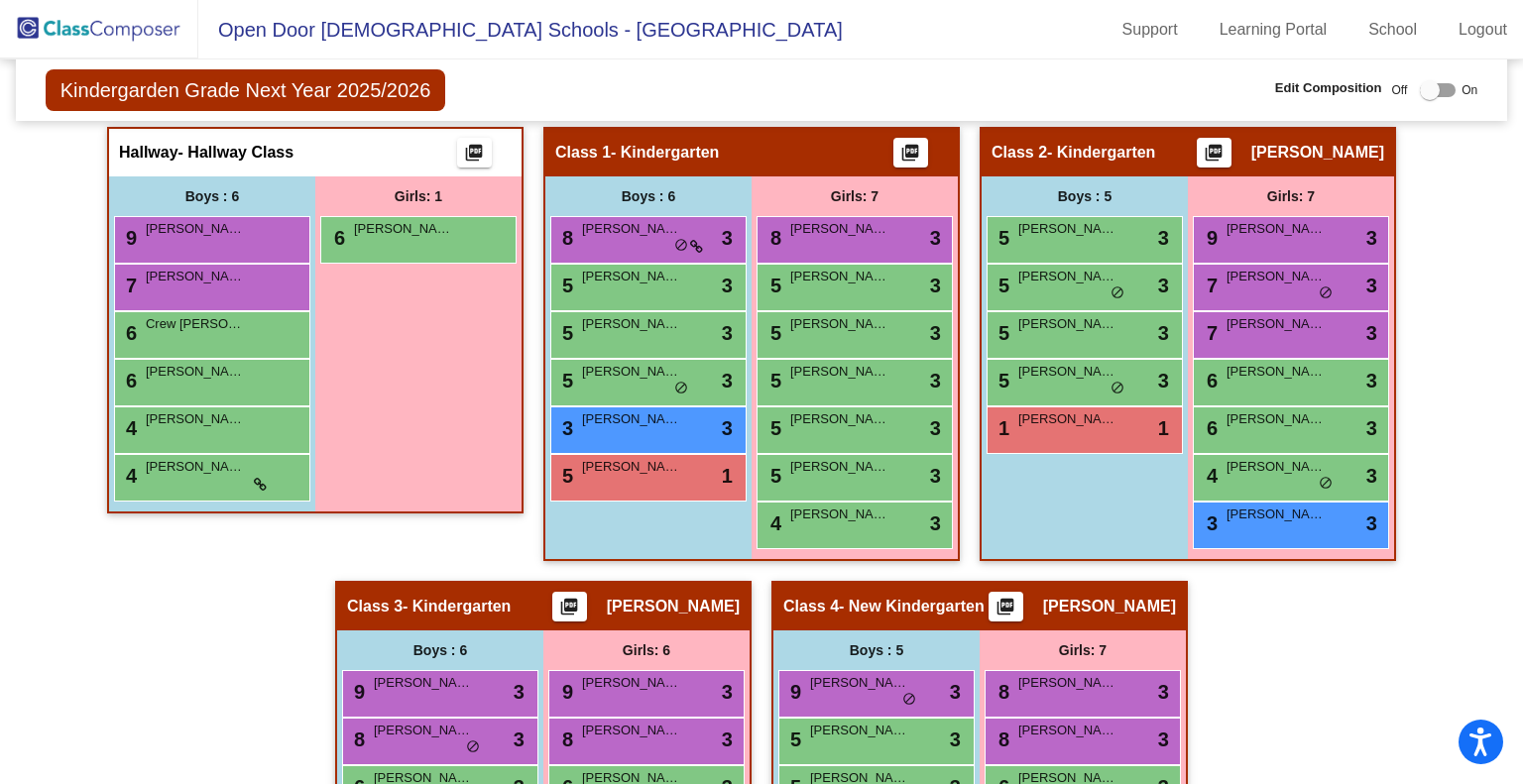 scroll, scrollTop: 424, scrollLeft: 0, axis: vertical 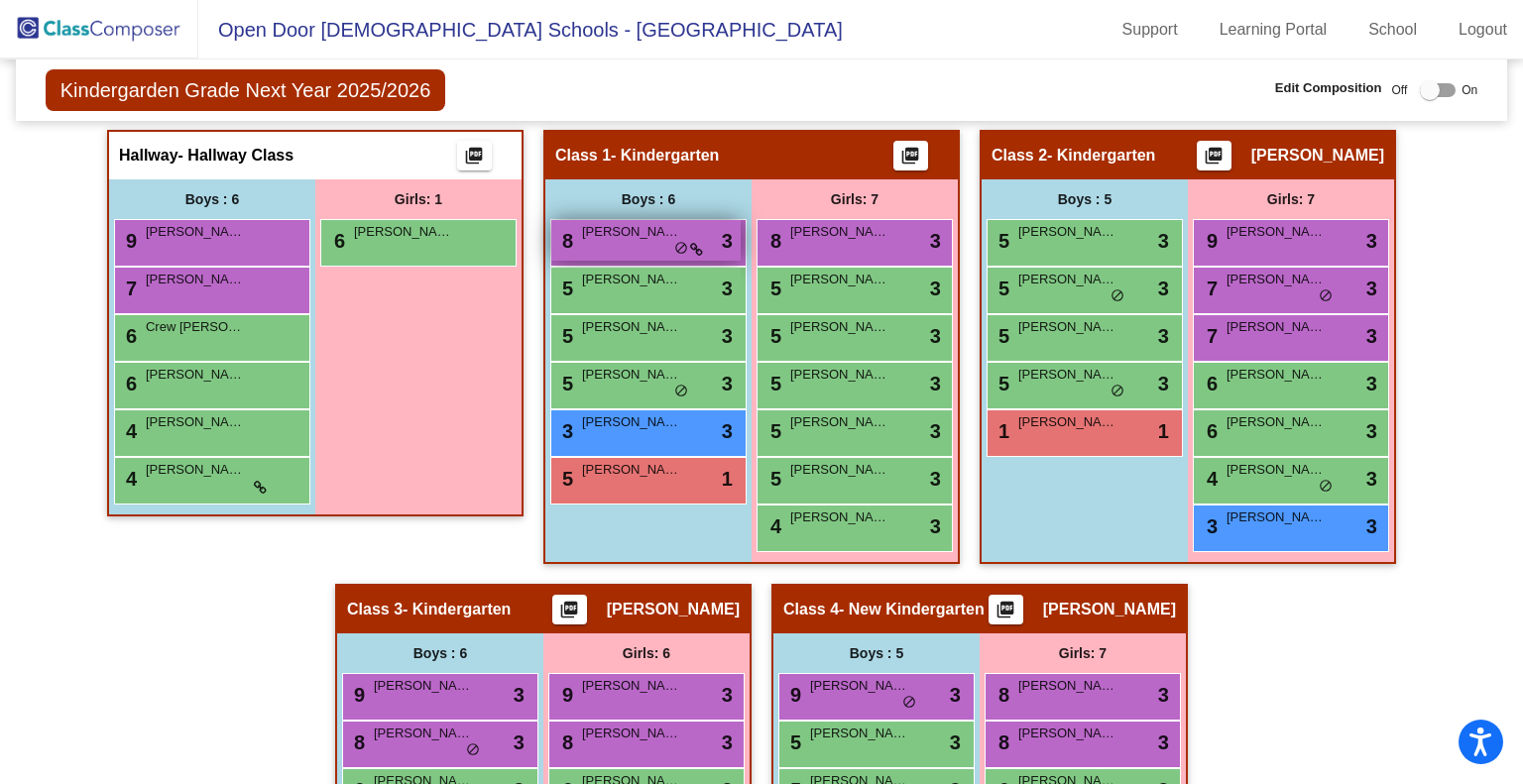 click on "8 Micah Simpson lock do_not_disturb_alt 3" at bounding box center [645, 240] 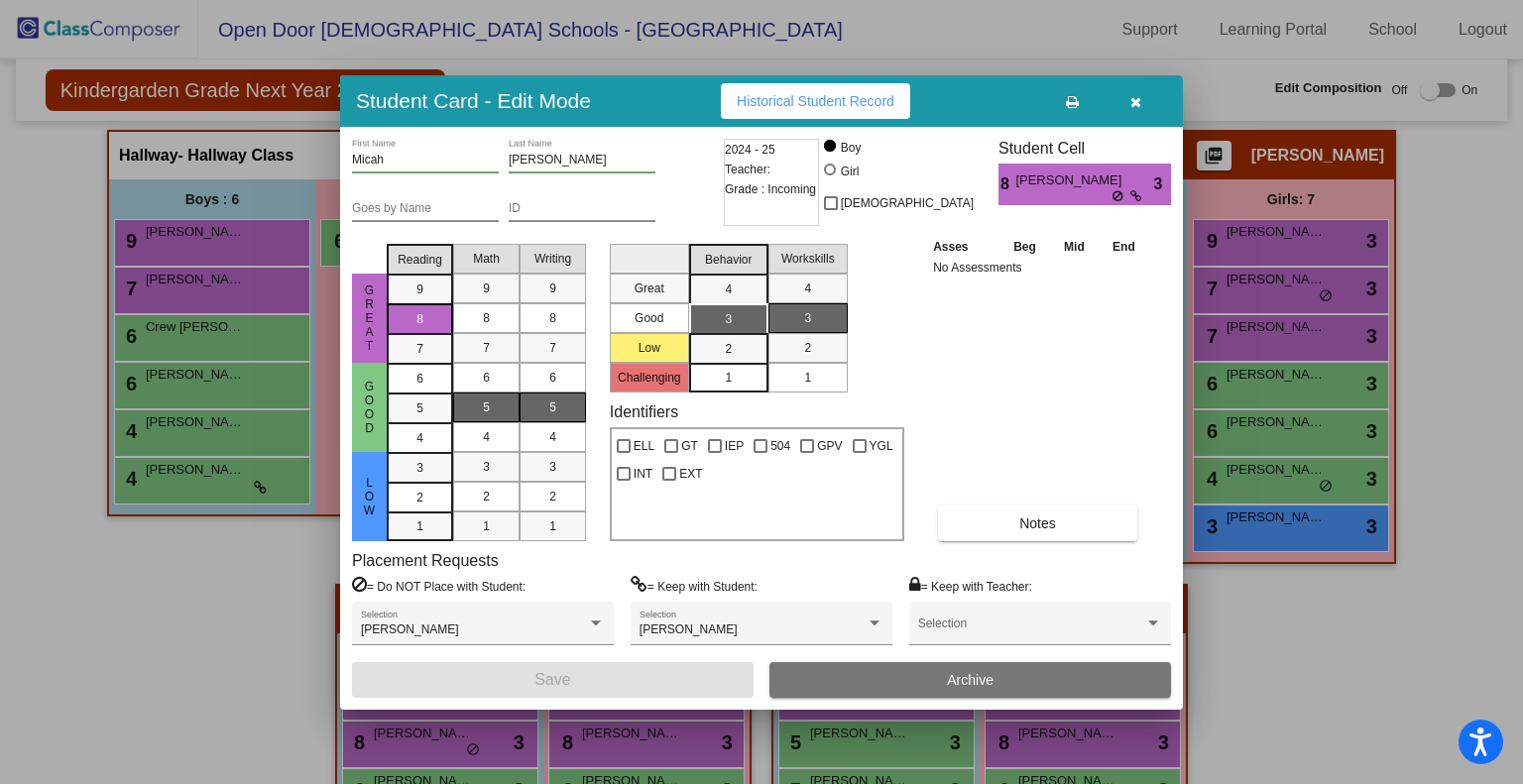 click at bounding box center [1135, 102] 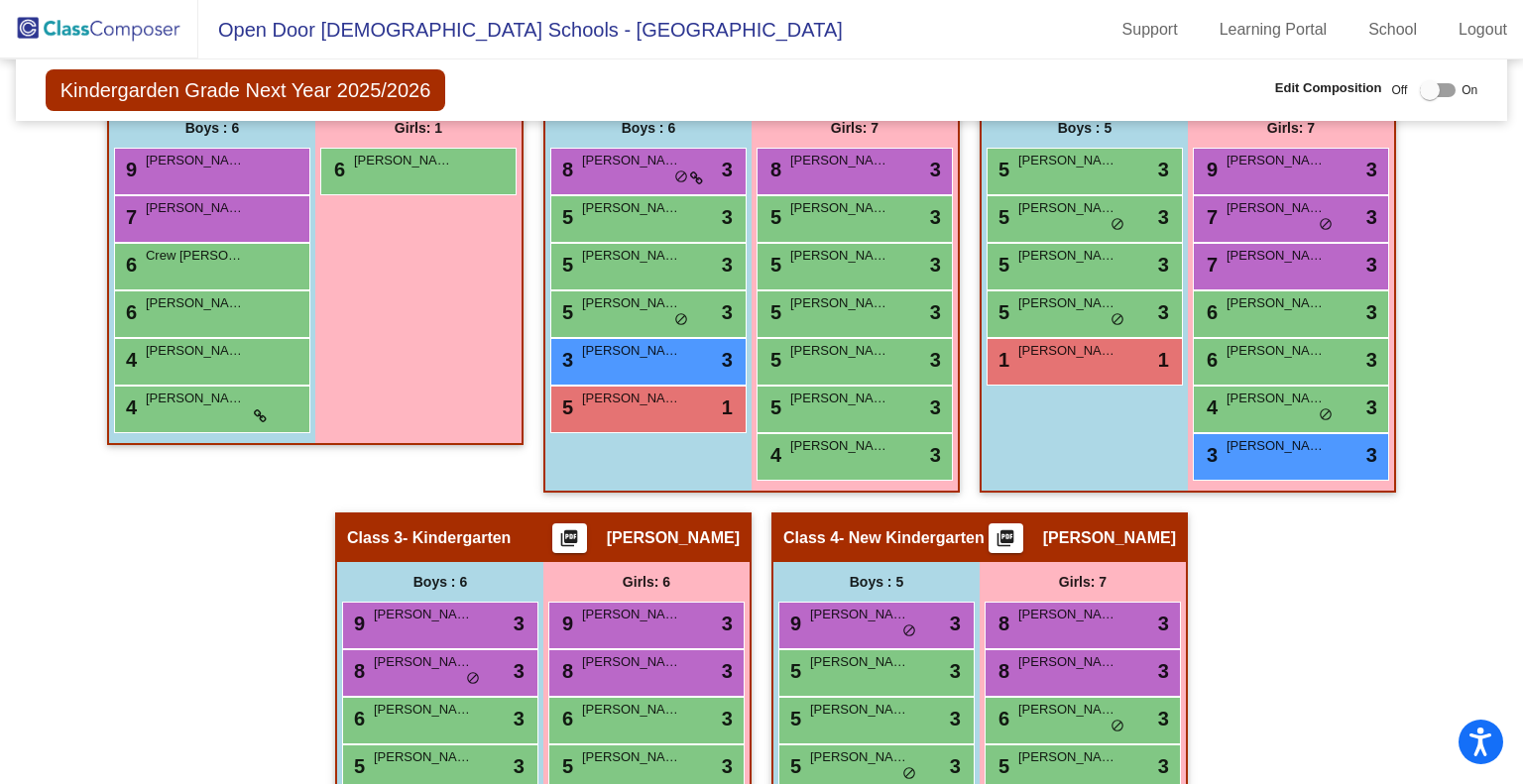 scroll, scrollTop: 492, scrollLeft: 0, axis: vertical 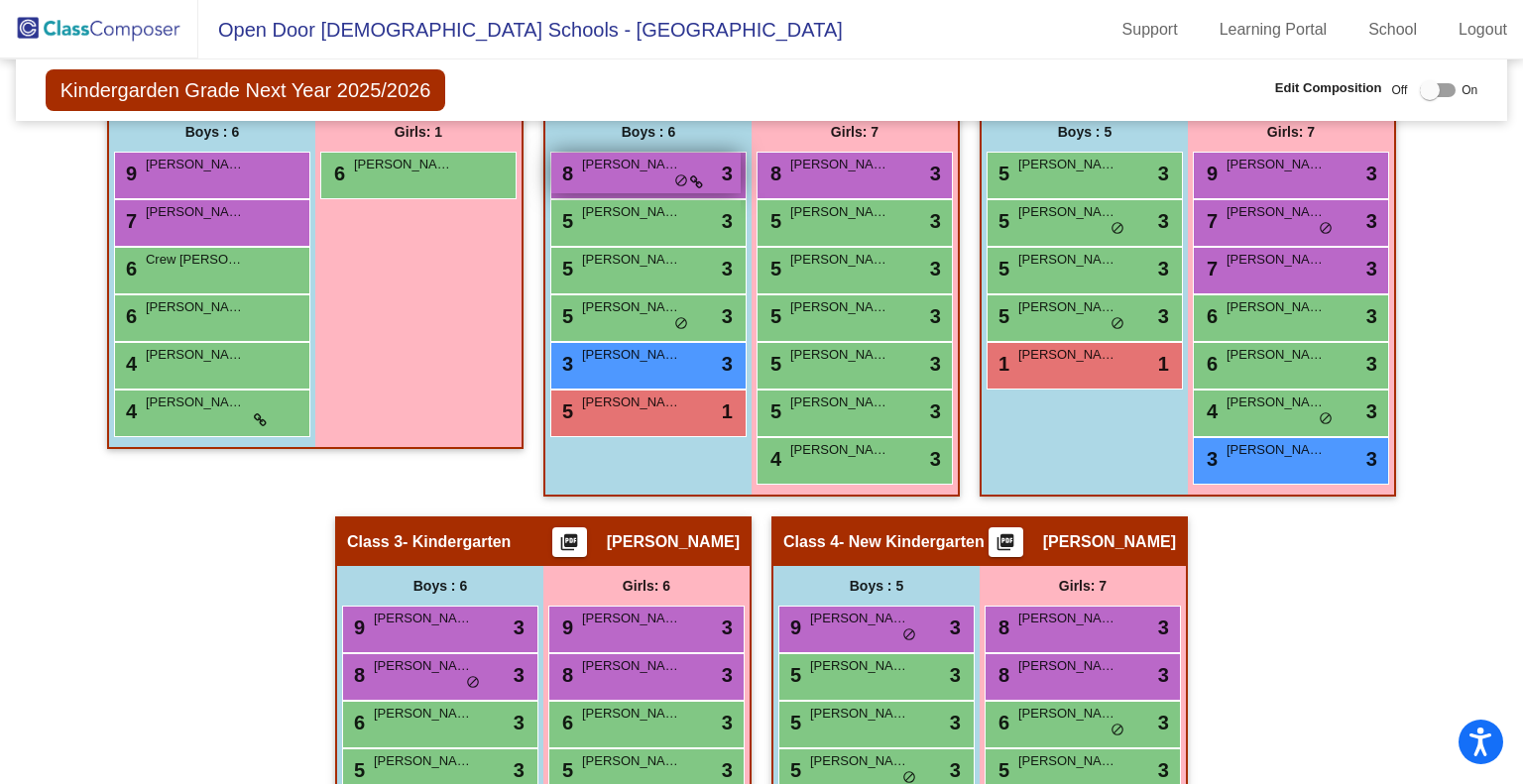click on "[PERSON_NAME]" at bounding box center (632, 165) 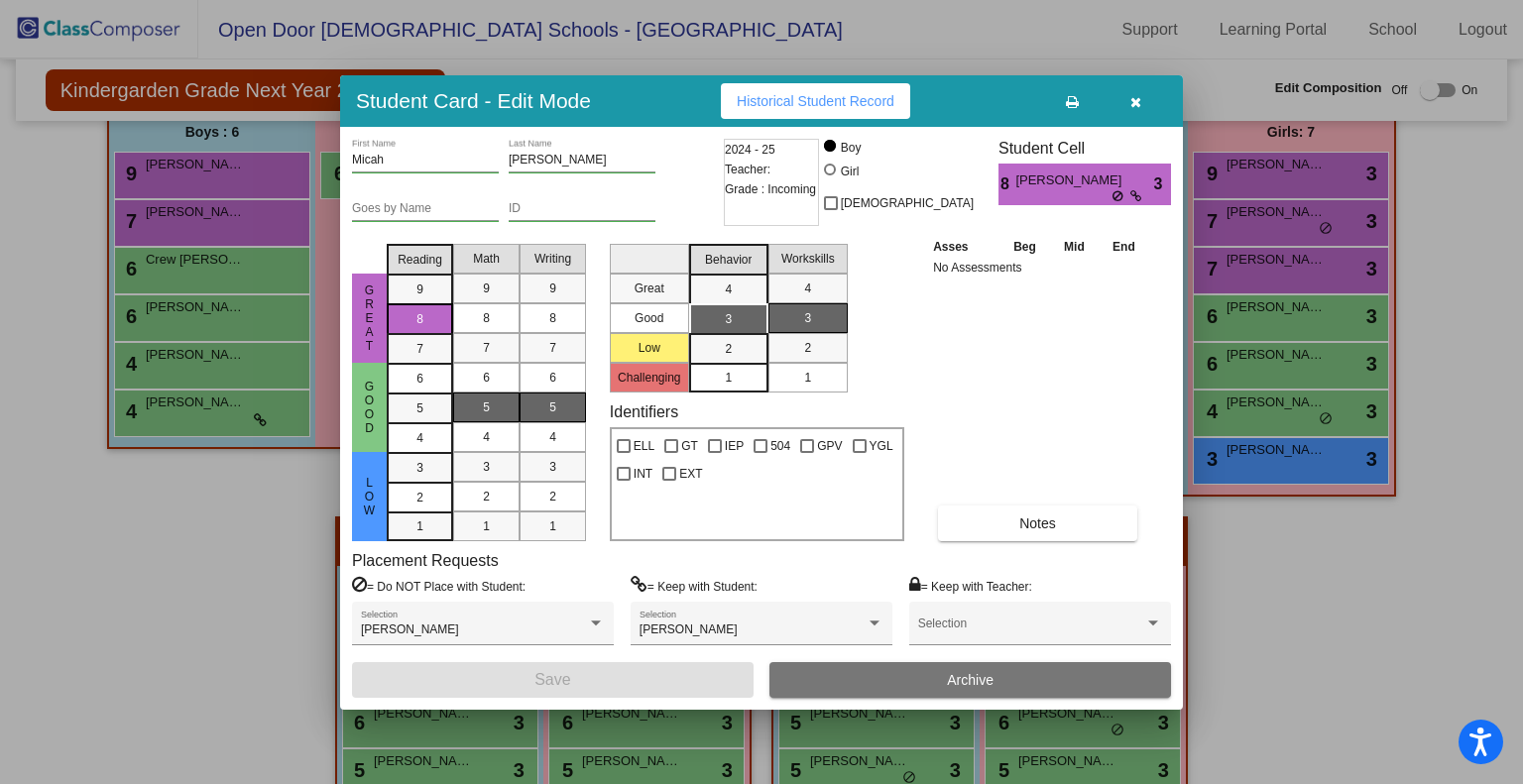 click at bounding box center [1135, 102] 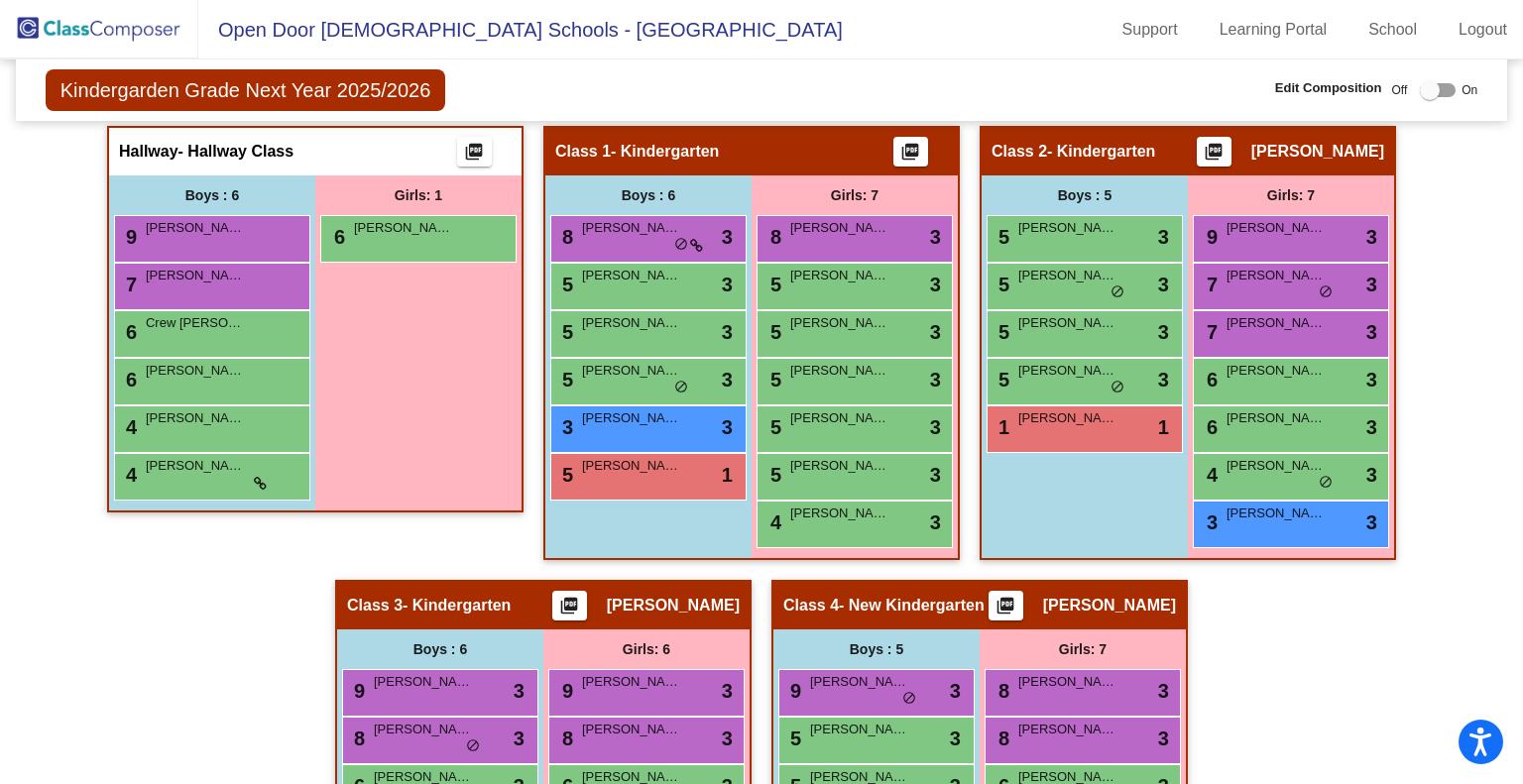 scroll, scrollTop: 430, scrollLeft: 0, axis: vertical 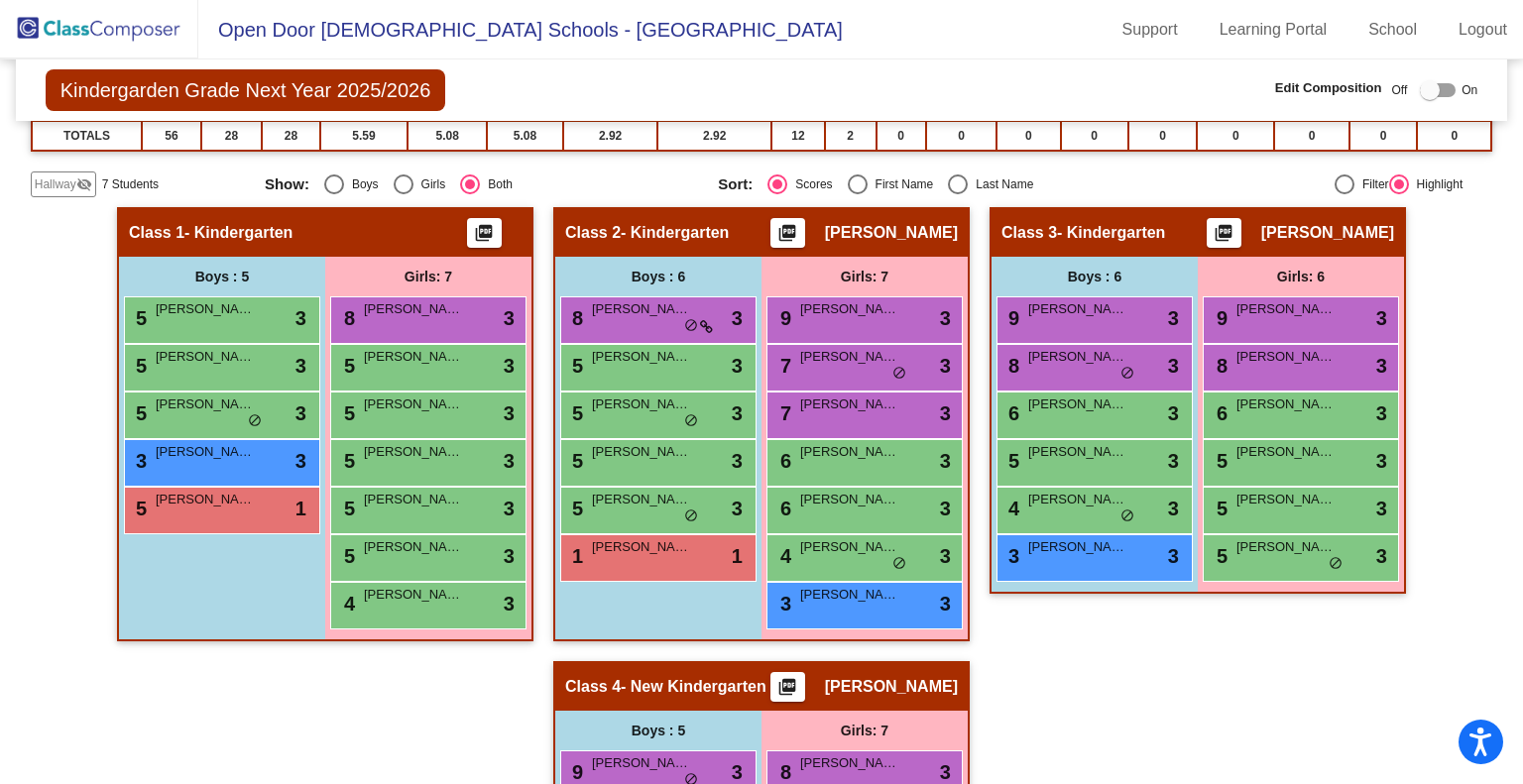 click on "Hallway" 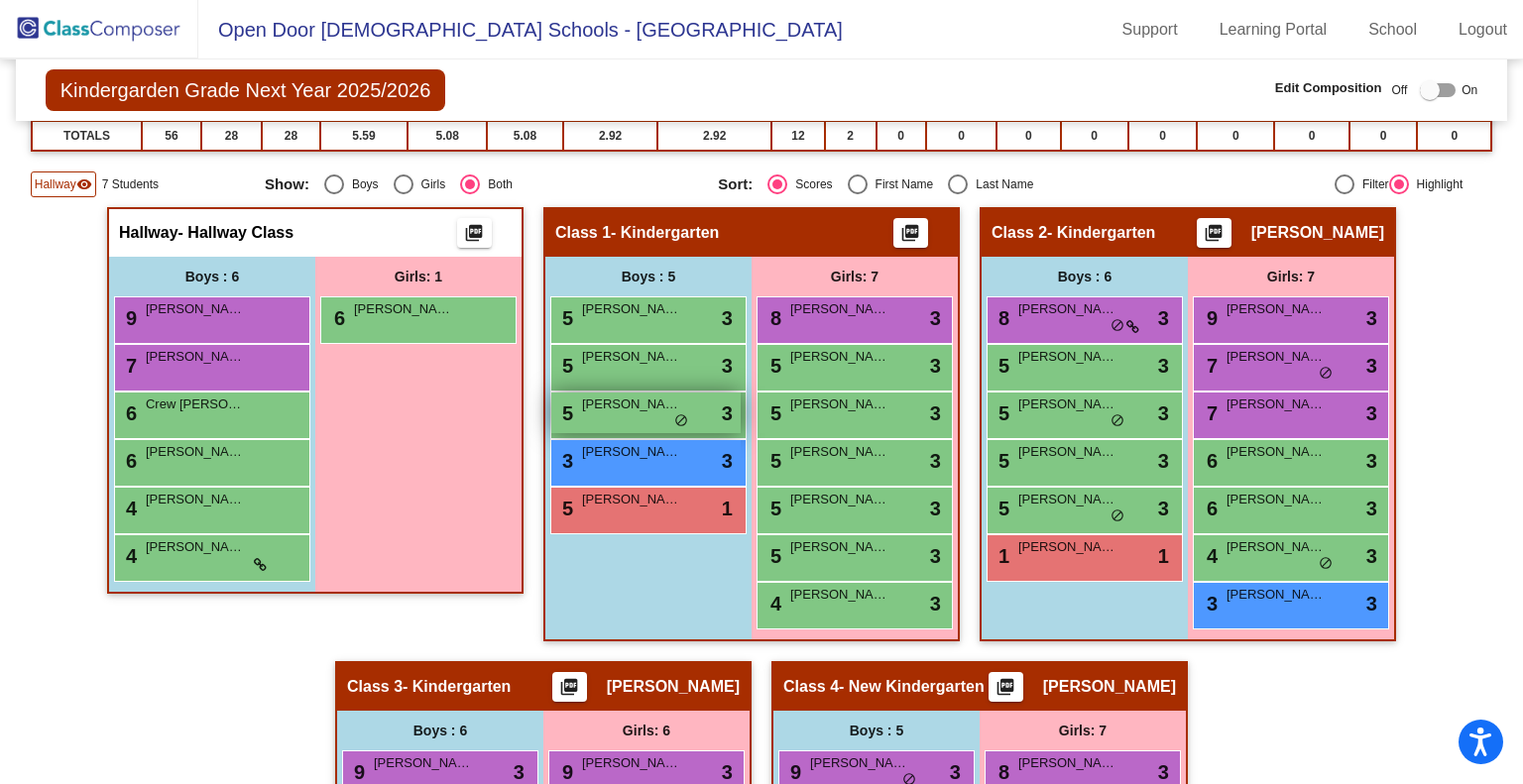 click on "5 Jedidiah Anderson lock do_not_disturb_alt 3" at bounding box center (645, 412) 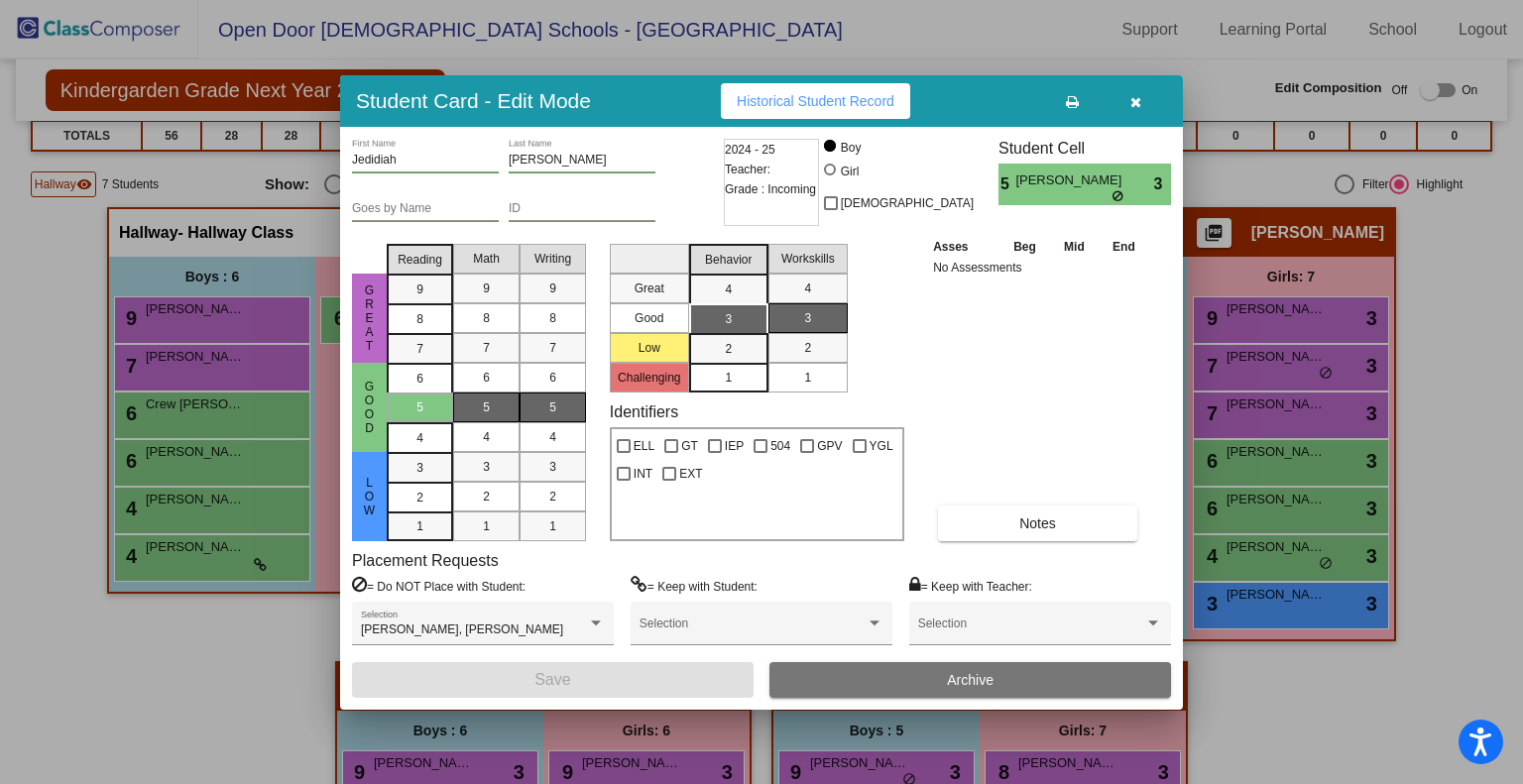 click at bounding box center (1135, 101) 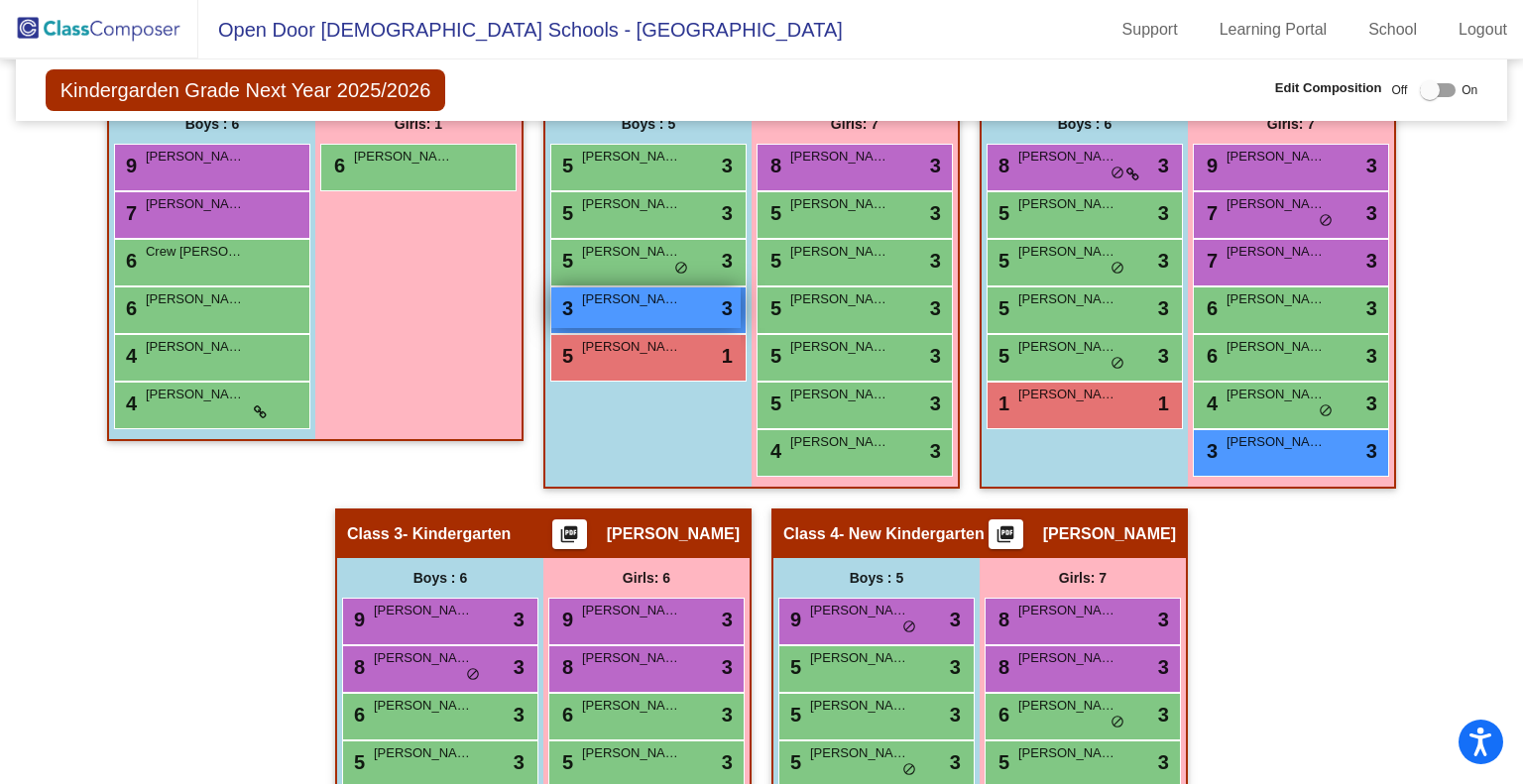 scroll, scrollTop: 499, scrollLeft: 0, axis: vertical 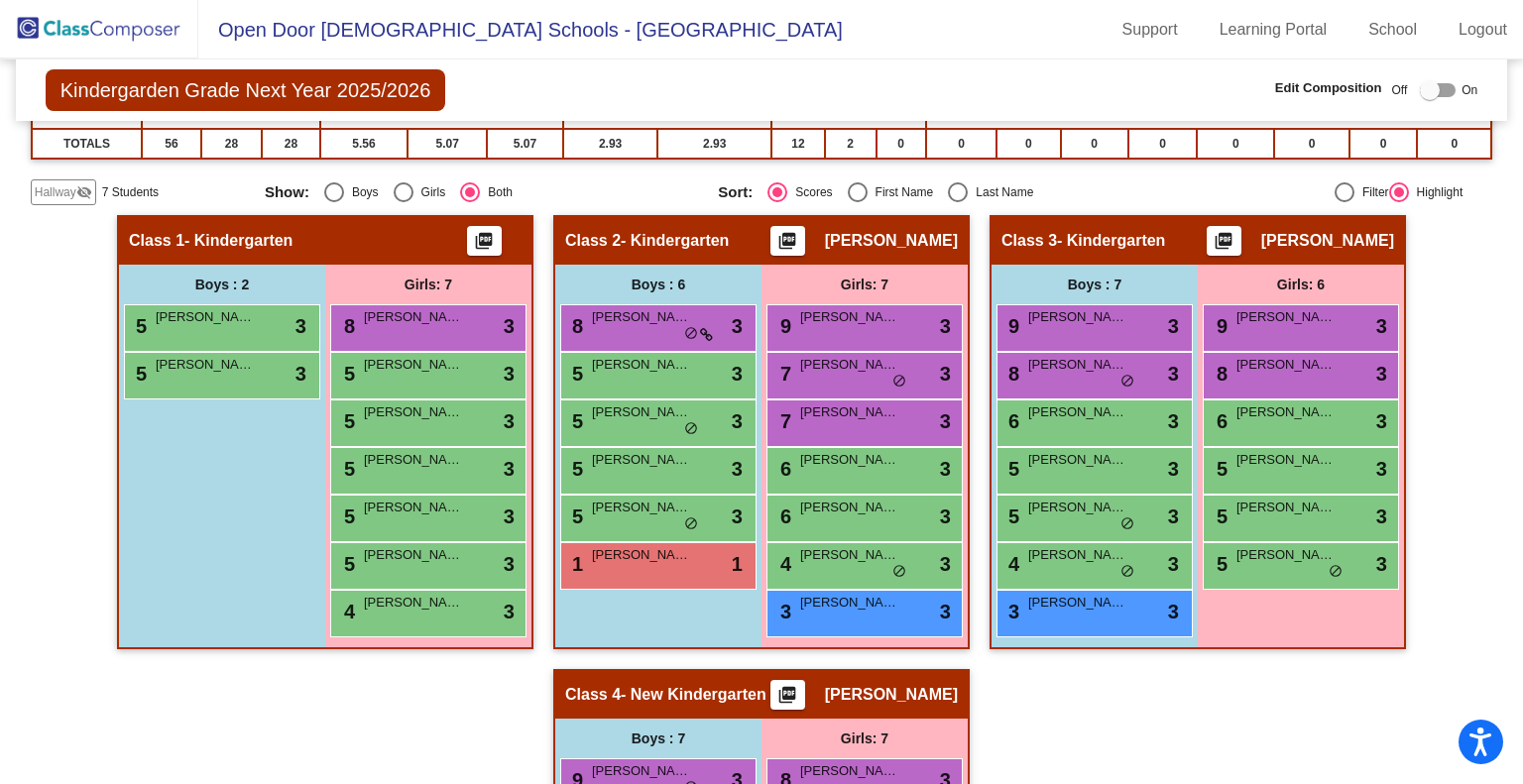 click on "Hallway" 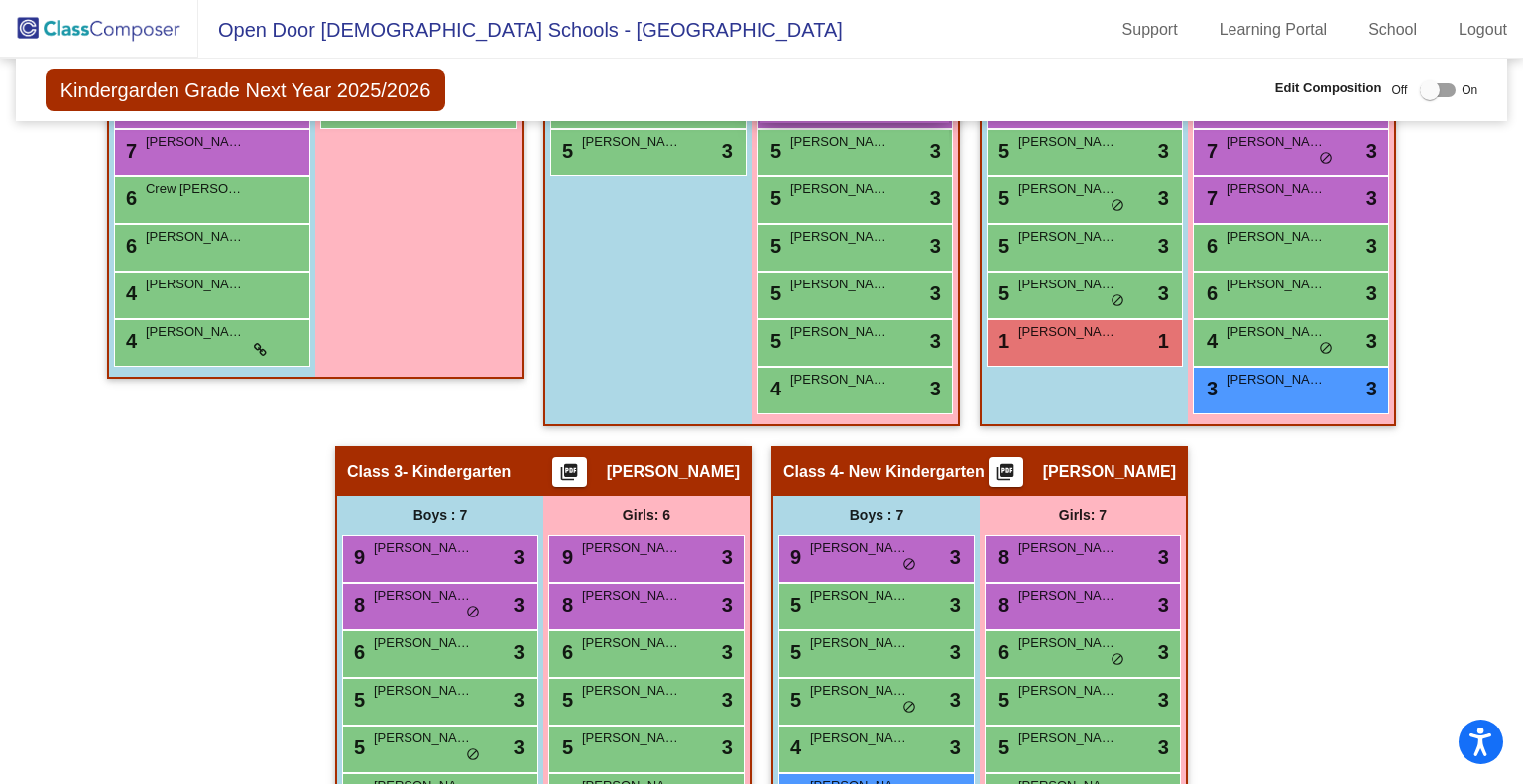 scroll, scrollTop: 577, scrollLeft: 0, axis: vertical 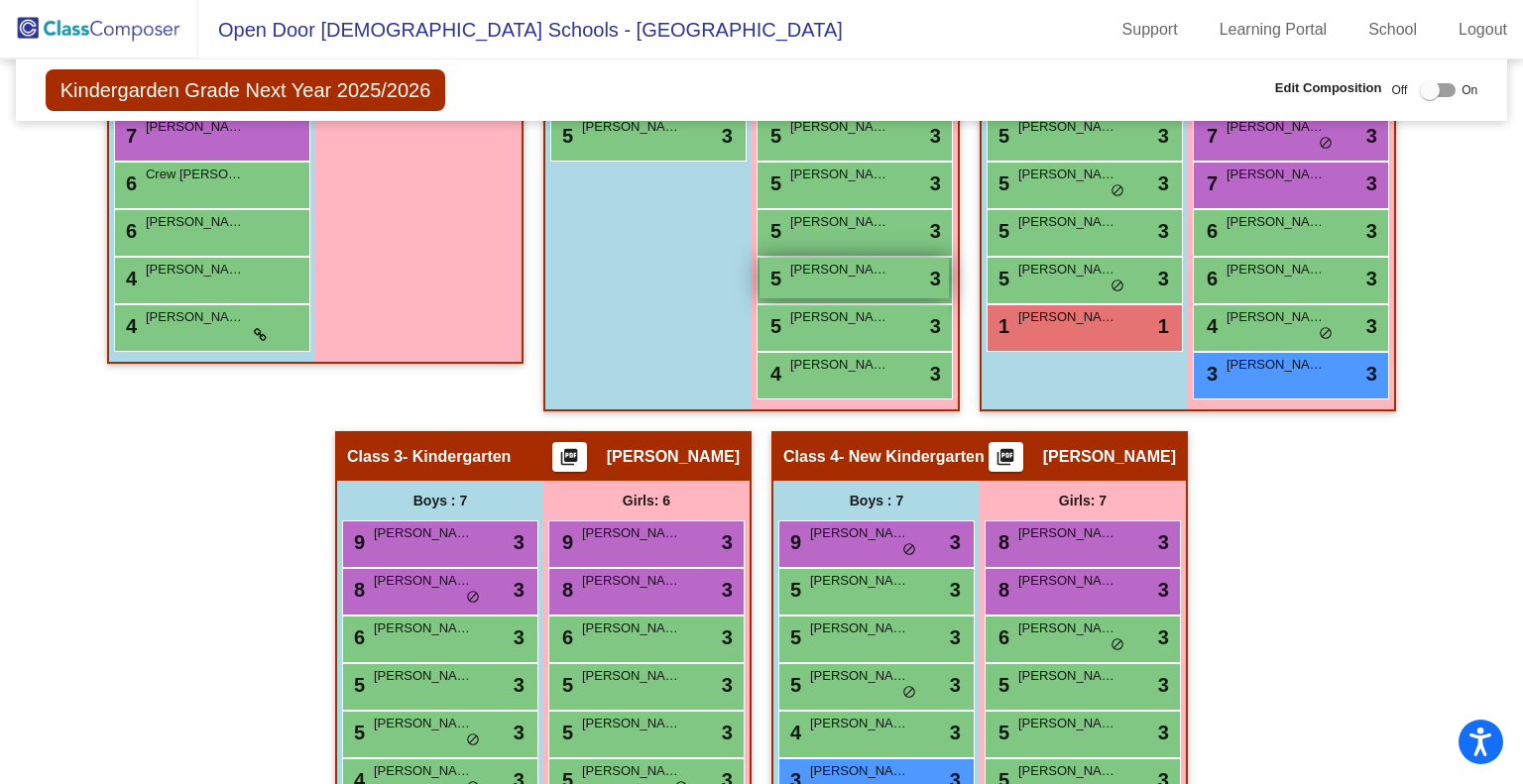 click on "[PERSON_NAME]" at bounding box center (840, 270) 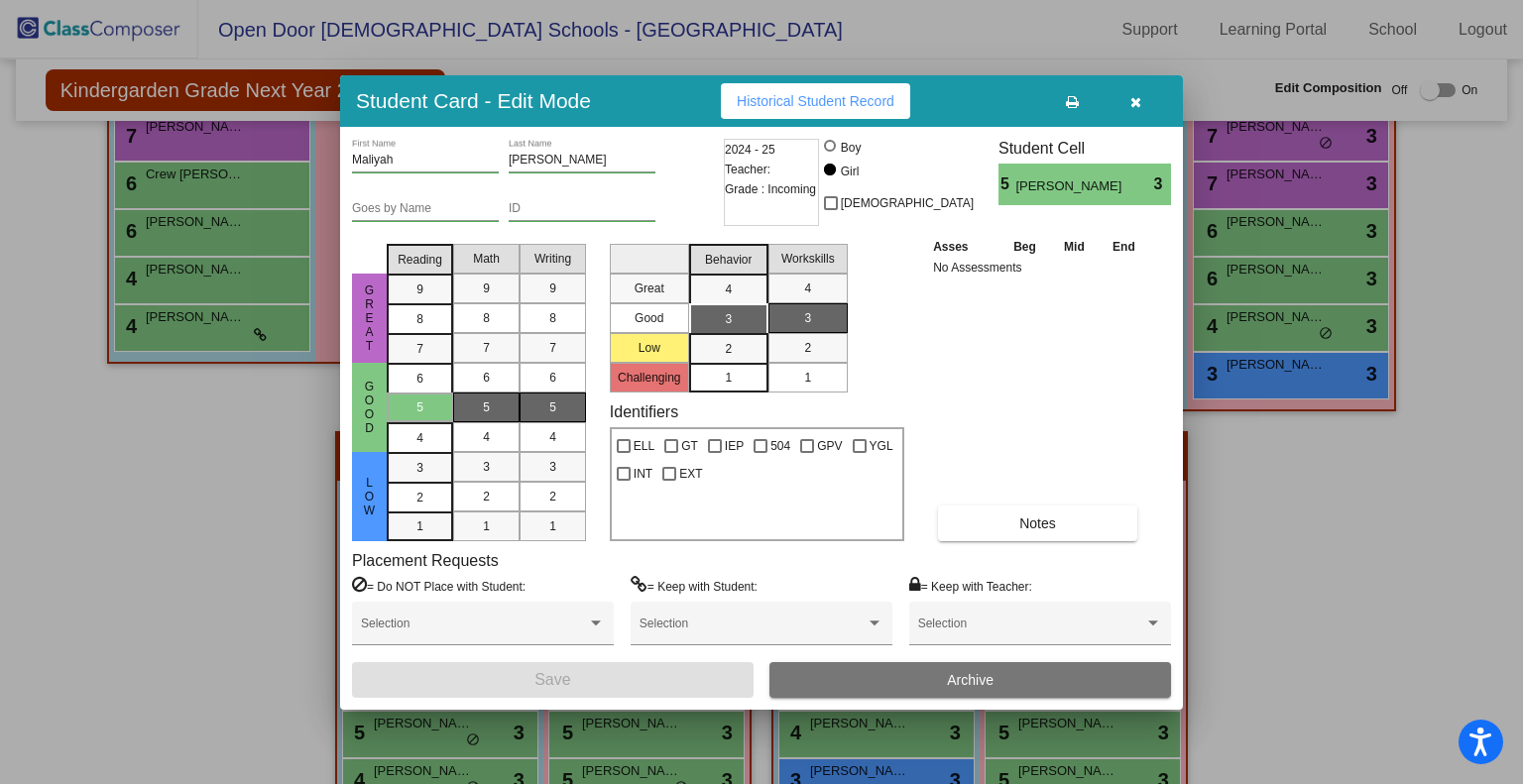 click at bounding box center (1135, 102) 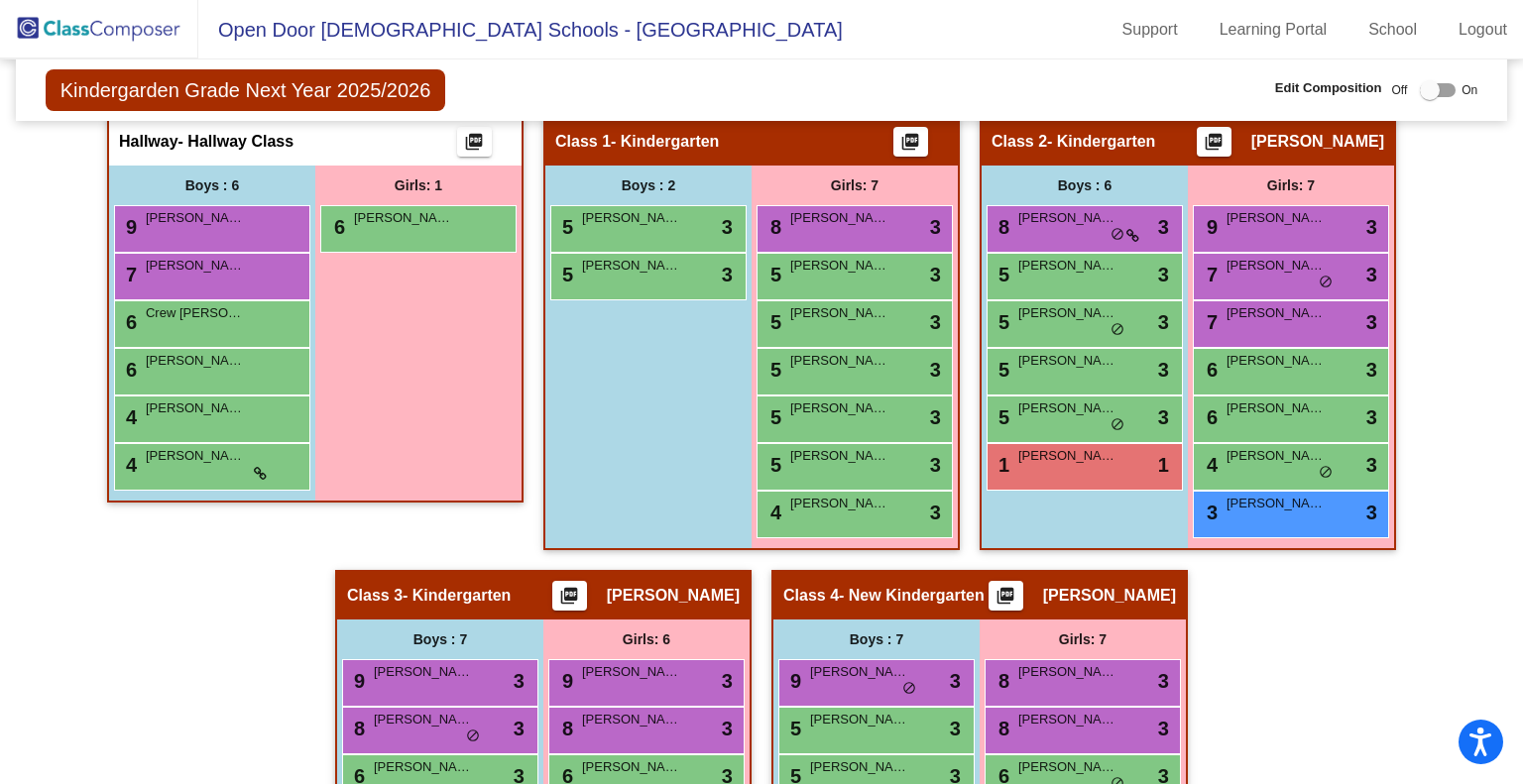 scroll, scrollTop: 432, scrollLeft: 0, axis: vertical 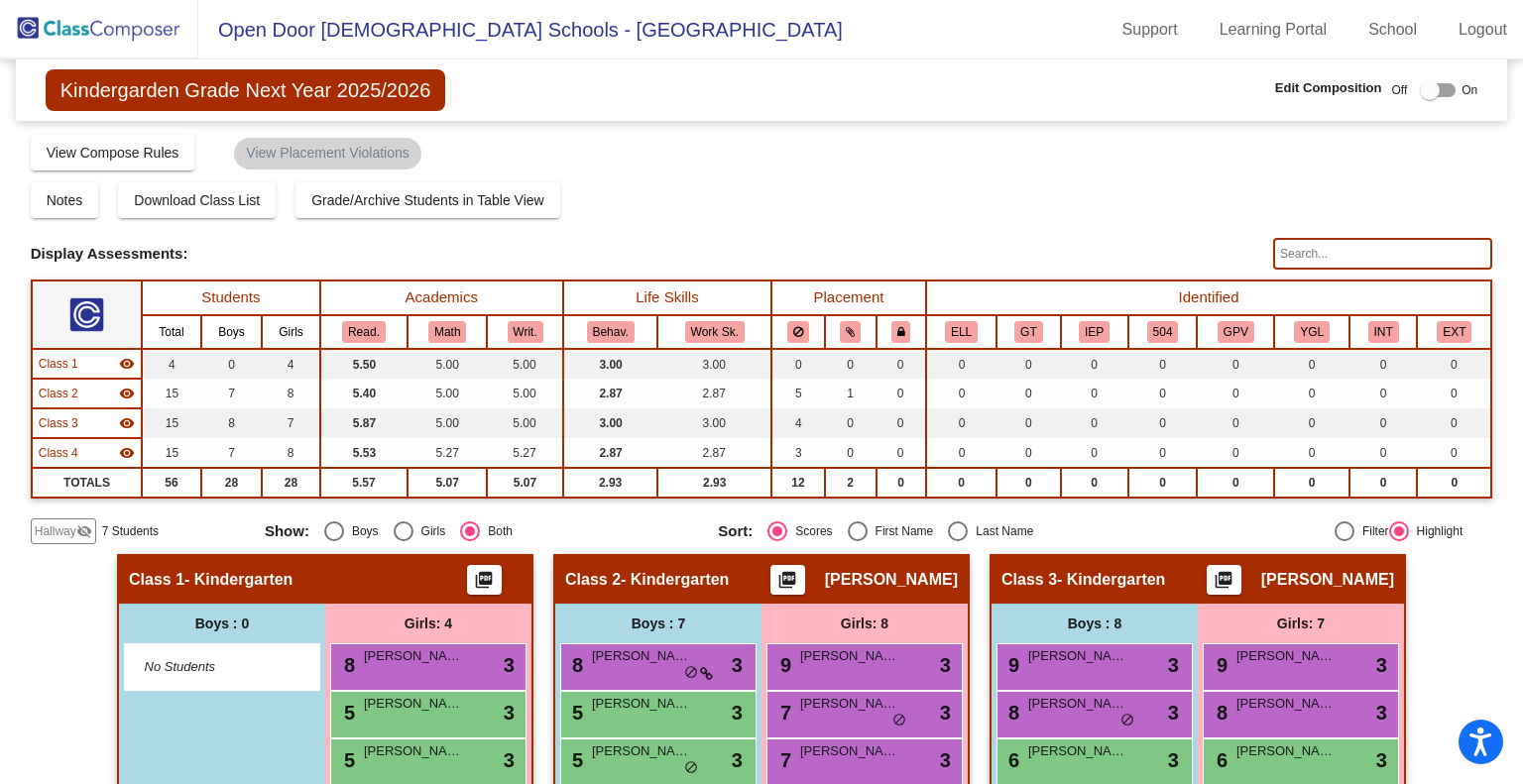 click on "Hallway" 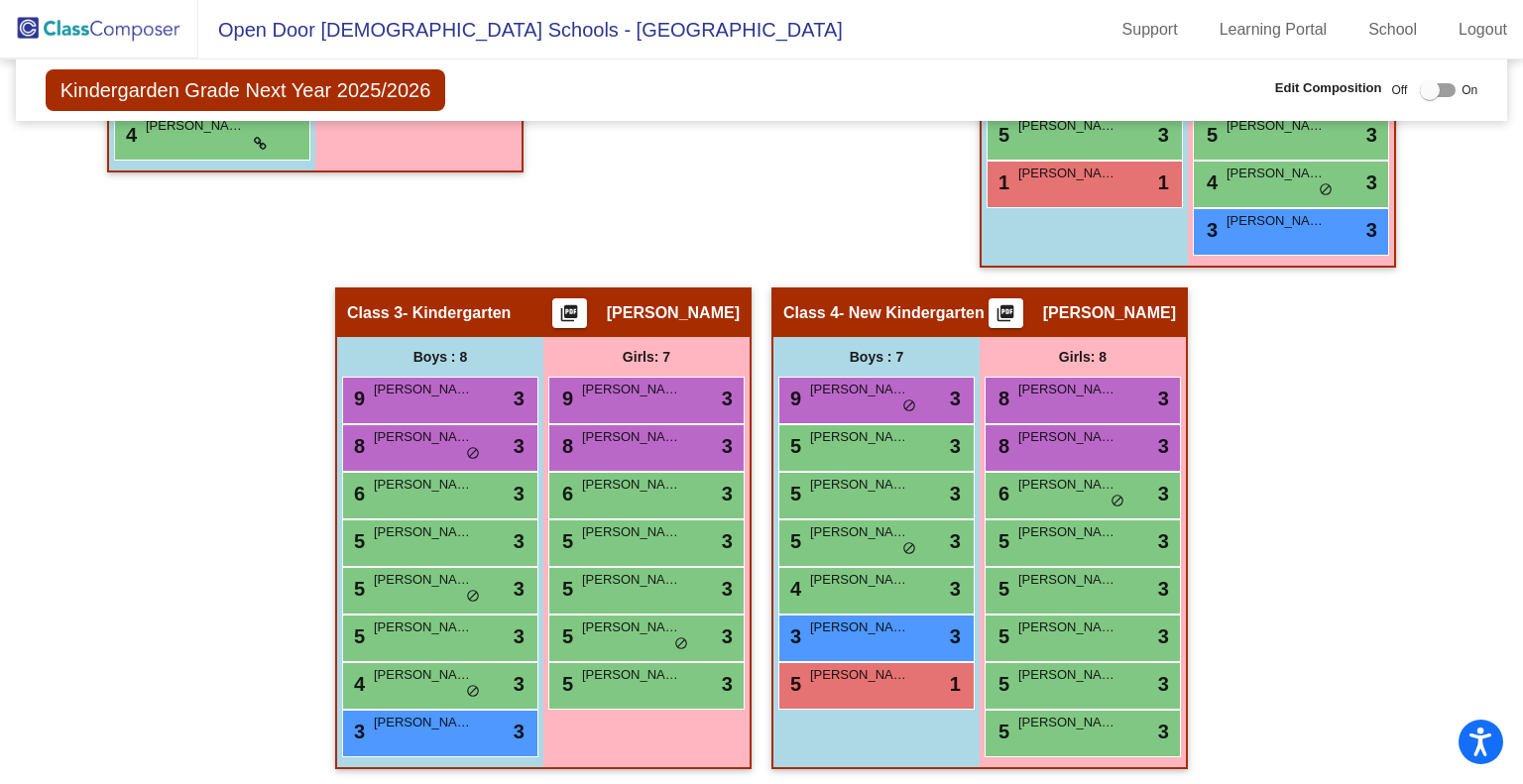 scroll, scrollTop: 0, scrollLeft: 0, axis: both 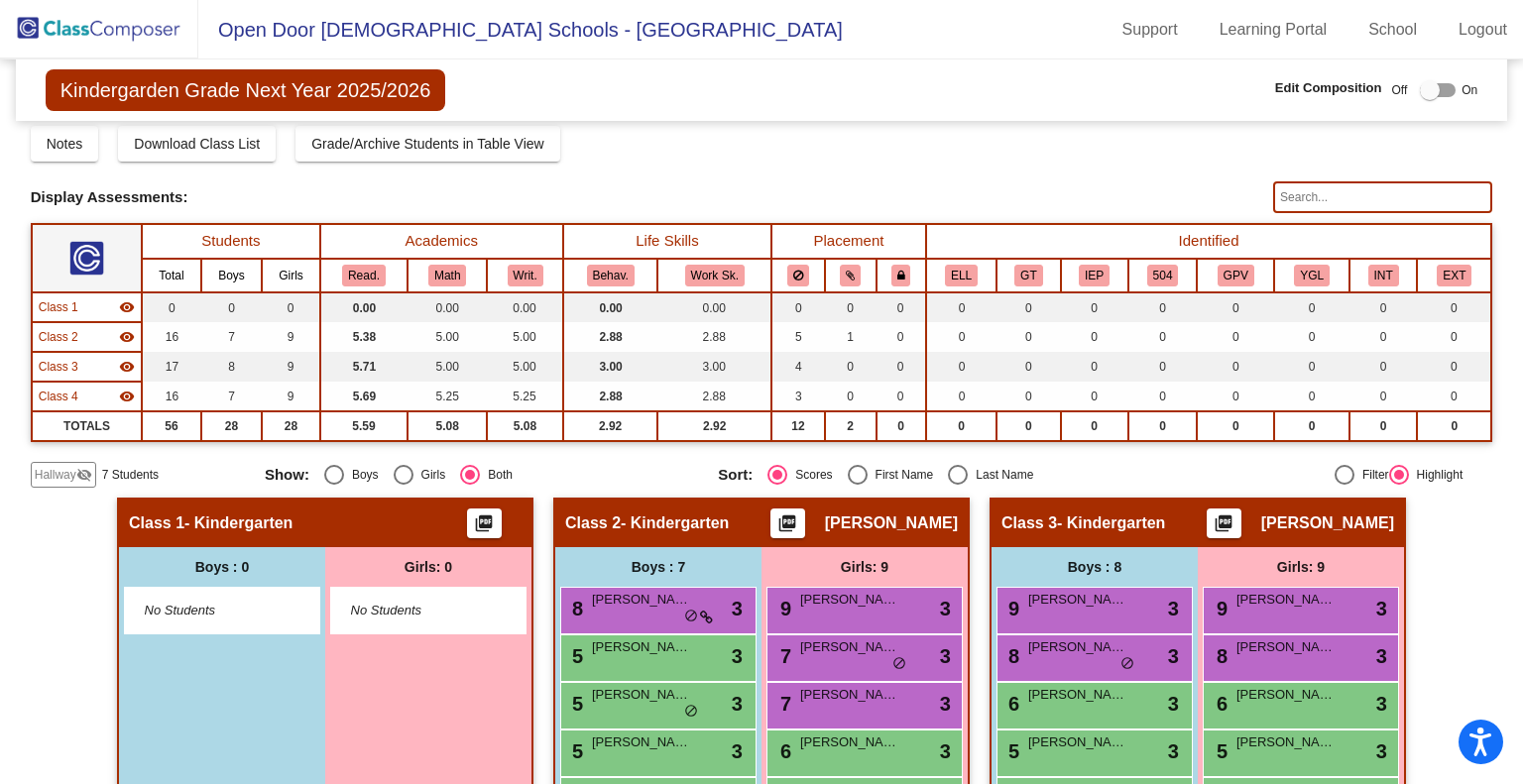 click on "Hallway   visibility_off" 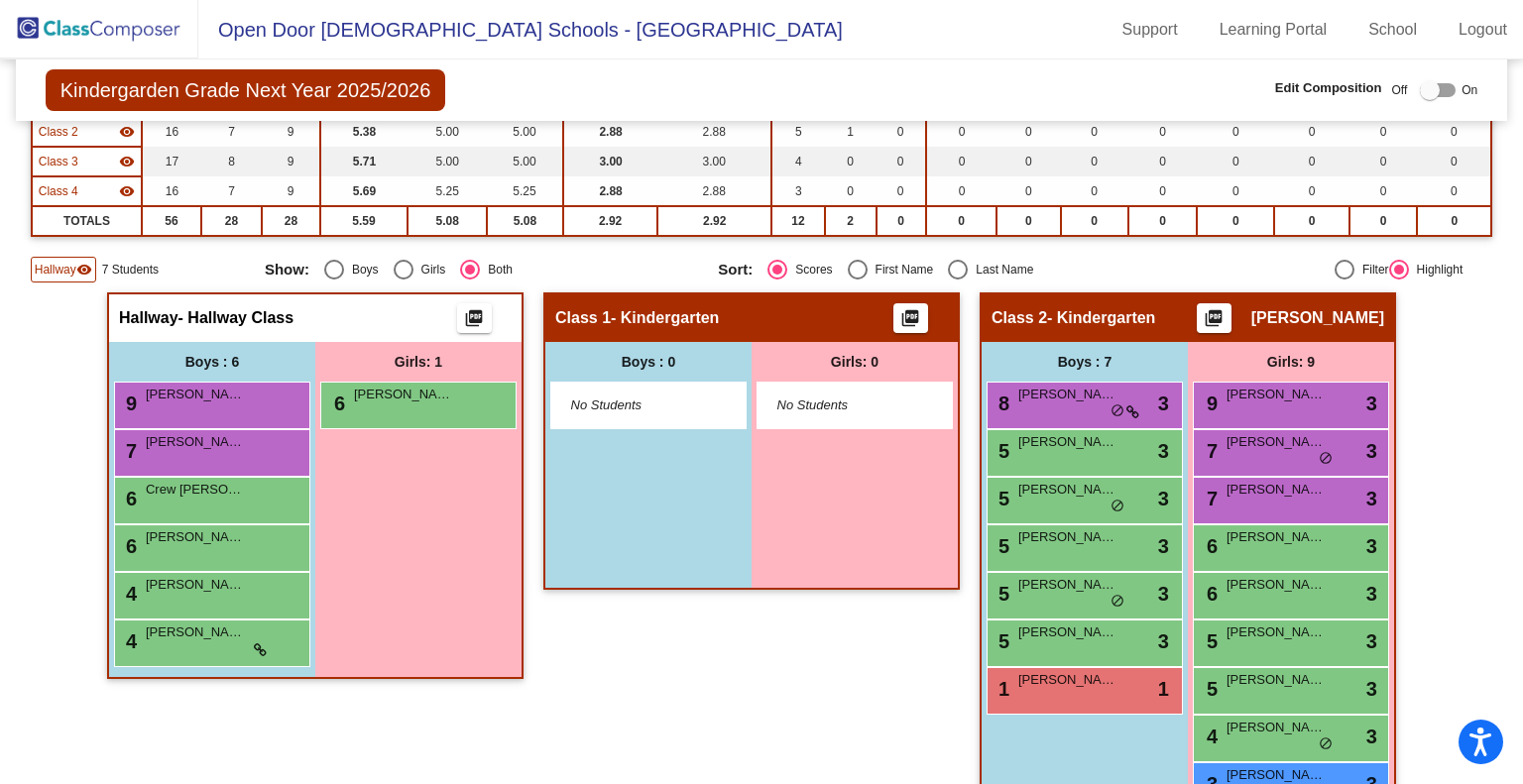 scroll, scrollTop: 262, scrollLeft: 0, axis: vertical 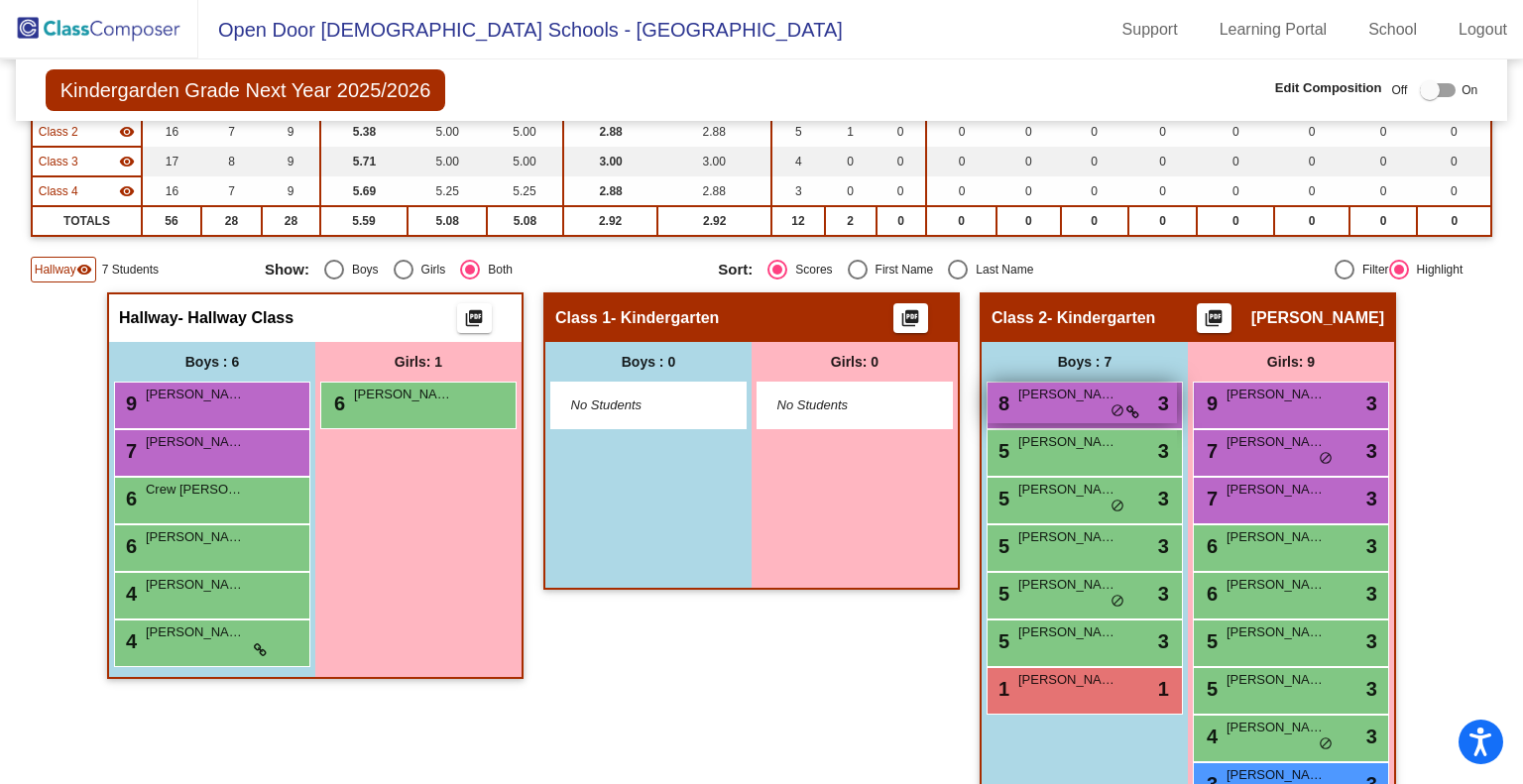 click on "[PERSON_NAME]" at bounding box center [1068, 394] 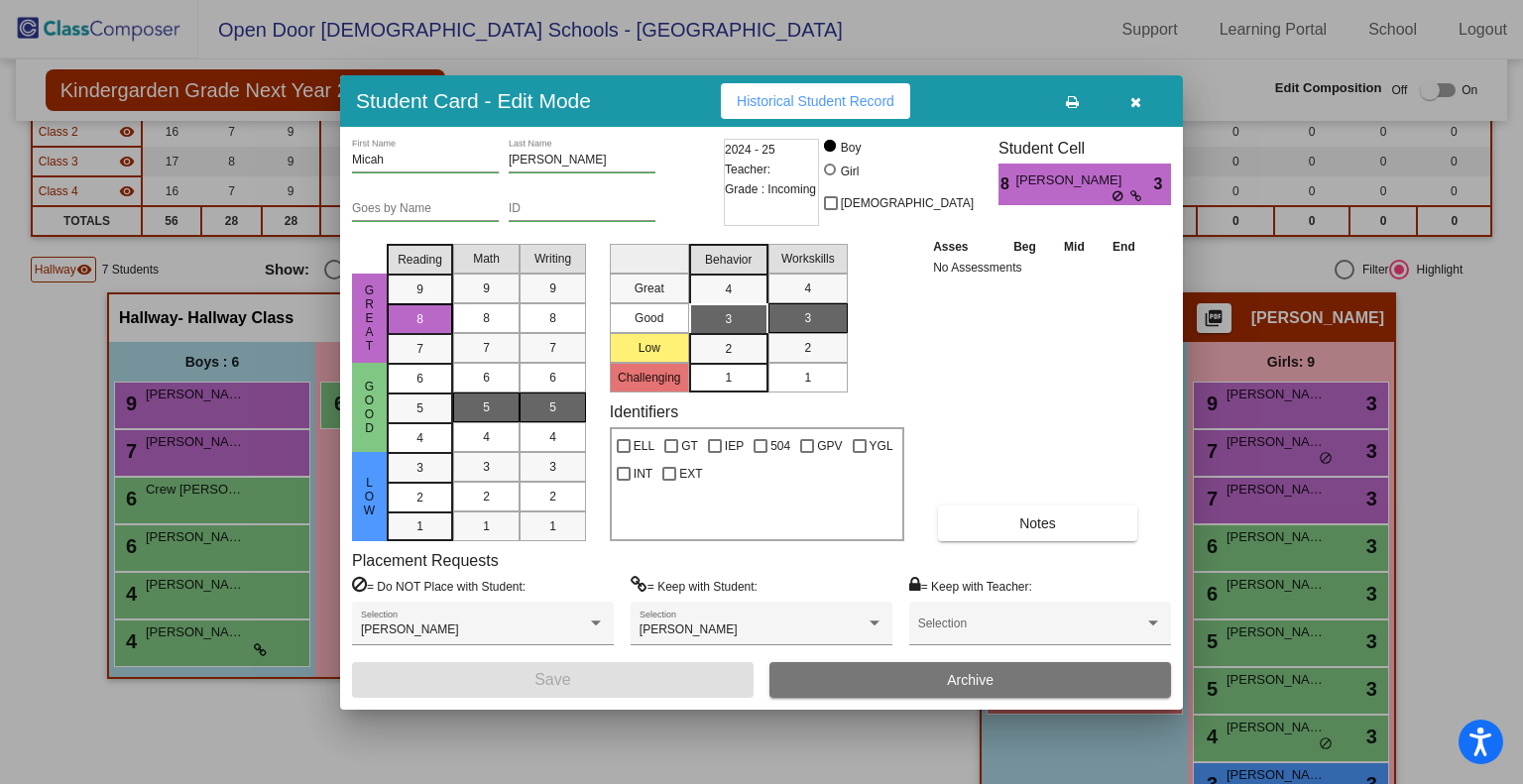 click at bounding box center (1135, 102) 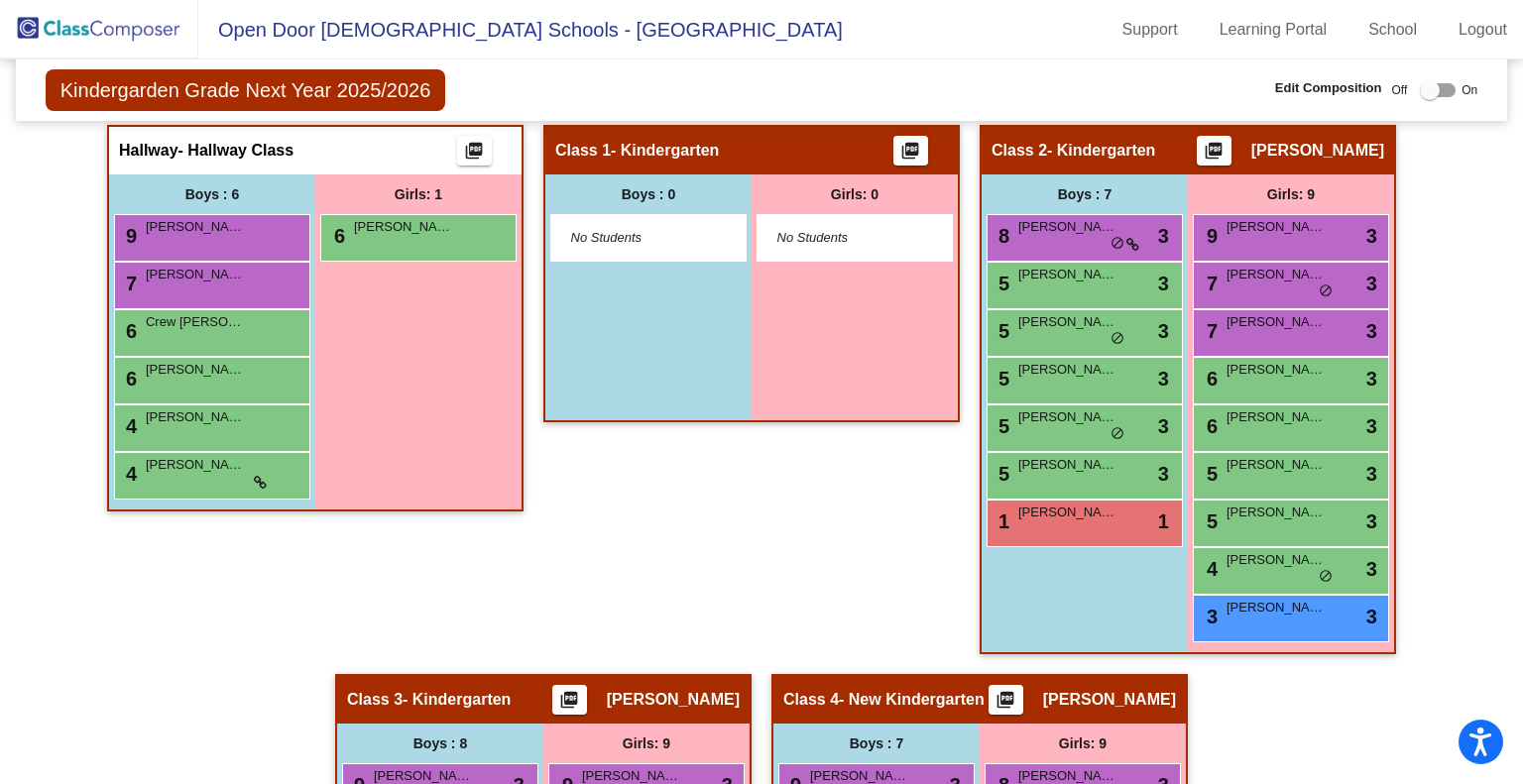 scroll, scrollTop: 434, scrollLeft: 0, axis: vertical 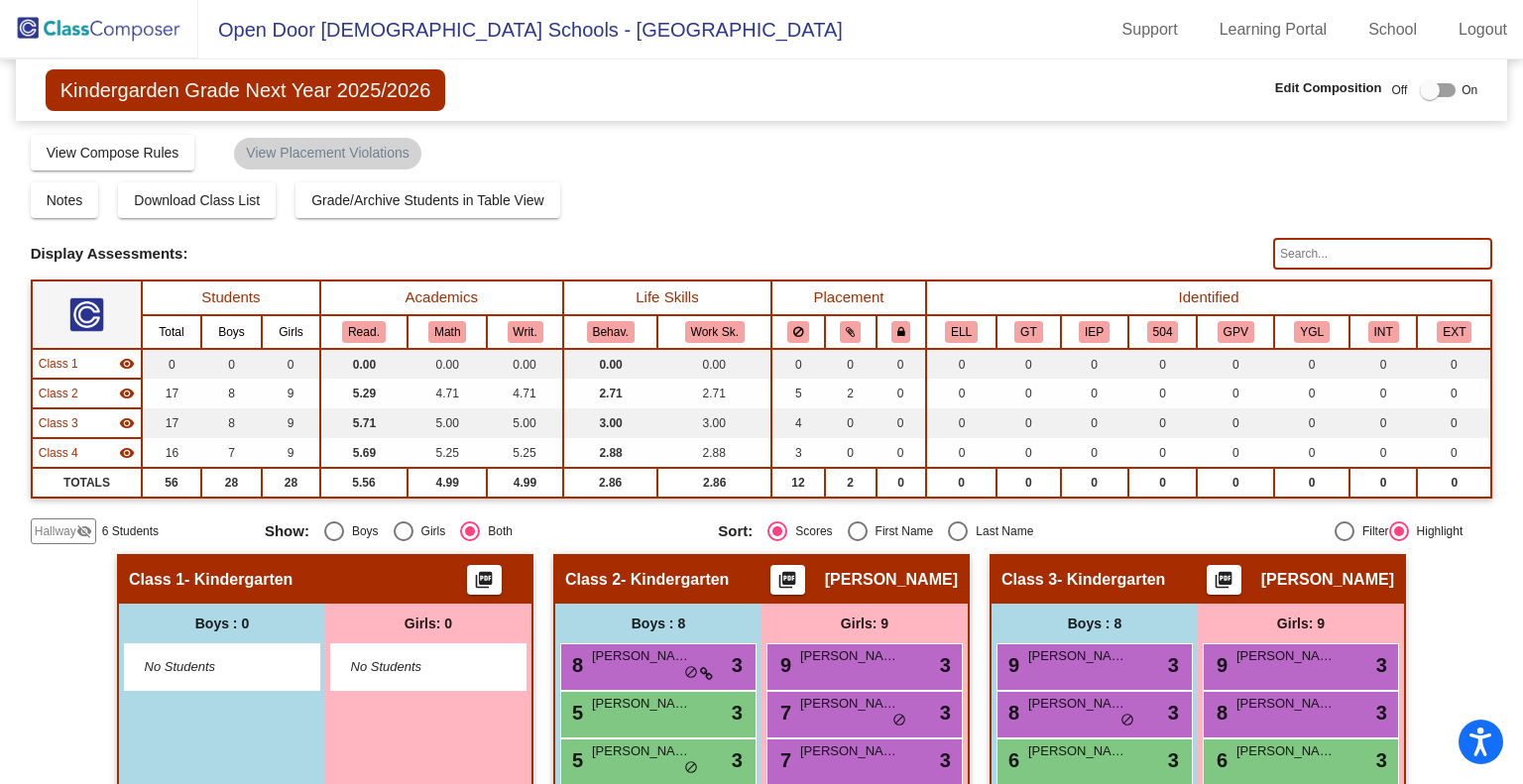 click on "Hallway" 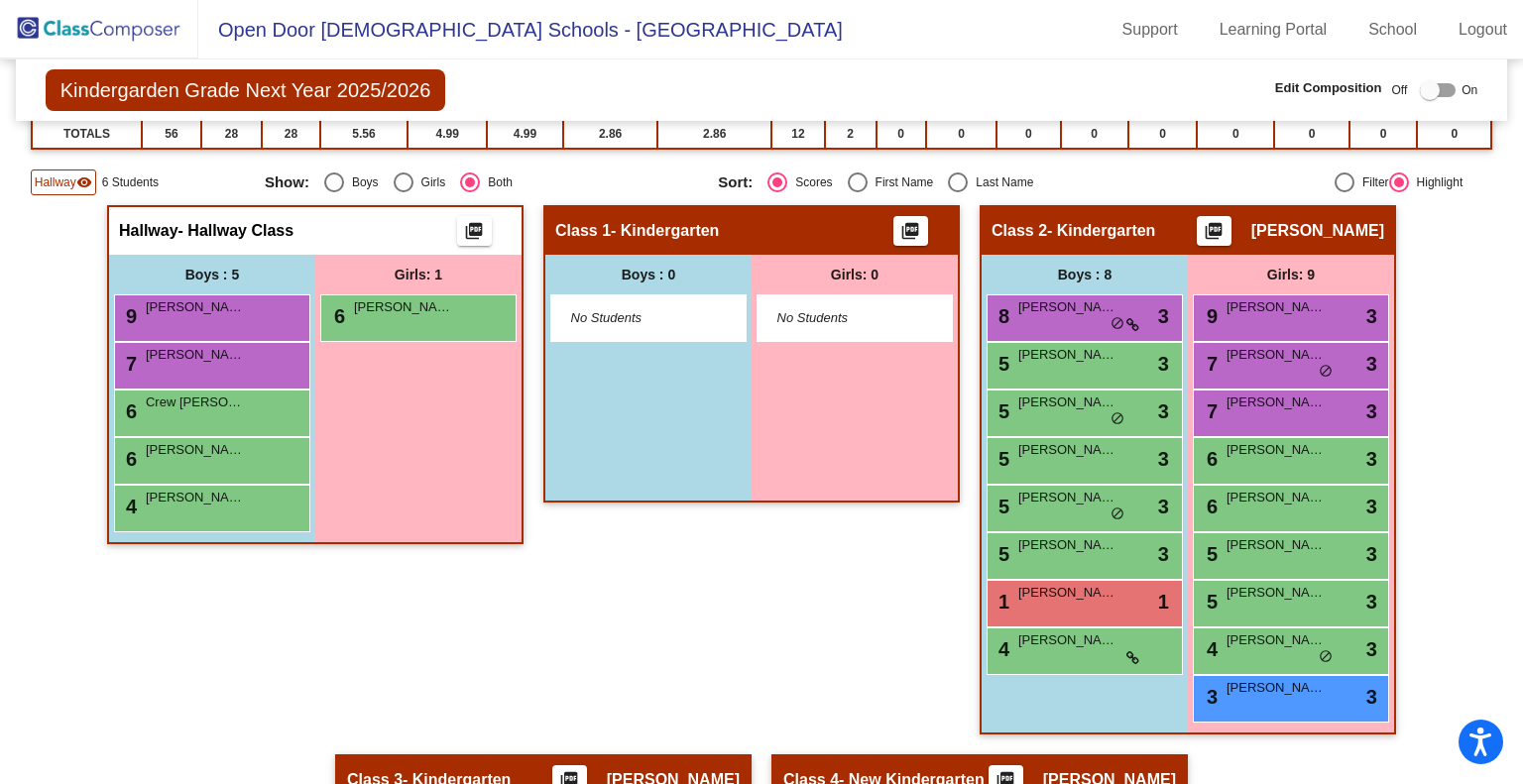 scroll, scrollTop: 343, scrollLeft: 0, axis: vertical 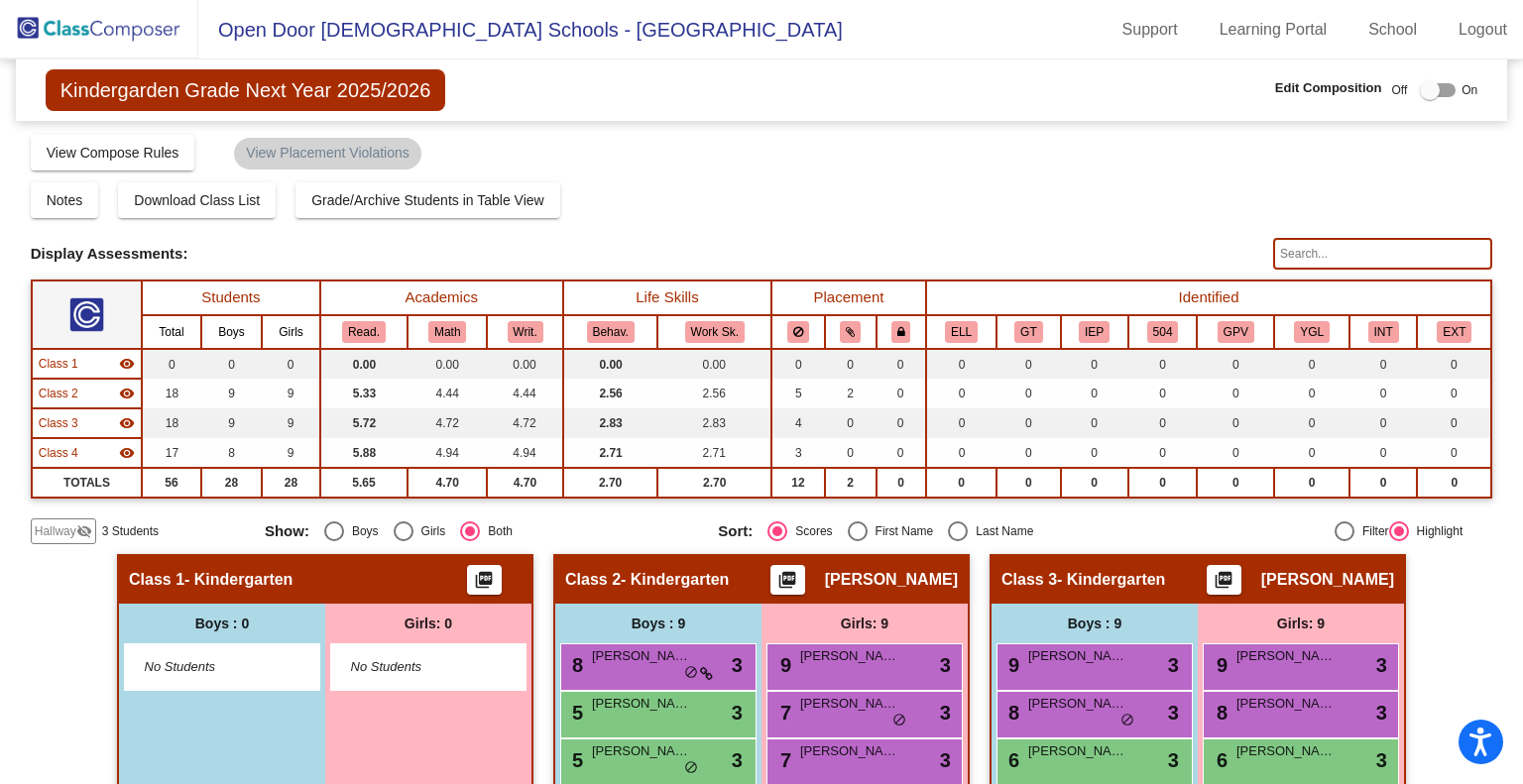 click on "Hallway" 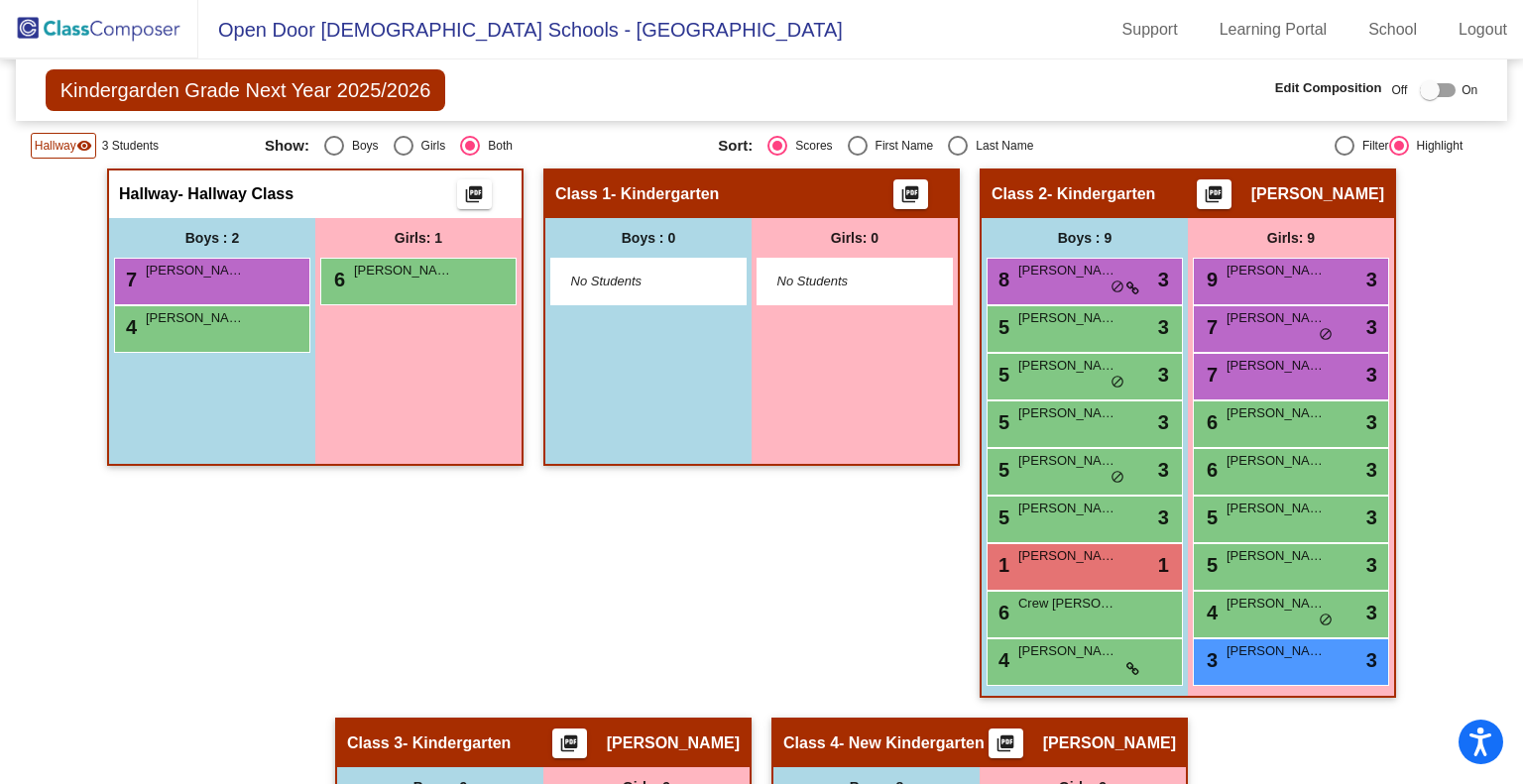 scroll, scrollTop: 379, scrollLeft: 0, axis: vertical 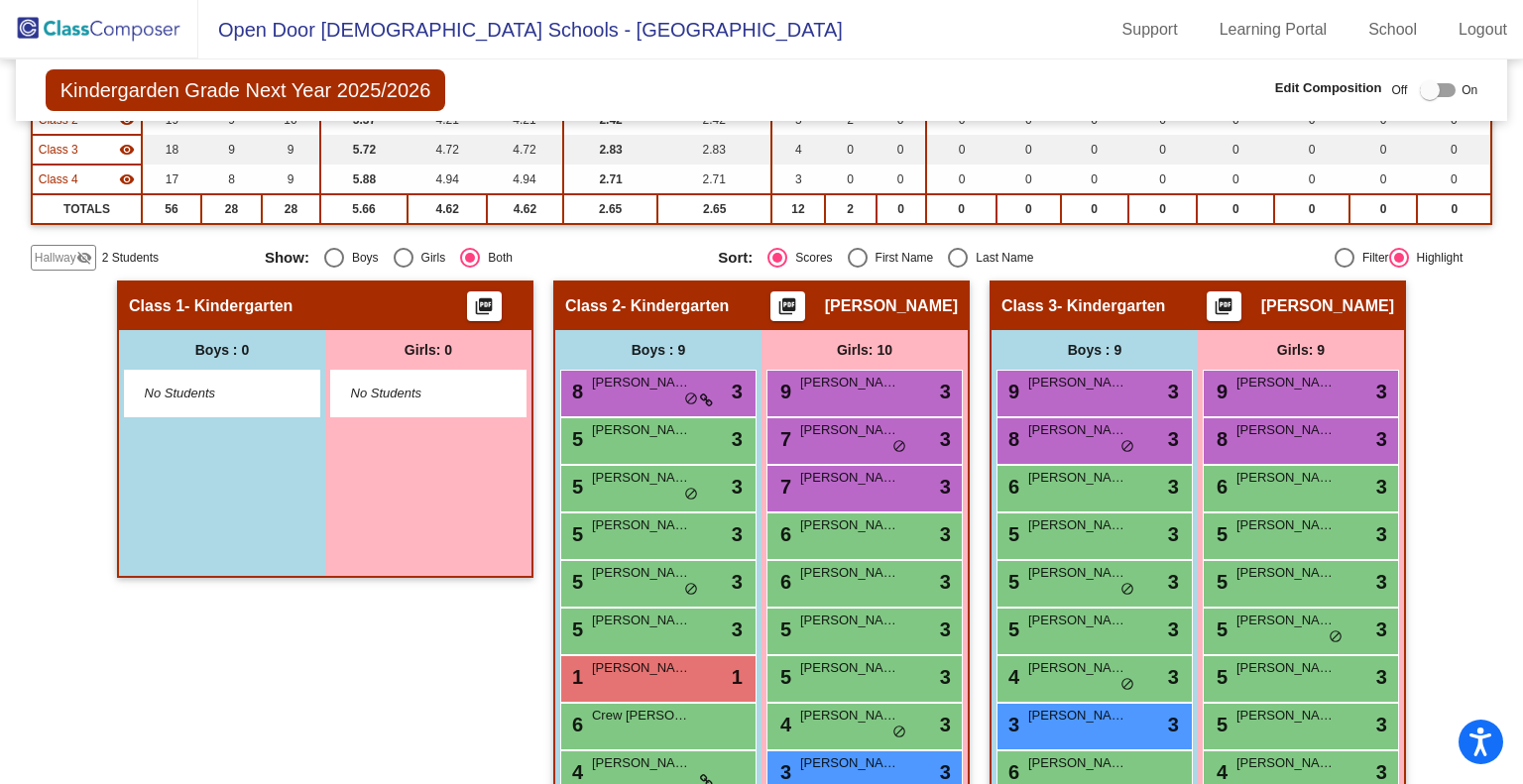 click on "visibility_off" 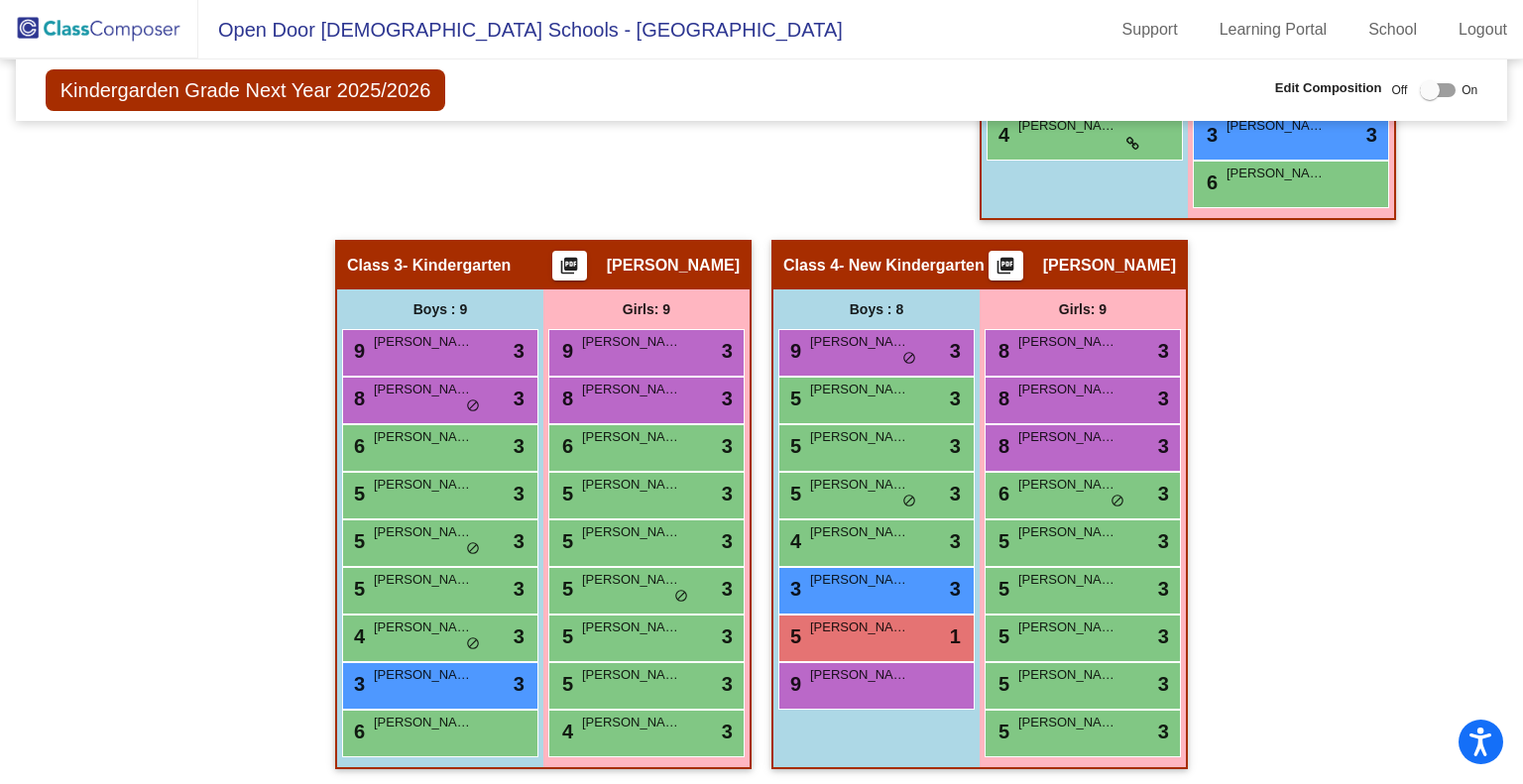 scroll, scrollTop: 0, scrollLeft: 0, axis: both 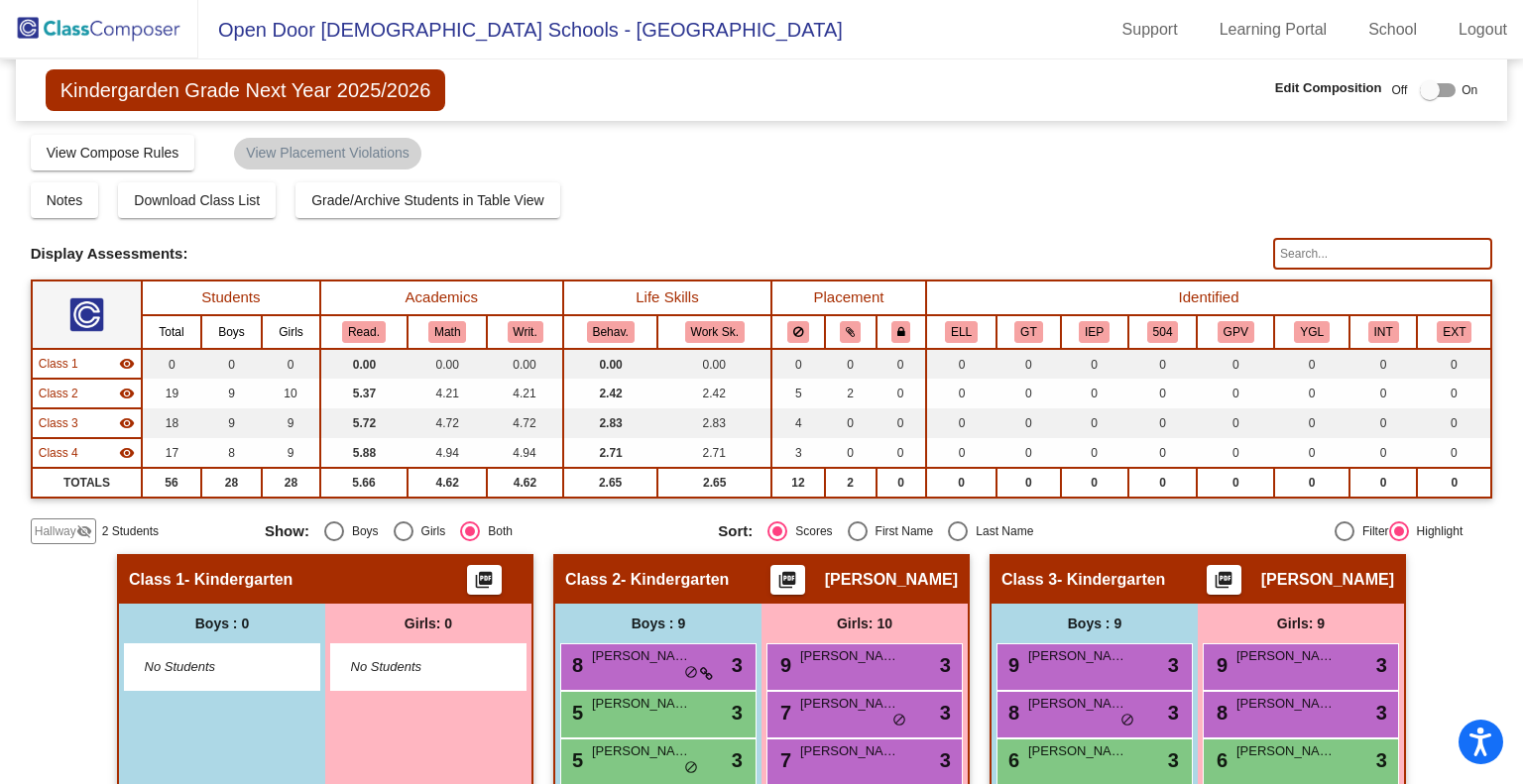 click 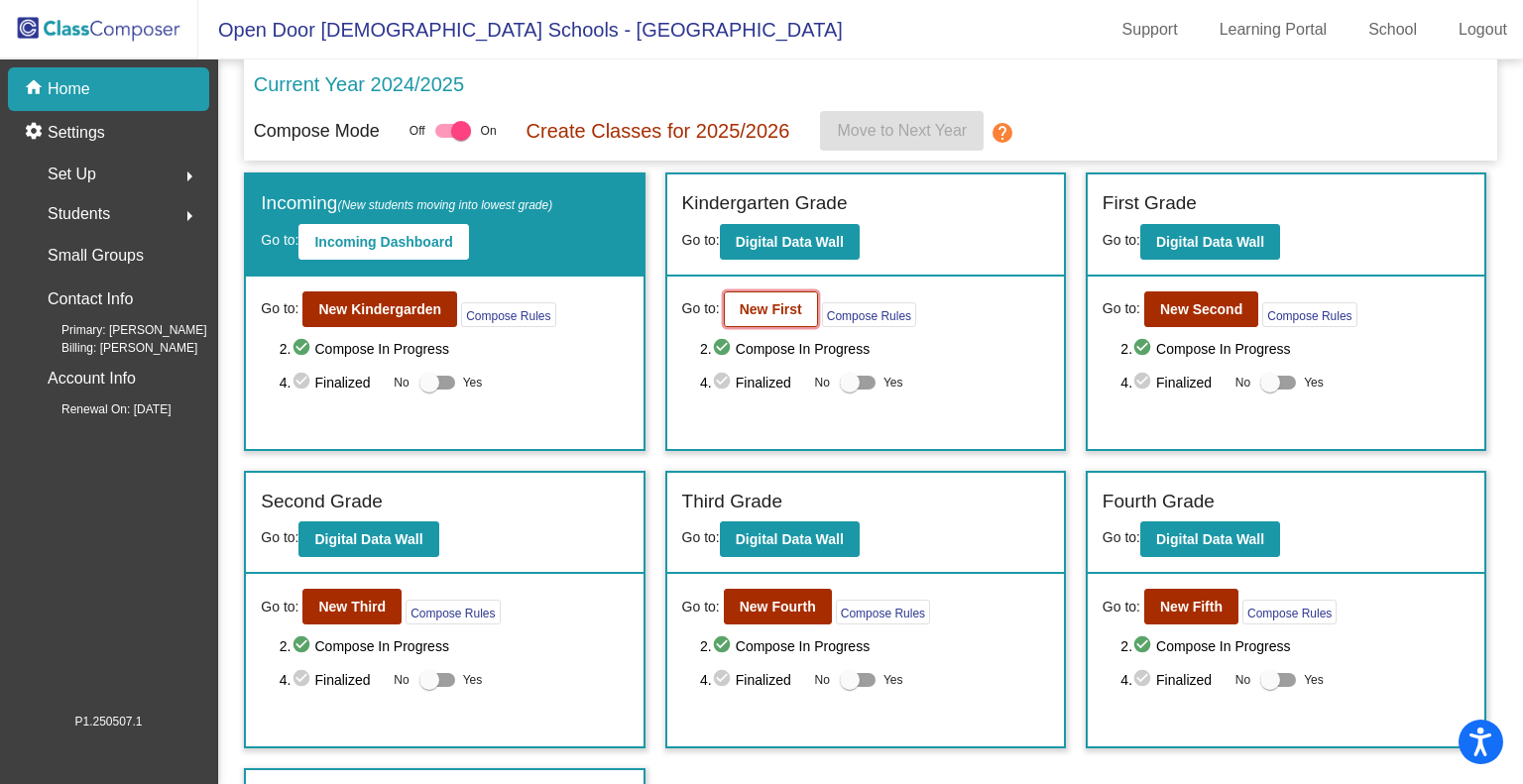 click on "New First" 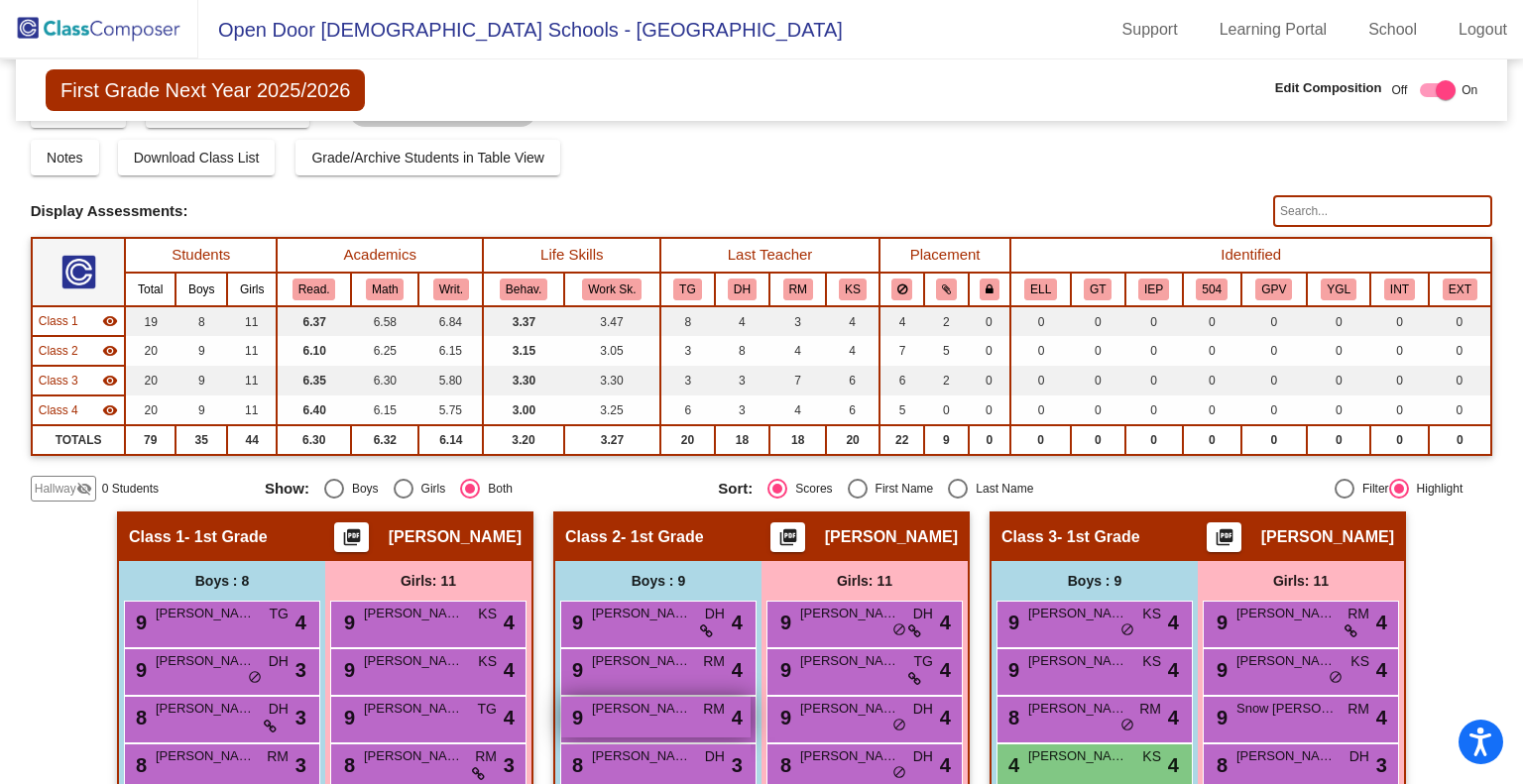scroll, scrollTop: 44, scrollLeft: 0, axis: vertical 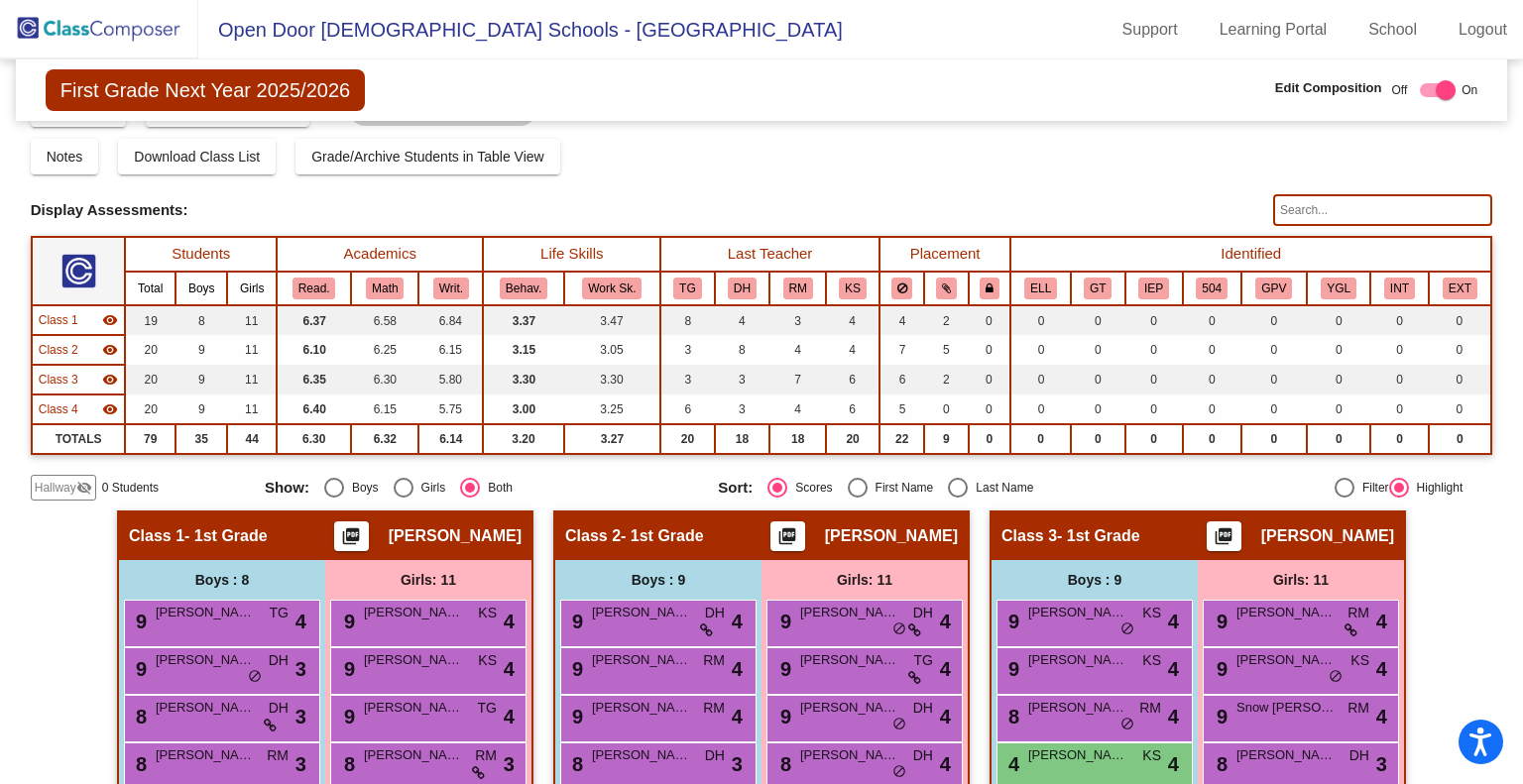 click at bounding box center [1438, 90] 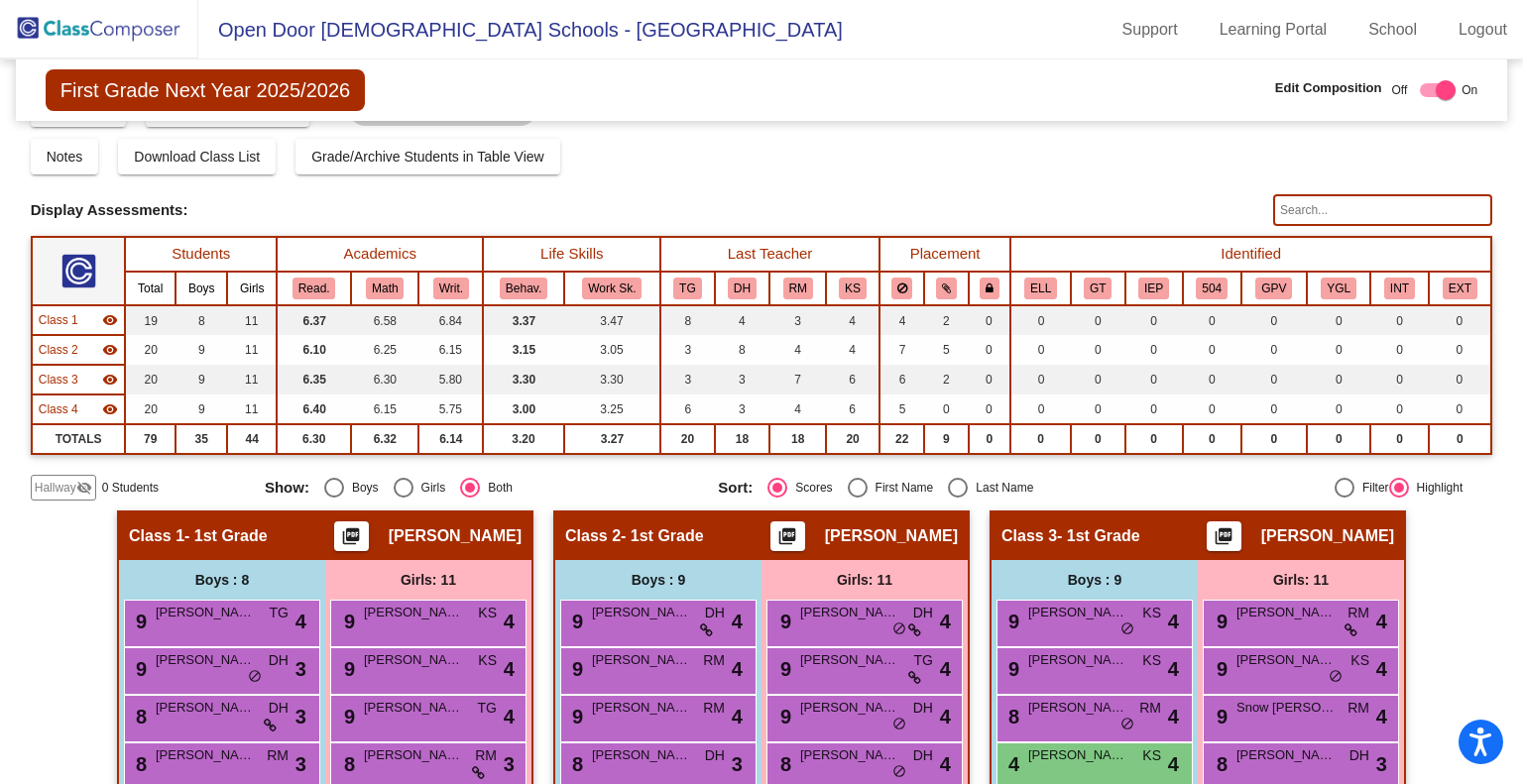checkbox on "false" 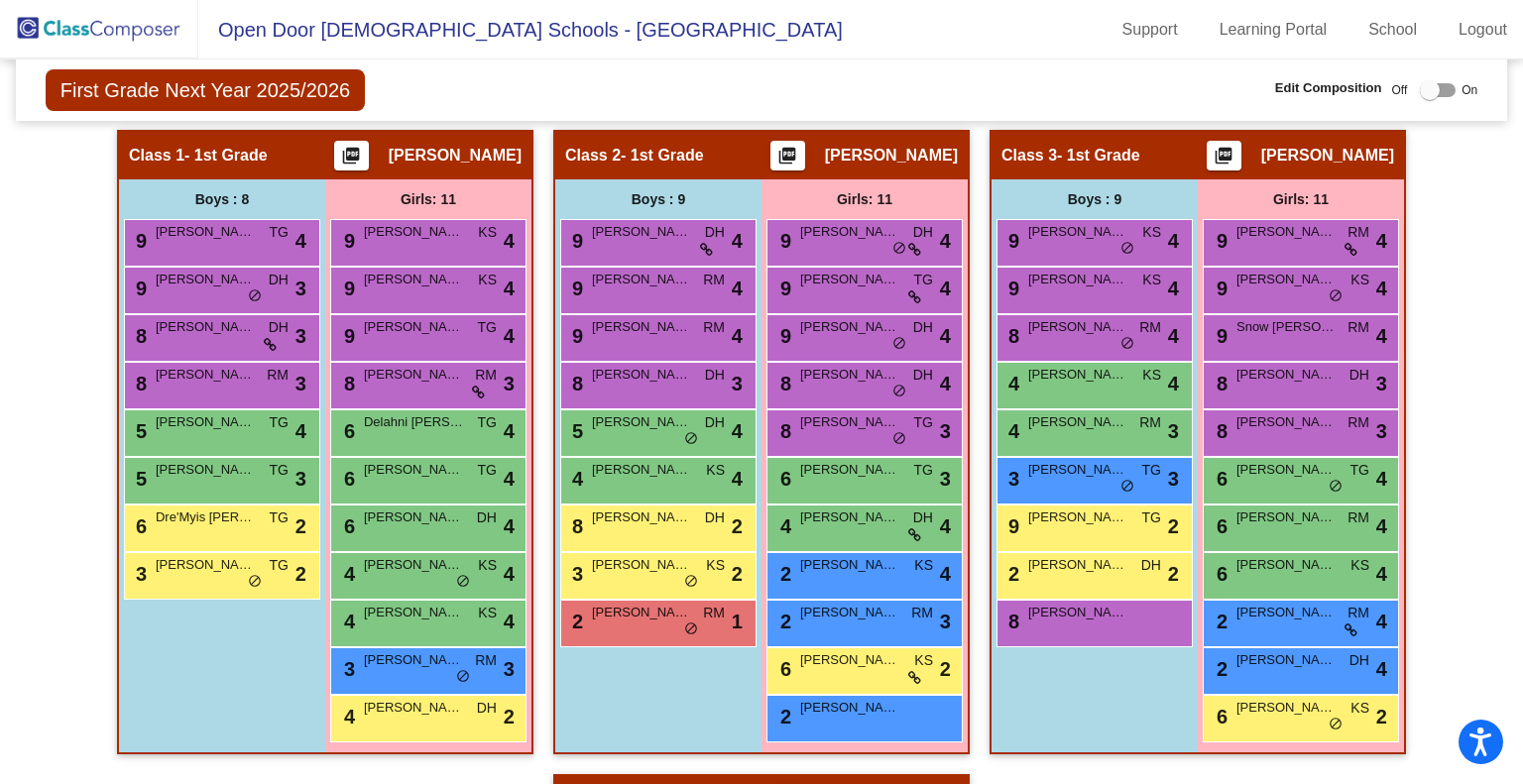 scroll, scrollTop: 419, scrollLeft: 0, axis: vertical 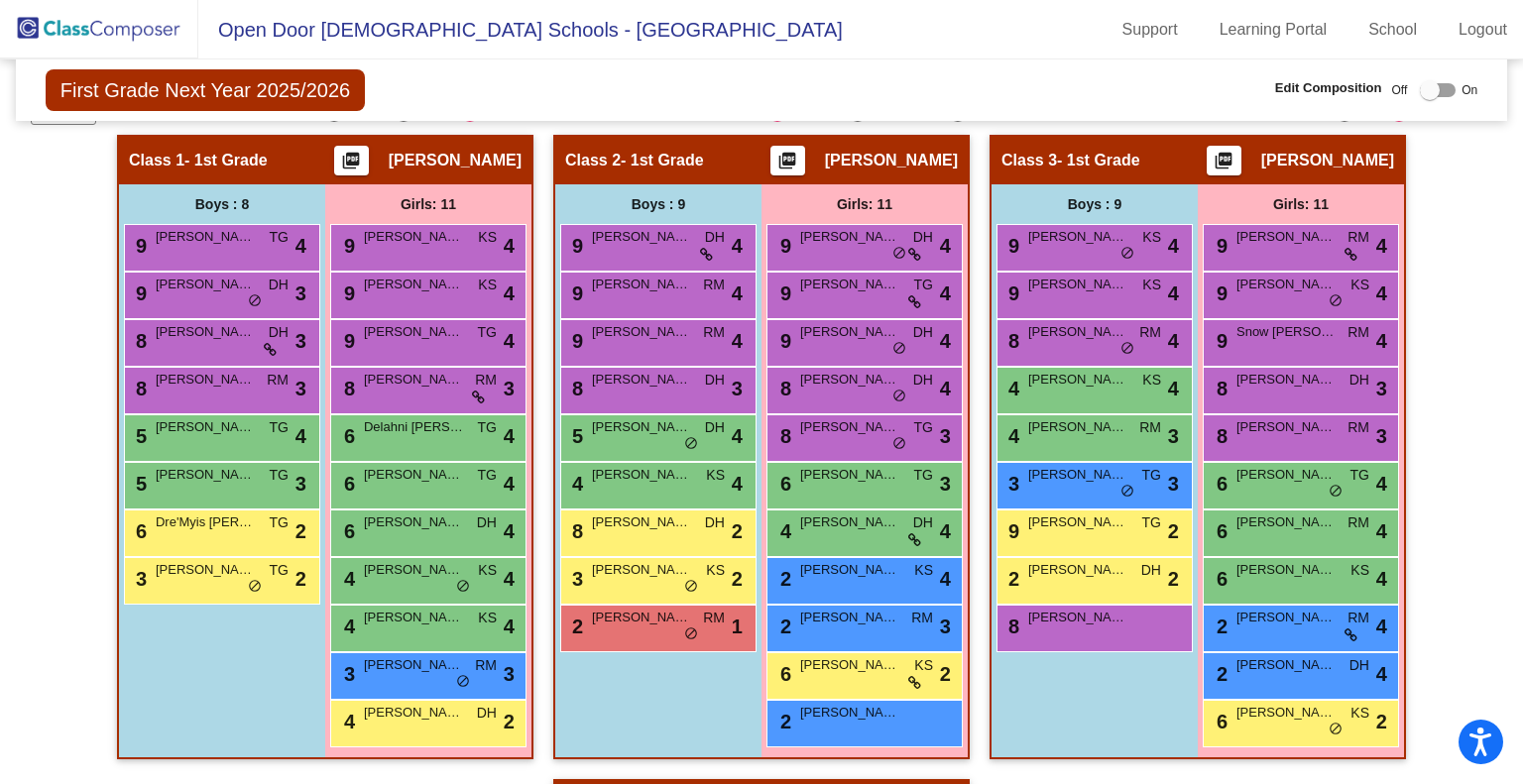 click on "Hallway   - Hallway Class  picture_as_pdf  Add Student  First Name Last Name Student Id  (Recommended)   Boy   Girl   Non Binary Add Close  Boys : 0    No Students   Girls: 0   No Students   Class 1   - 1st Grade  picture_as_pdf Sarah Lowe  Add Student  First Name Last Name Student Id  (Recommended)   Boy   Girl   Non Binary Add Close  Boys : 8  9 Hudson Mungle TG lock do_not_disturb_alt 4 9 Walker Webster DH lock do_not_disturb_alt 3 8 Levi Prudencio DH lock do_not_disturb_alt 3 8 Theodore Townsend RM lock do_not_disturb_alt 3 5 Reuben Enderle TG lock do_not_disturb_alt 4 5 Liam Elgin TG lock do_not_disturb_alt 3 6 Dre'Myis Tilford TG lock do_not_disturb_alt 2 3 Andre Davies TG lock do_not_disturb_alt 2 Girls: 11 9 Layla McClain KS lock do_not_disturb_alt 4 9 Payton Lewis KS lock do_not_disturb_alt 4 9 Beya Patrick TG lock do_not_disturb_alt 4 8 Isabelle Niehart RM lock do_not_disturb_alt 3 6 Delahni Stamper TG lock do_not_disturb_alt 4 6 Amelia Perez TG lock do_not_disturb_alt 4 6 Noelle Fritz DH lock" 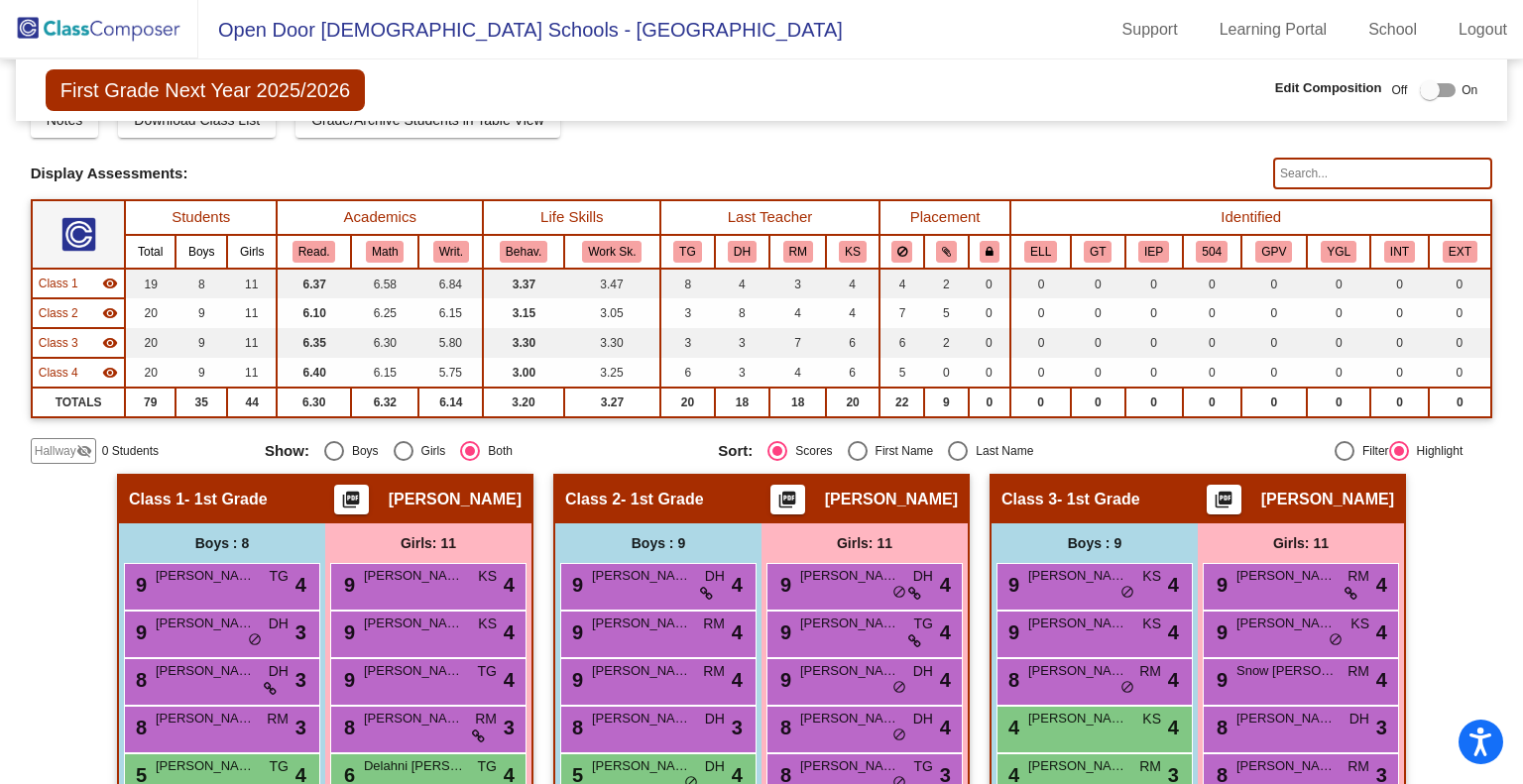 scroll, scrollTop: 0, scrollLeft: 0, axis: both 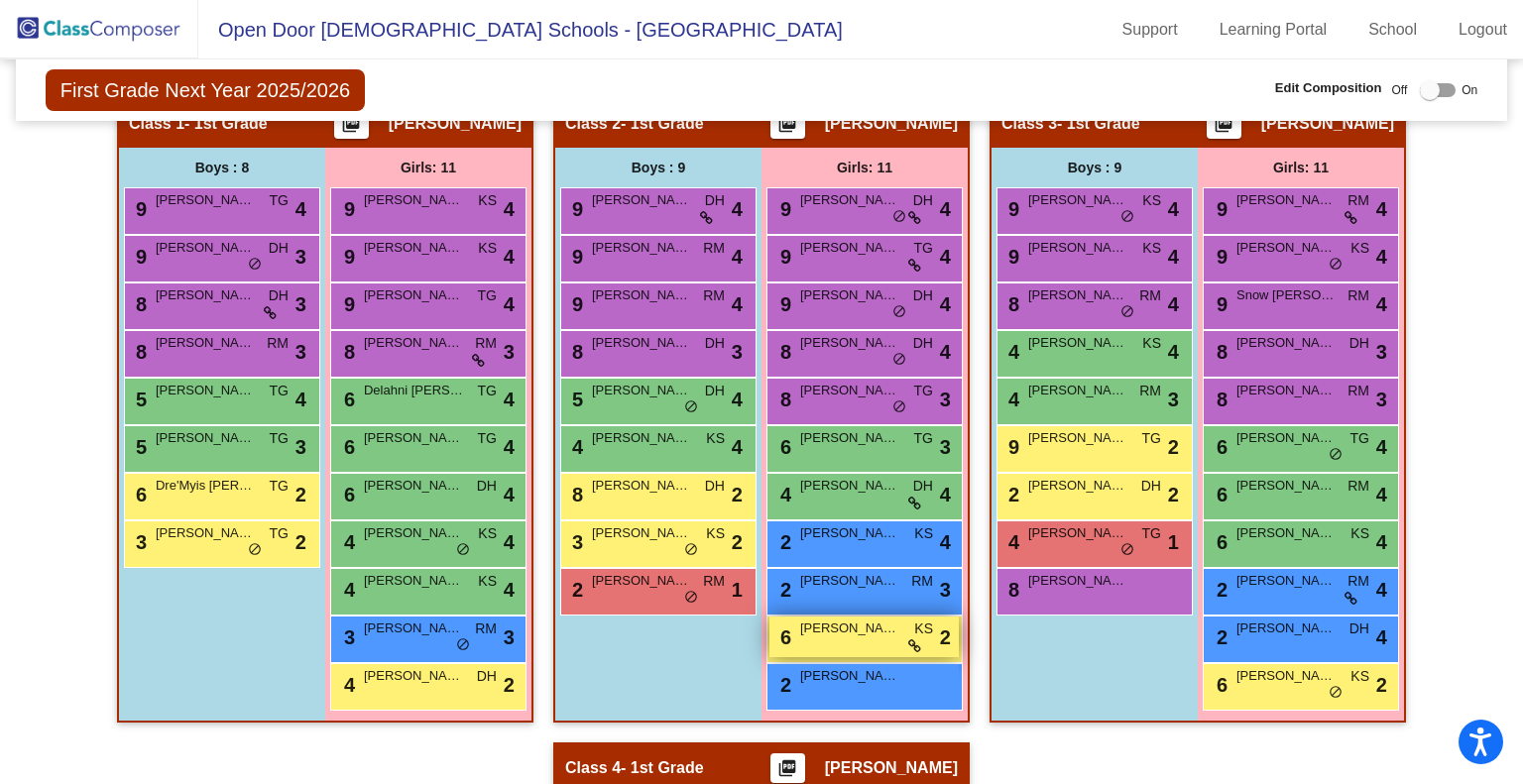 click on "Emery Cottrell" at bounding box center (850, 628) 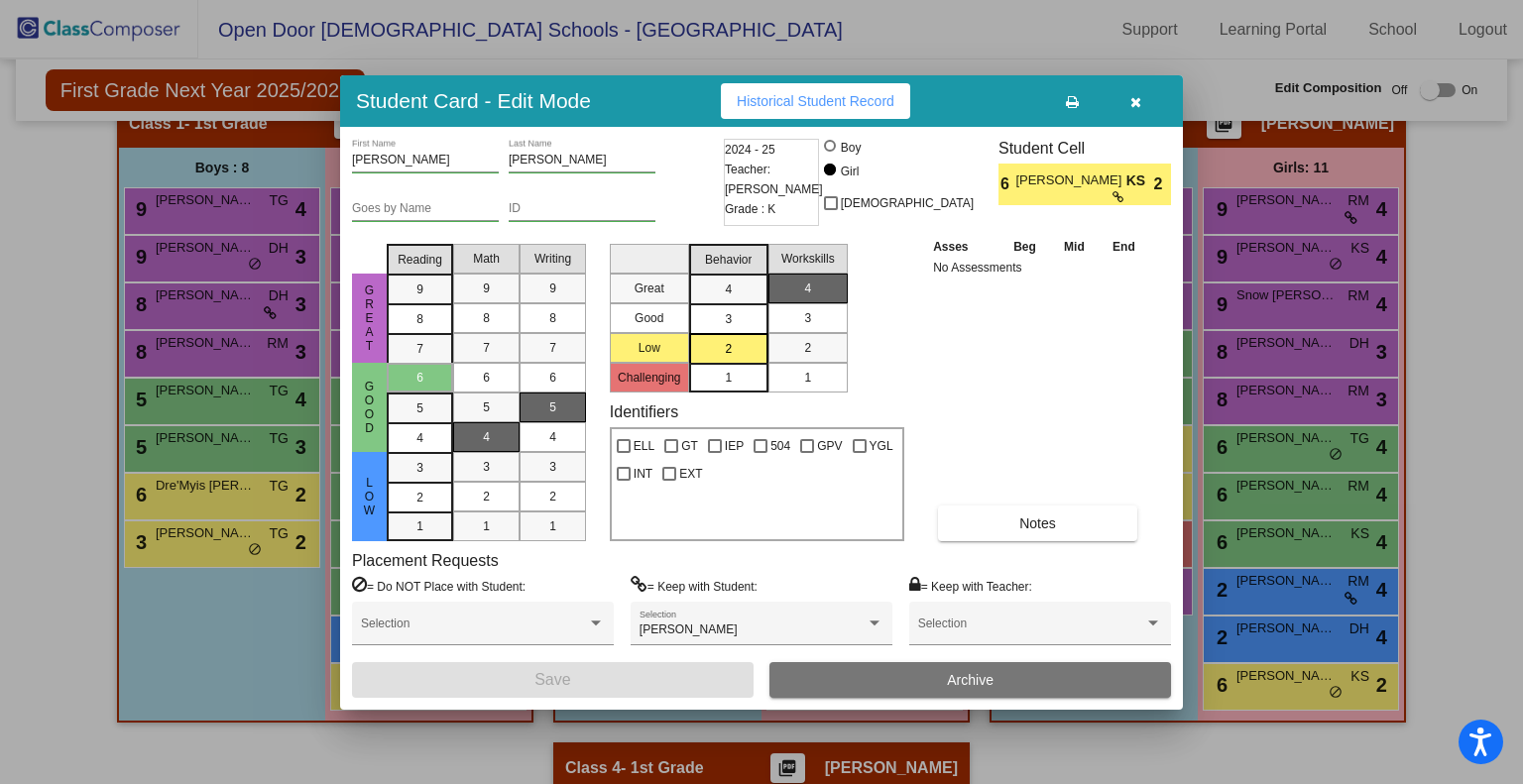 click at bounding box center (1135, 102) 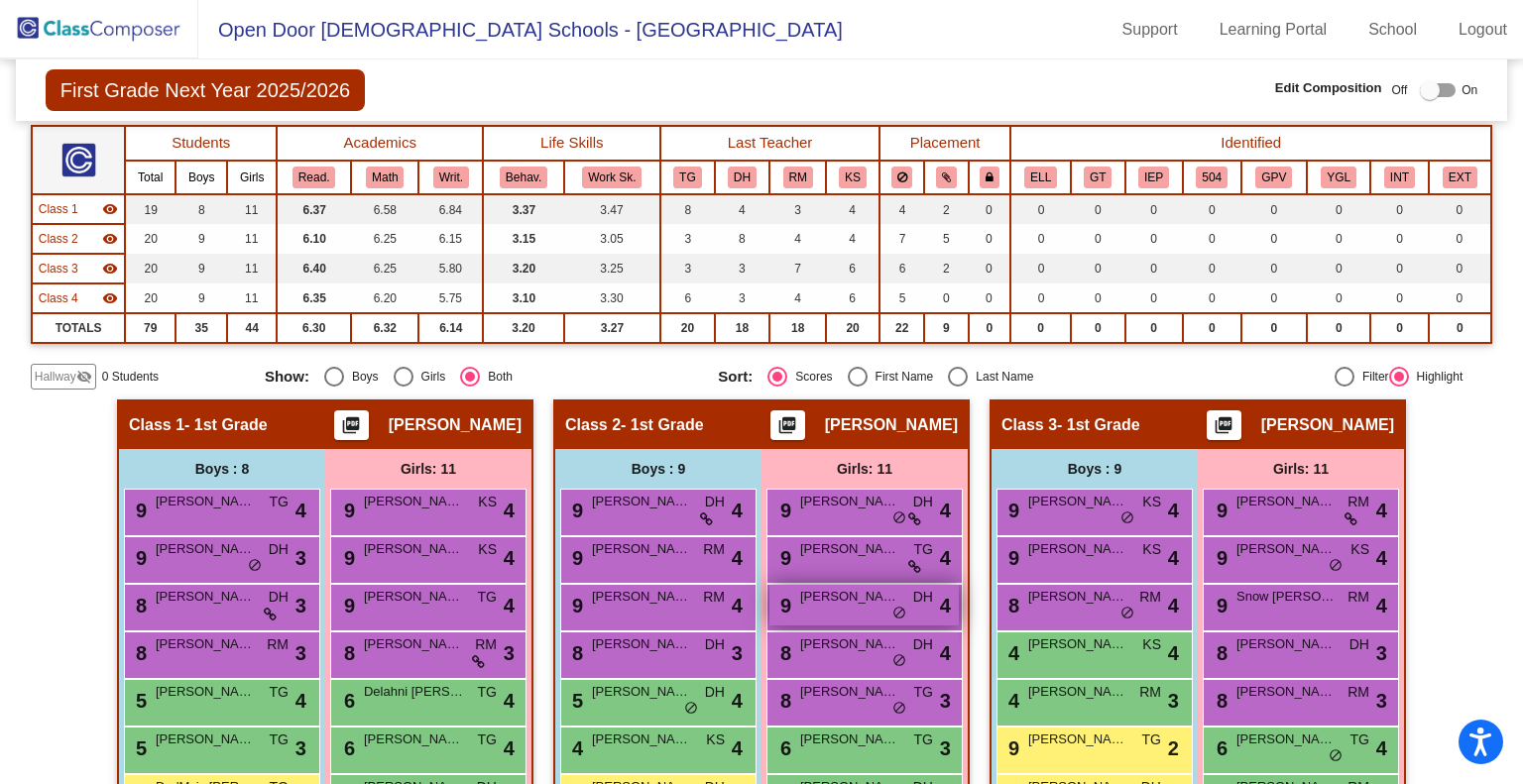 scroll, scrollTop: 157, scrollLeft: 0, axis: vertical 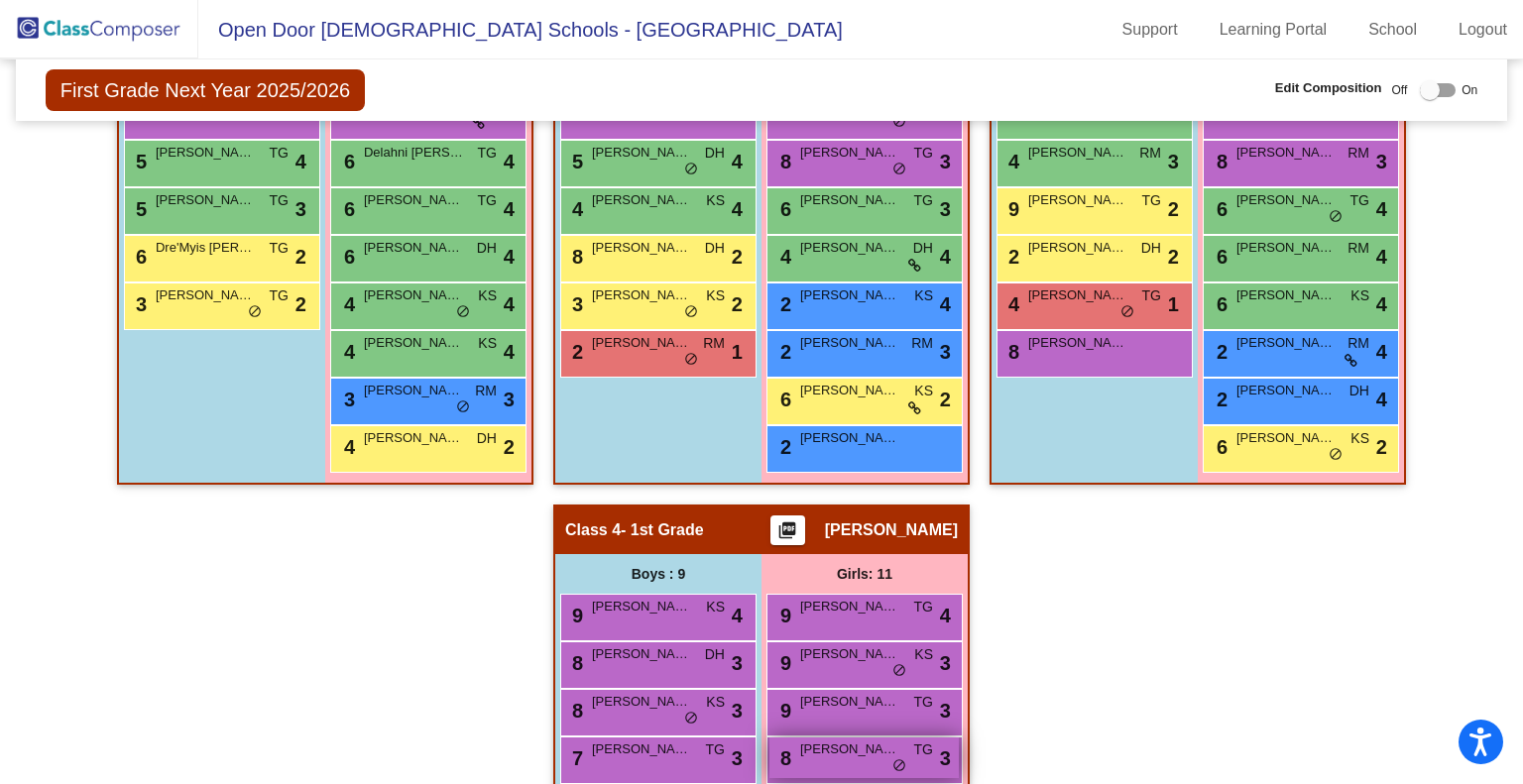 click on "Hallway   - Hallway Class  picture_as_pdf  Add Student  First Name Last Name Student Id  (Recommended)   Boy   Girl   Non Binary Add Close  Boys : 0    No Students   Girls: 0   No Students   Class 1   - 1st Grade  picture_as_pdf Sarah Lowe  Add Student  First Name Last Name Student Id  (Recommended)   Boy   Girl   Non Binary Add Close  Boys : 8  9 Hudson Mungle TG lock do_not_disturb_alt 4 9 Walker Webster DH lock do_not_disturb_alt 3 8 Levi Prudencio DH lock do_not_disturb_alt 3 8 Theodore Townsend RM lock do_not_disturb_alt 3 5 Reuben Enderle TG lock do_not_disturb_alt 4 5 Liam Elgin TG lock do_not_disturb_alt 3 6 Dre'Myis Tilford TG lock do_not_disturb_alt 2 3 Andre Davies TG lock do_not_disturb_alt 2 Girls: 11 9 Layla McClain KS lock do_not_disturb_alt 4 9 Payton Lewis KS lock do_not_disturb_alt 4 9 Beya Patrick TG lock do_not_disturb_alt 4 8 Isabelle Niehart RM lock do_not_disturb_alt 3 6 Delahni Stamper TG lock do_not_disturb_alt 4 6 Amelia Perez TG lock do_not_disturb_alt 4 6 Noelle Fritz DH lock" 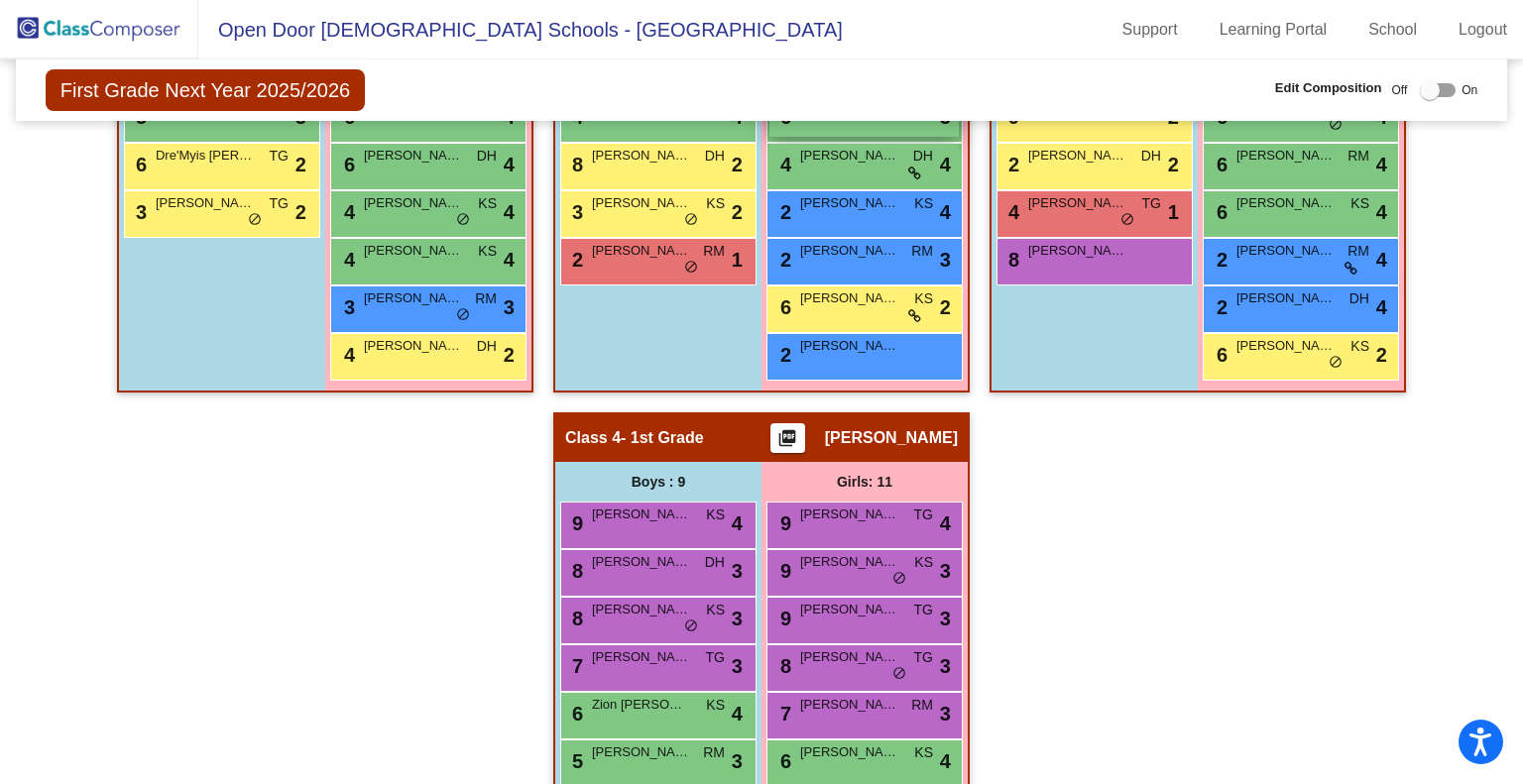 scroll, scrollTop: 788, scrollLeft: 0, axis: vertical 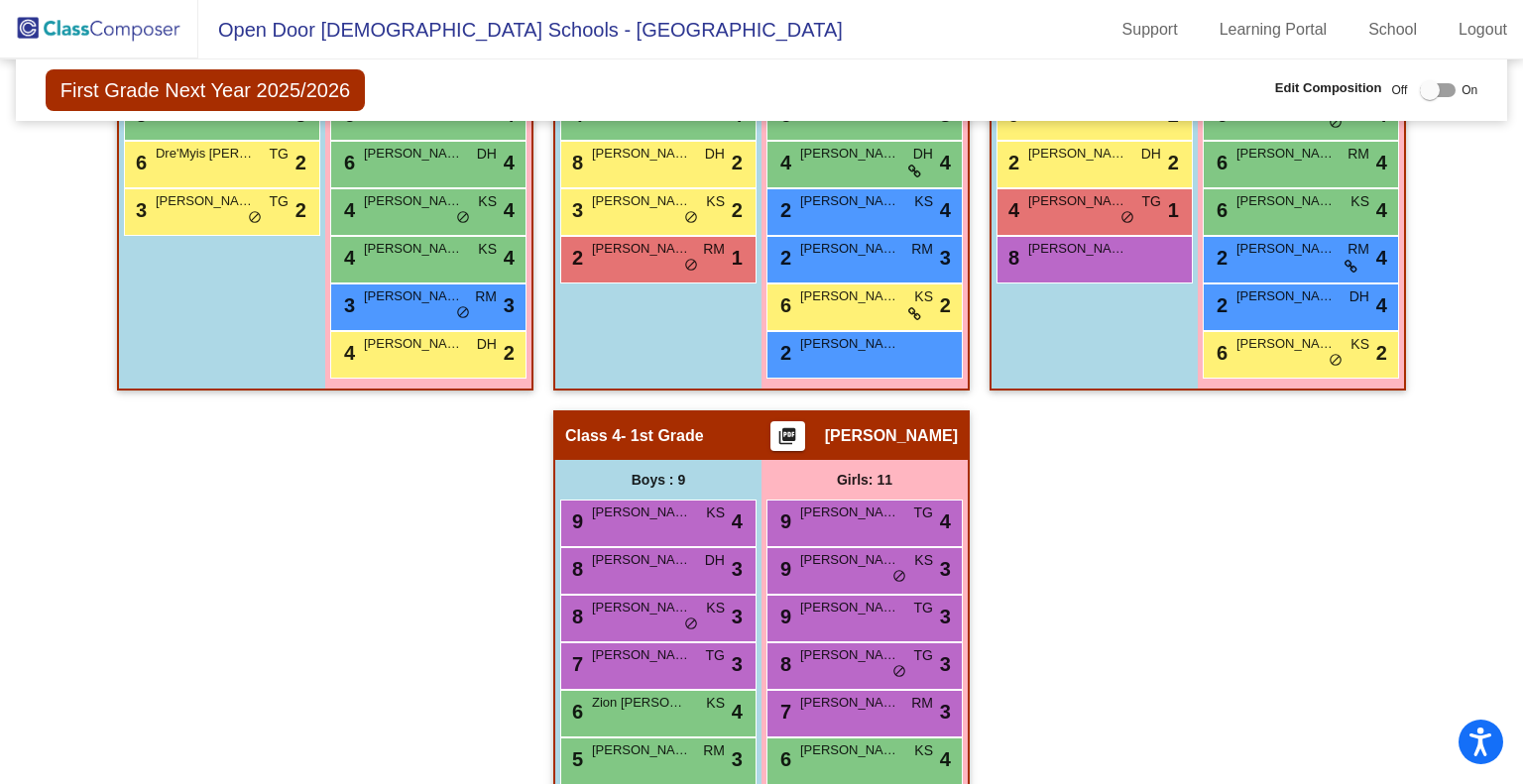click 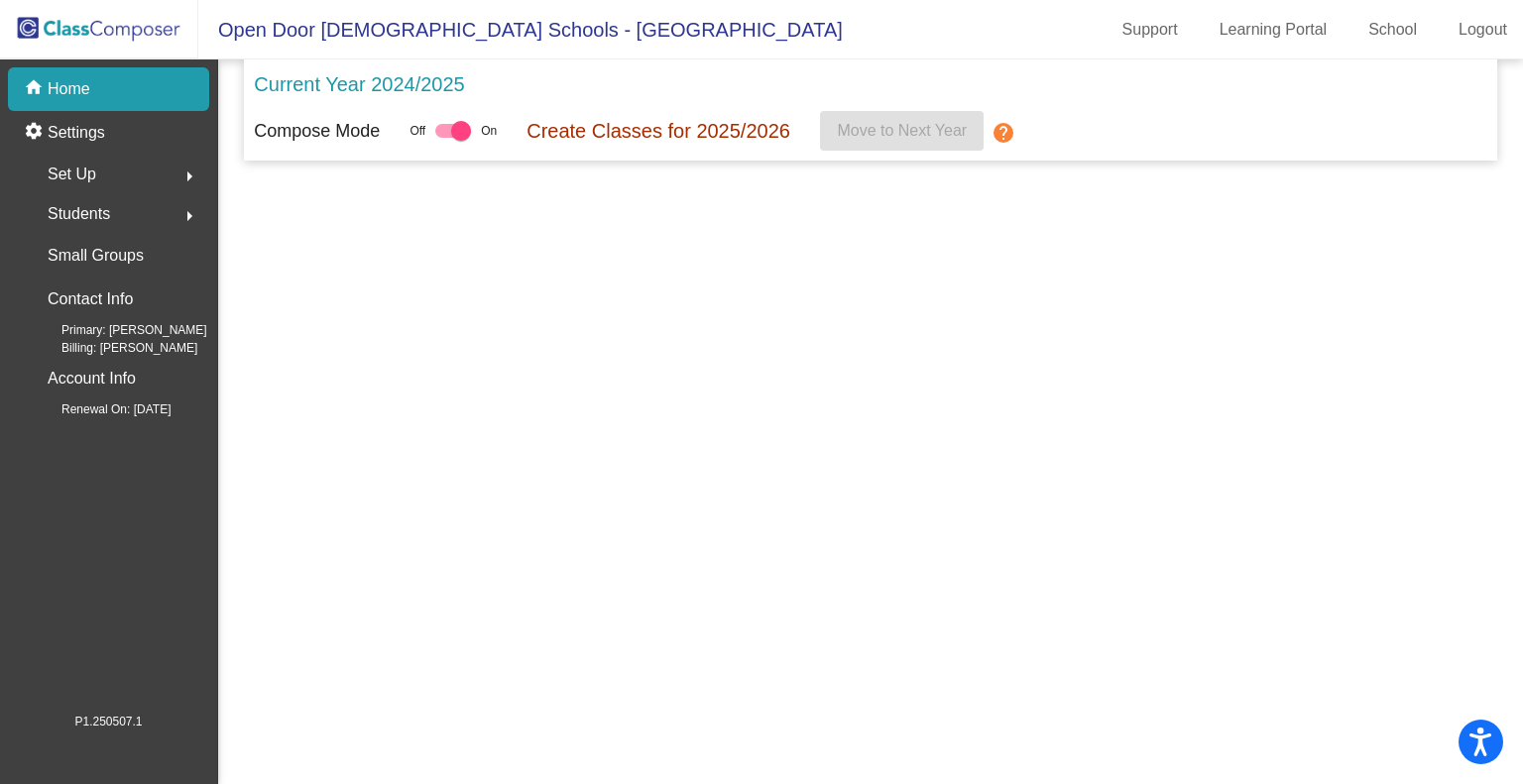 scroll, scrollTop: 0, scrollLeft: 0, axis: both 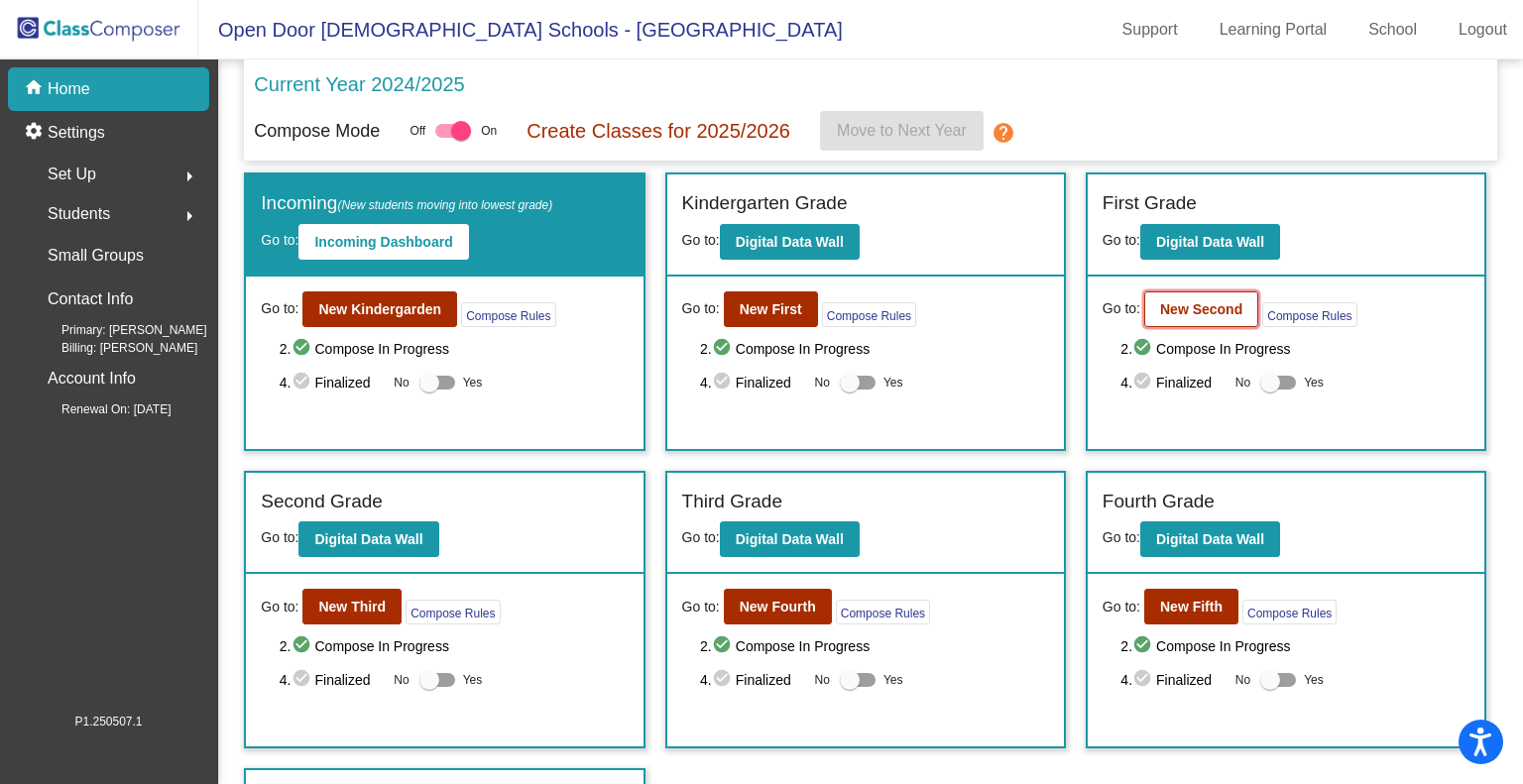 click on "New Second" 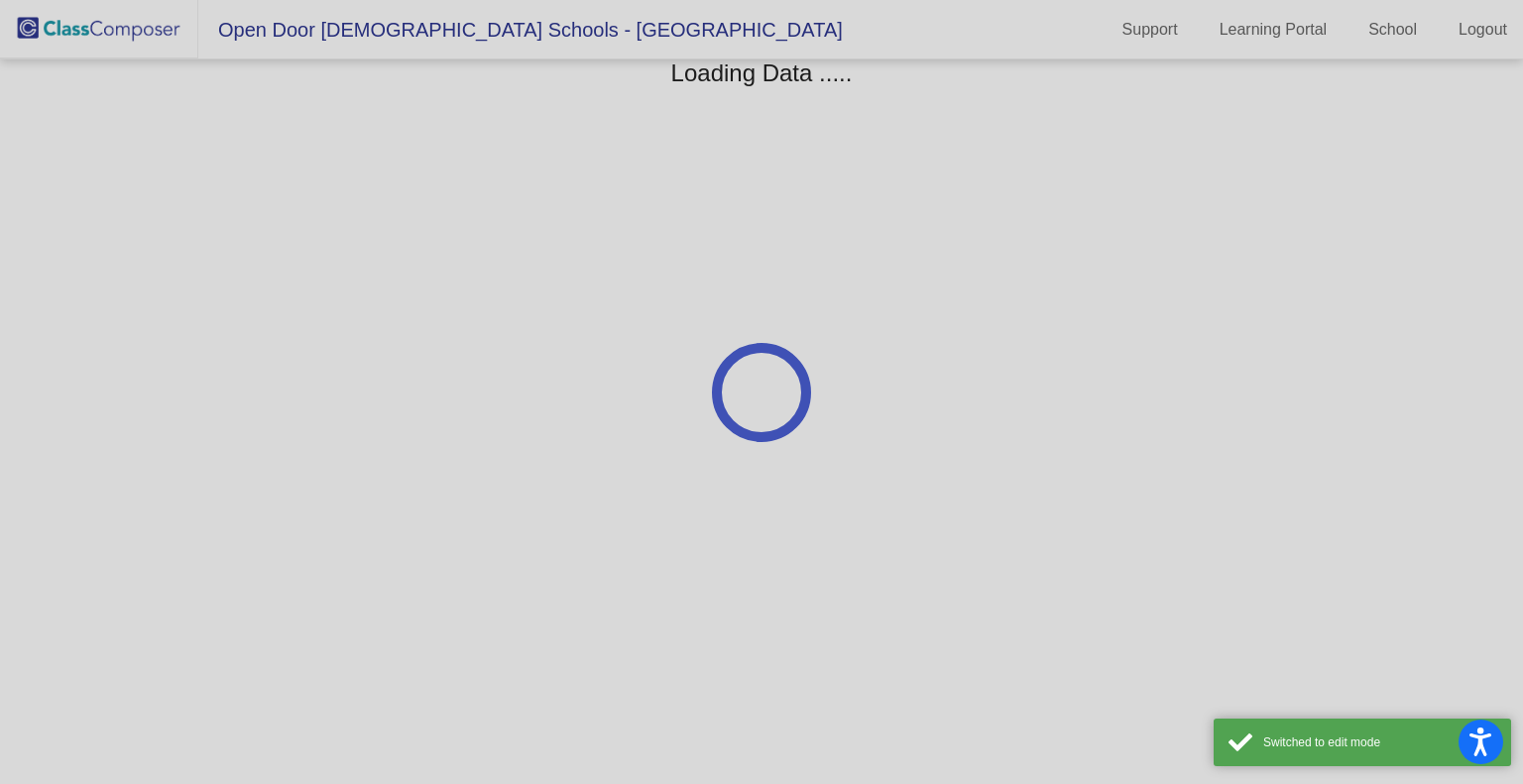click 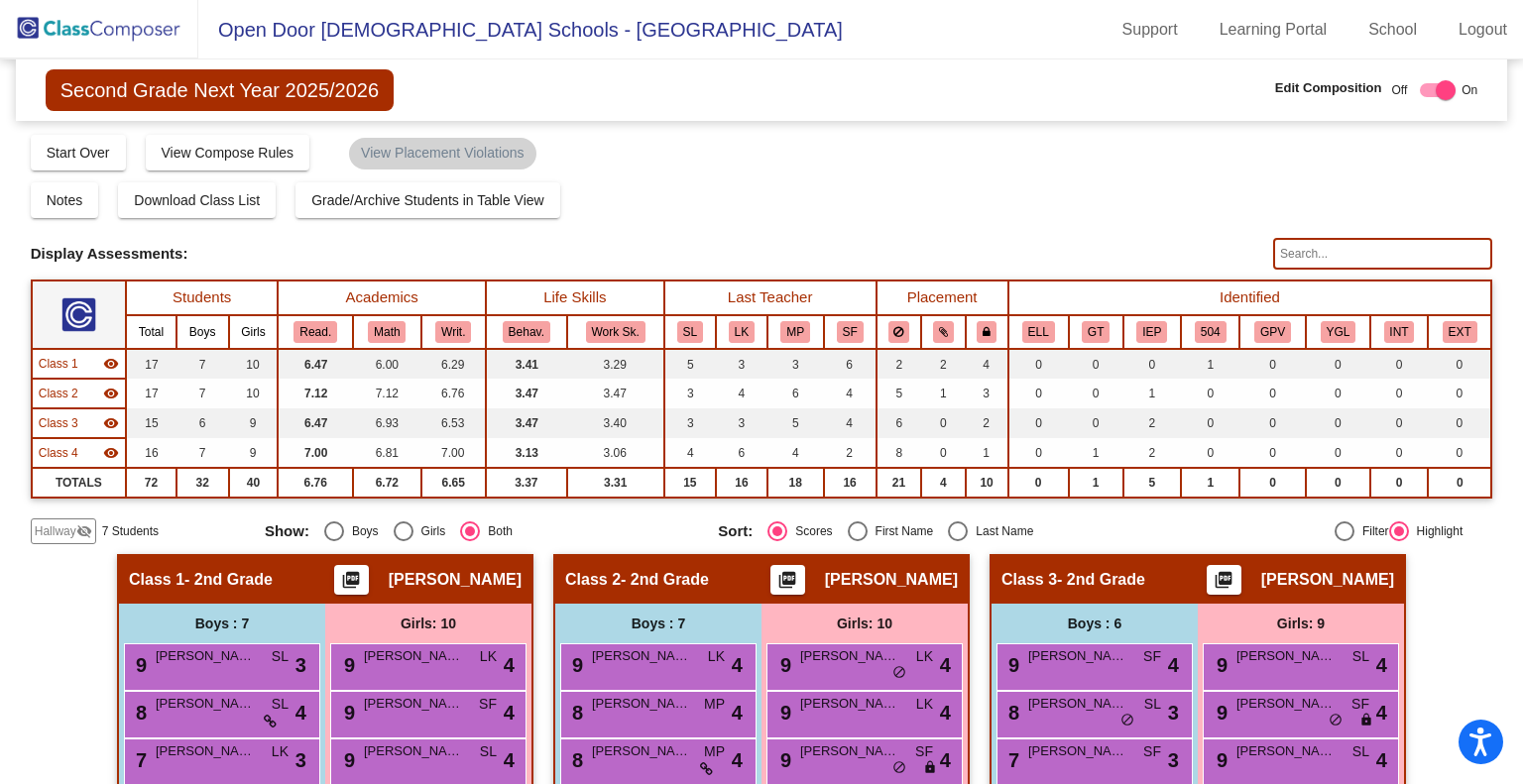 click at bounding box center [1446, 90] 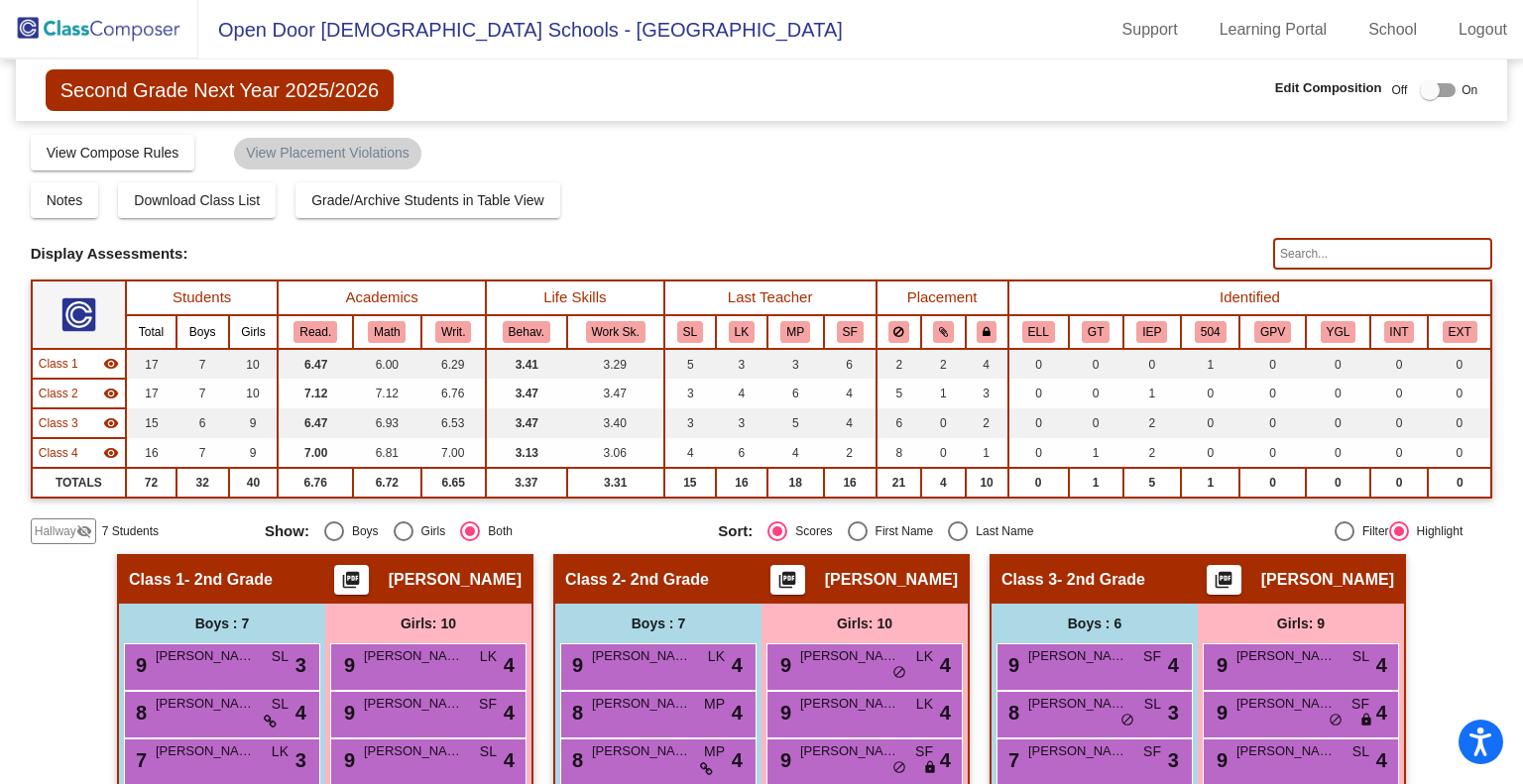 click on "Hallway" 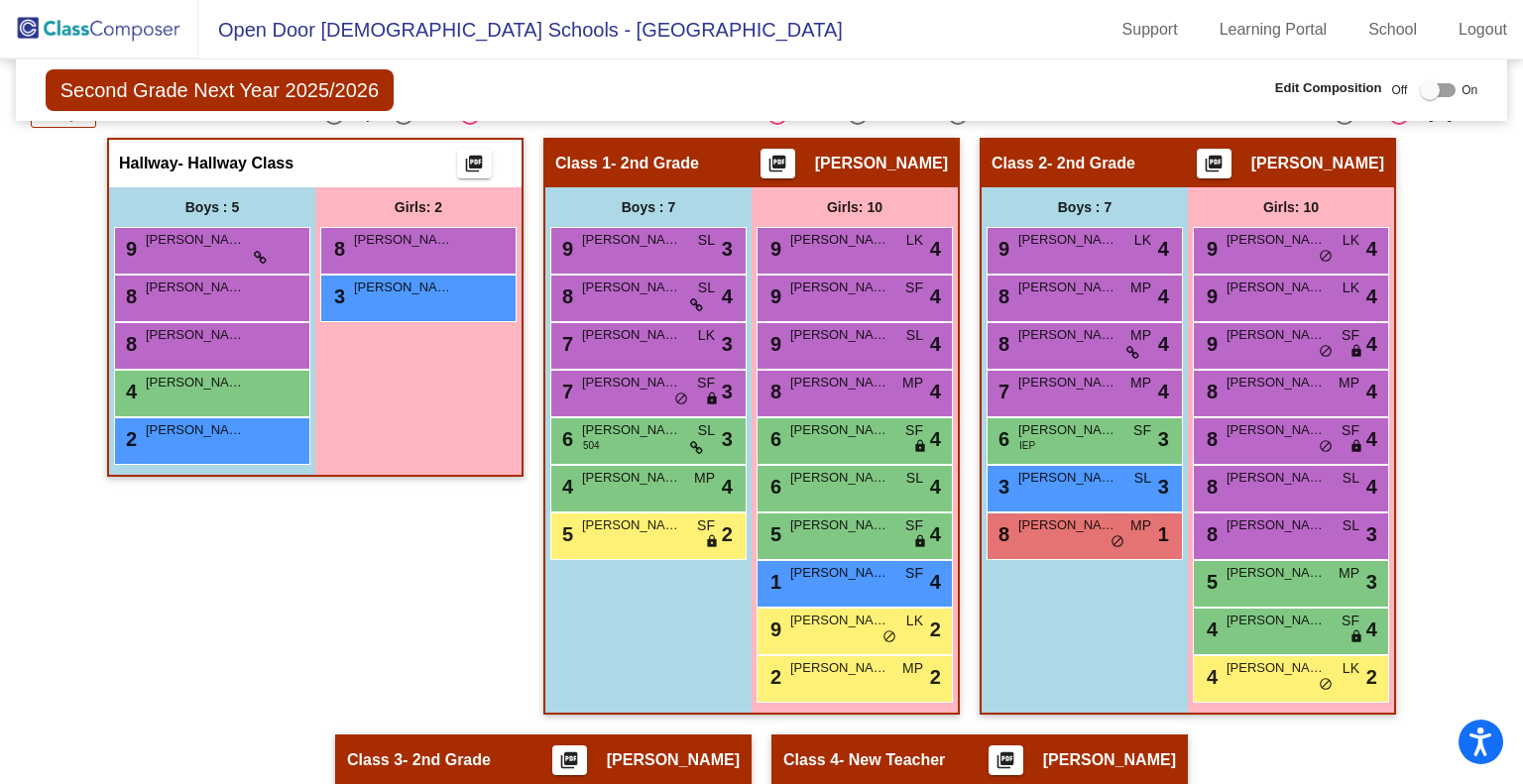 scroll, scrollTop: 427, scrollLeft: 0, axis: vertical 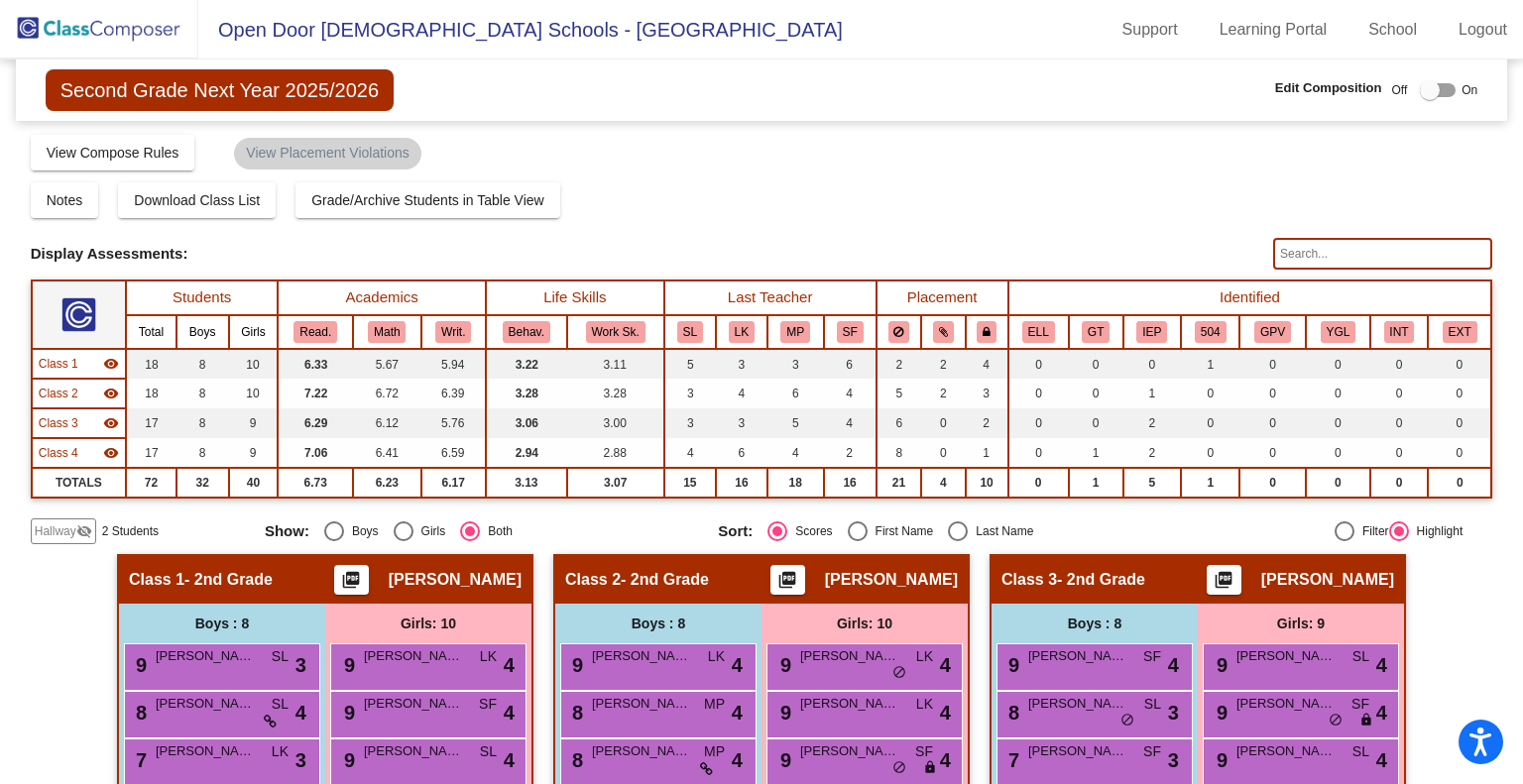 click on "Hallway" 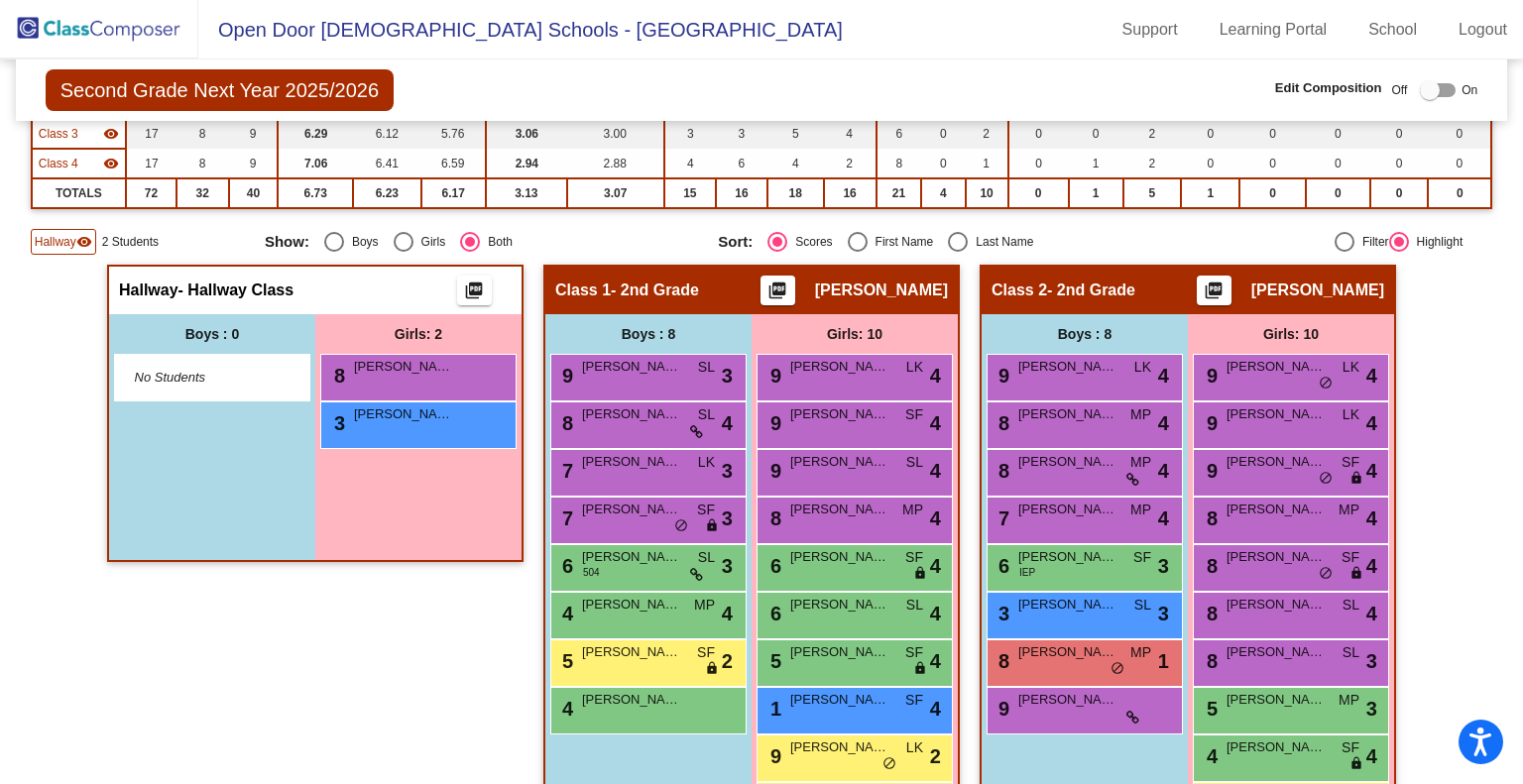 scroll, scrollTop: 336, scrollLeft: 0, axis: vertical 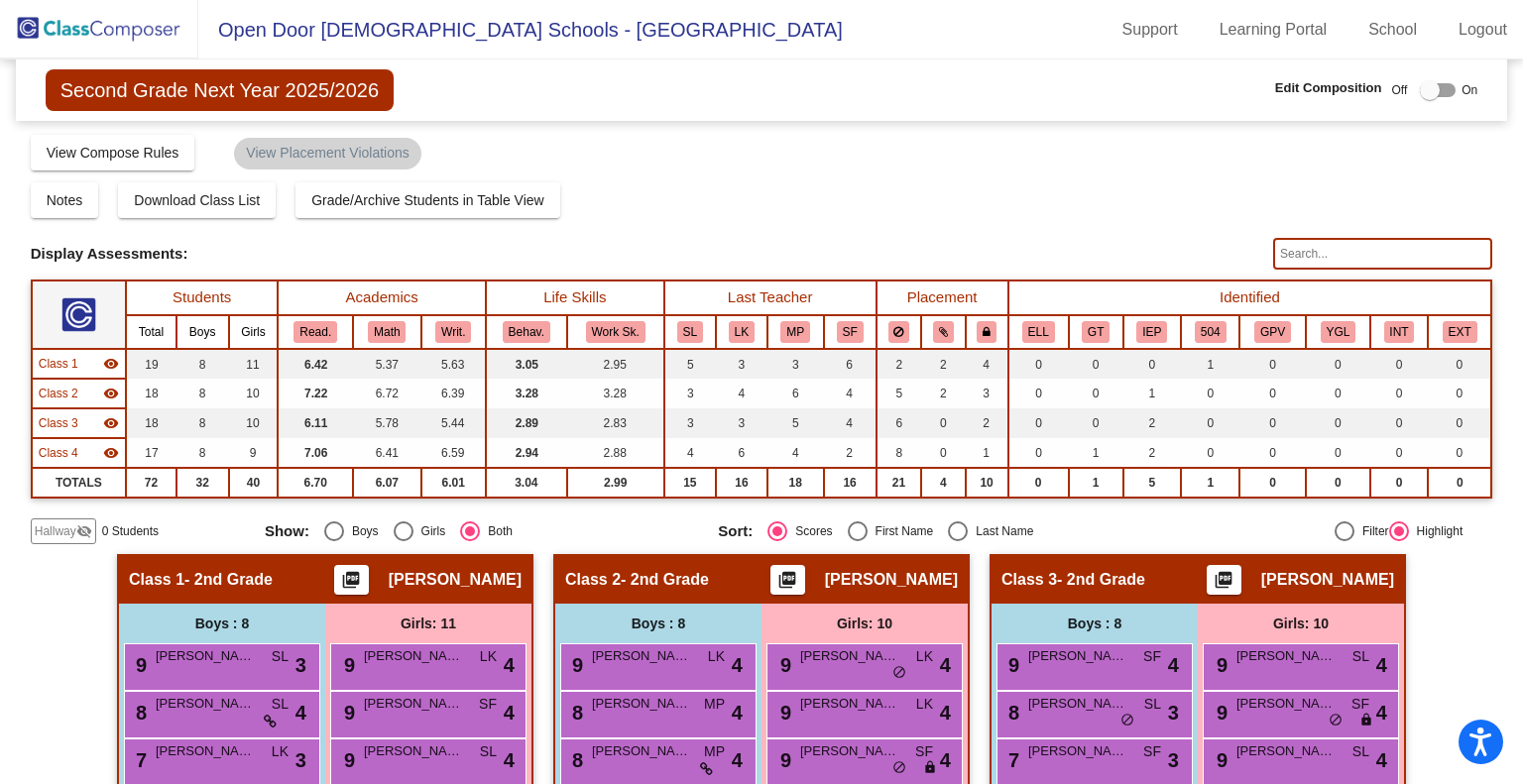 click 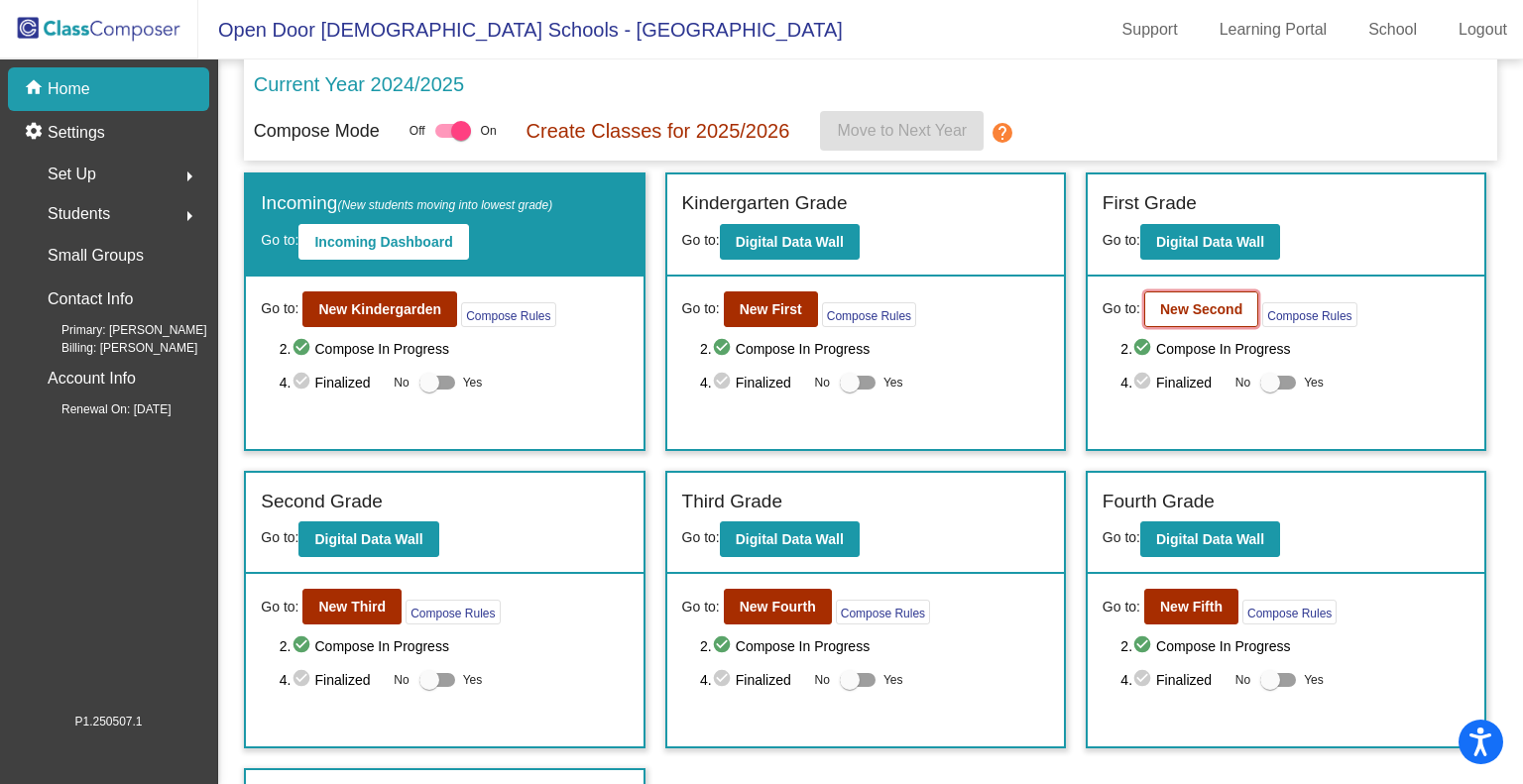 click on "New Second" 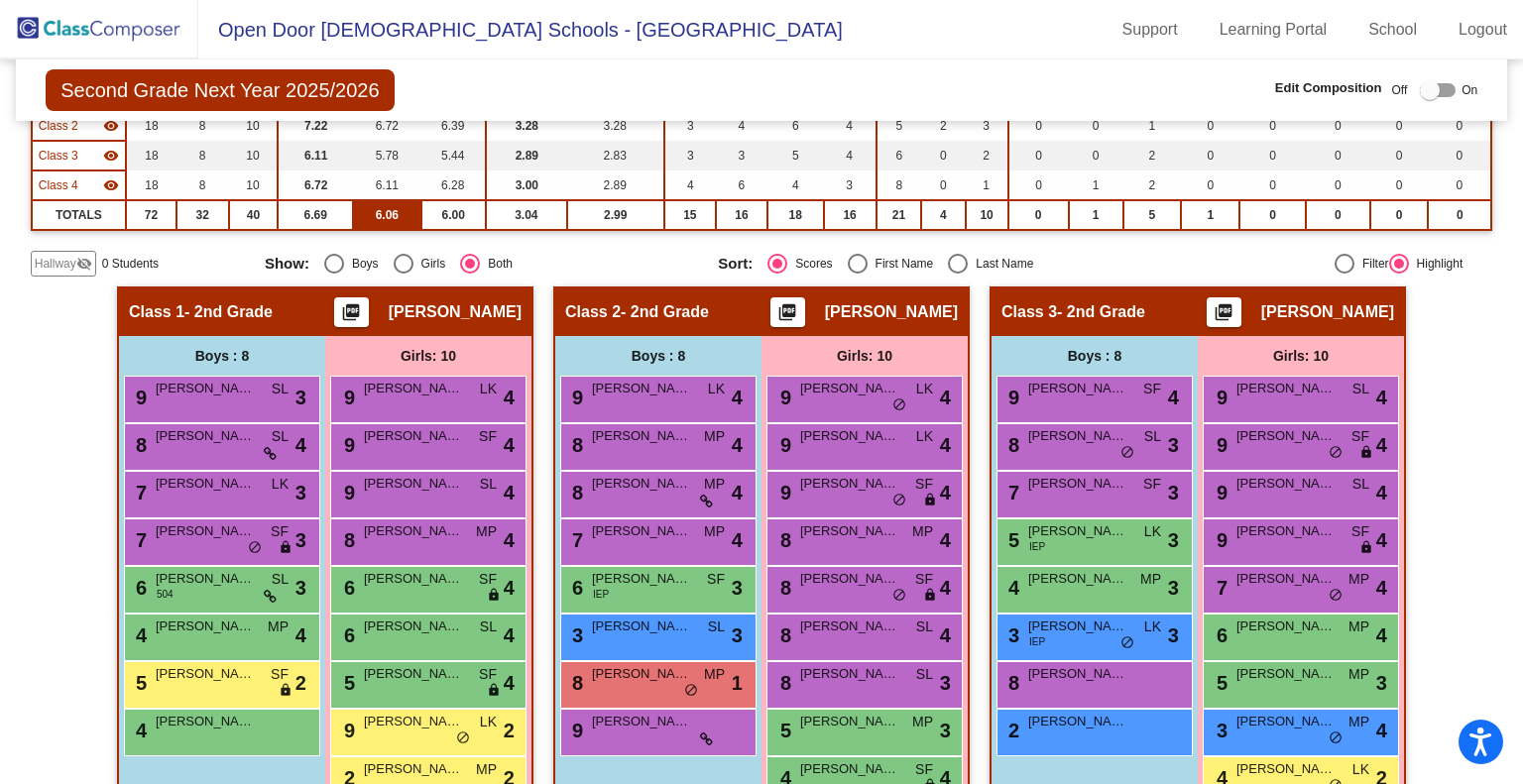 scroll, scrollTop: 0, scrollLeft: 0, axis: both 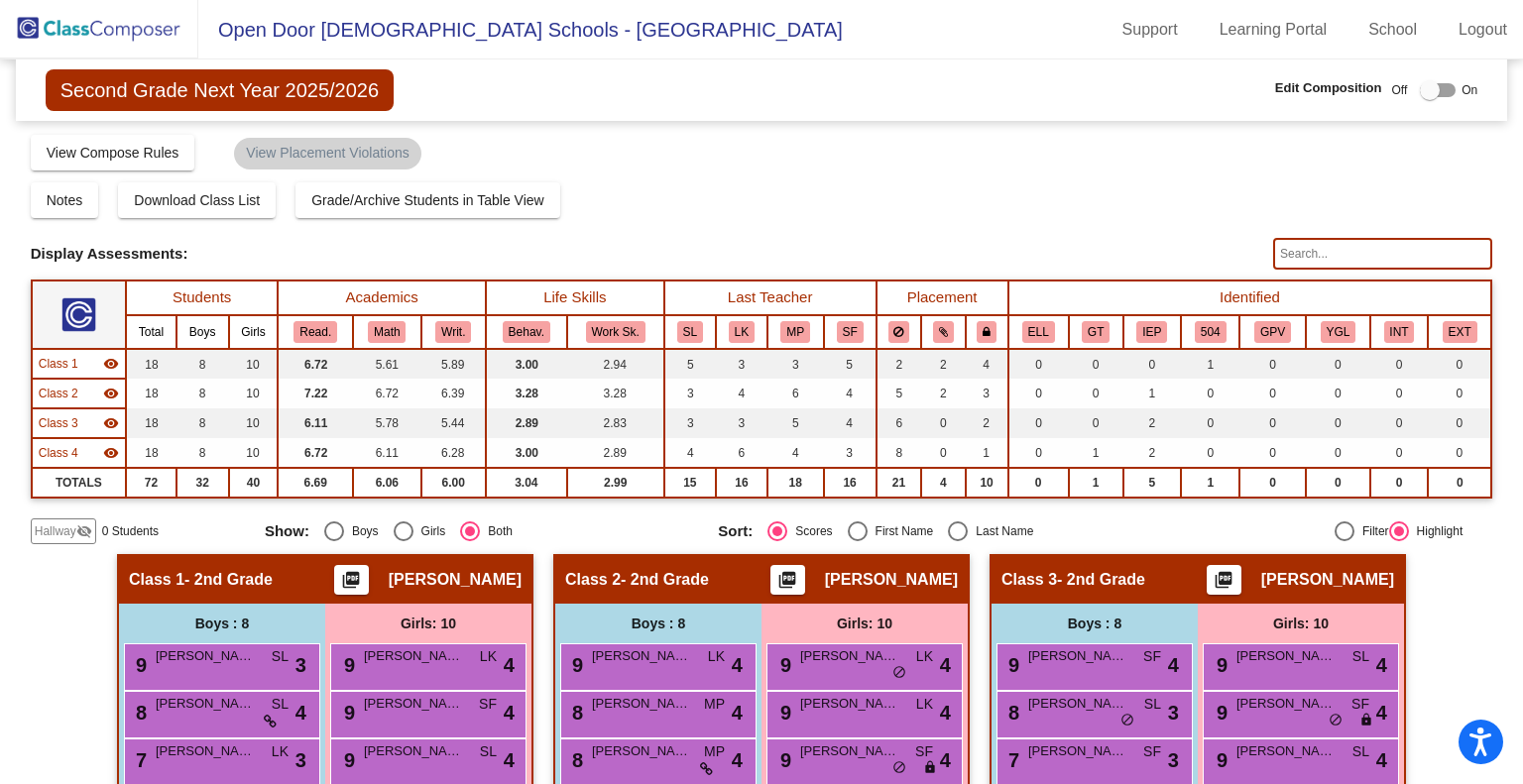 click 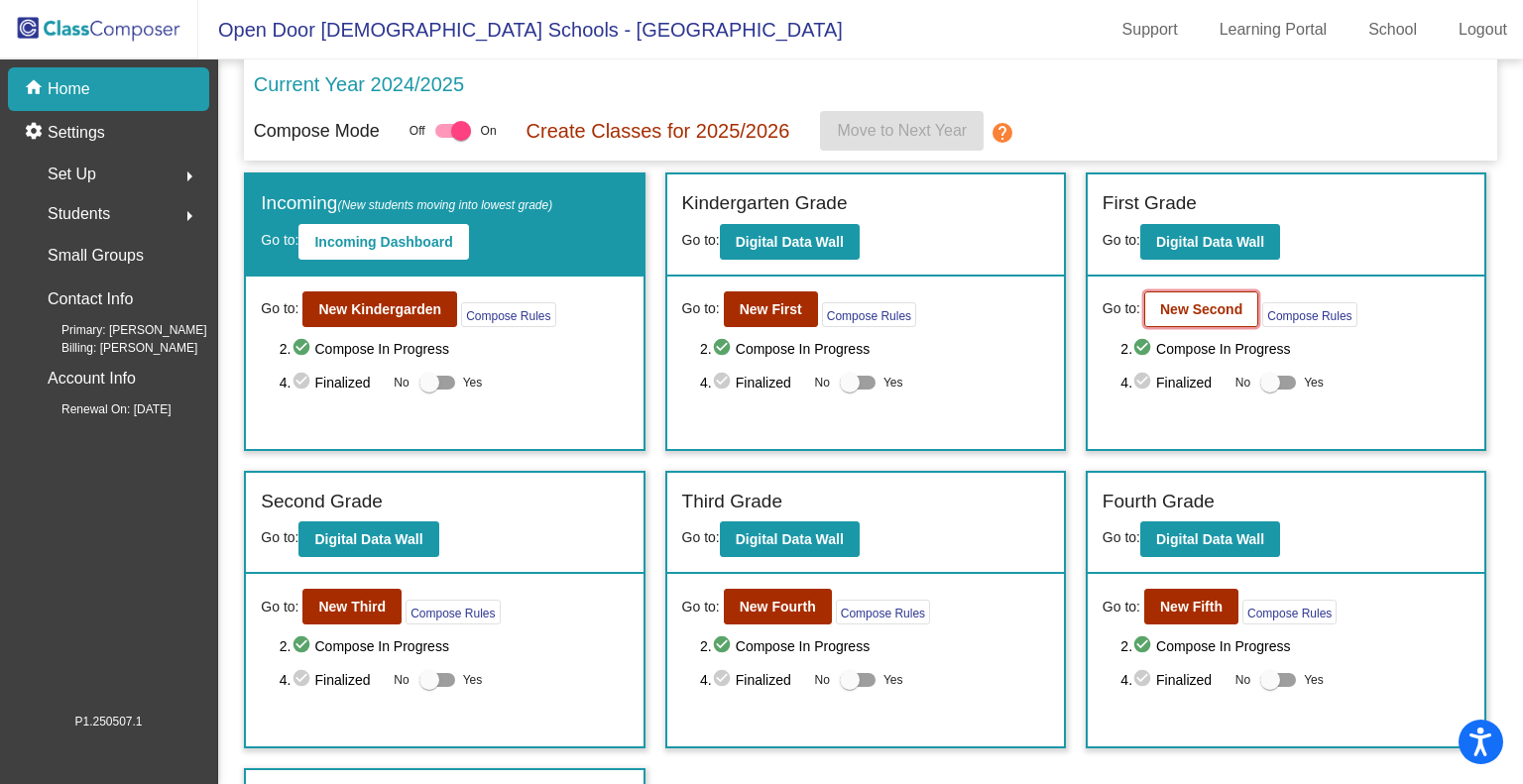 click on "New Second" 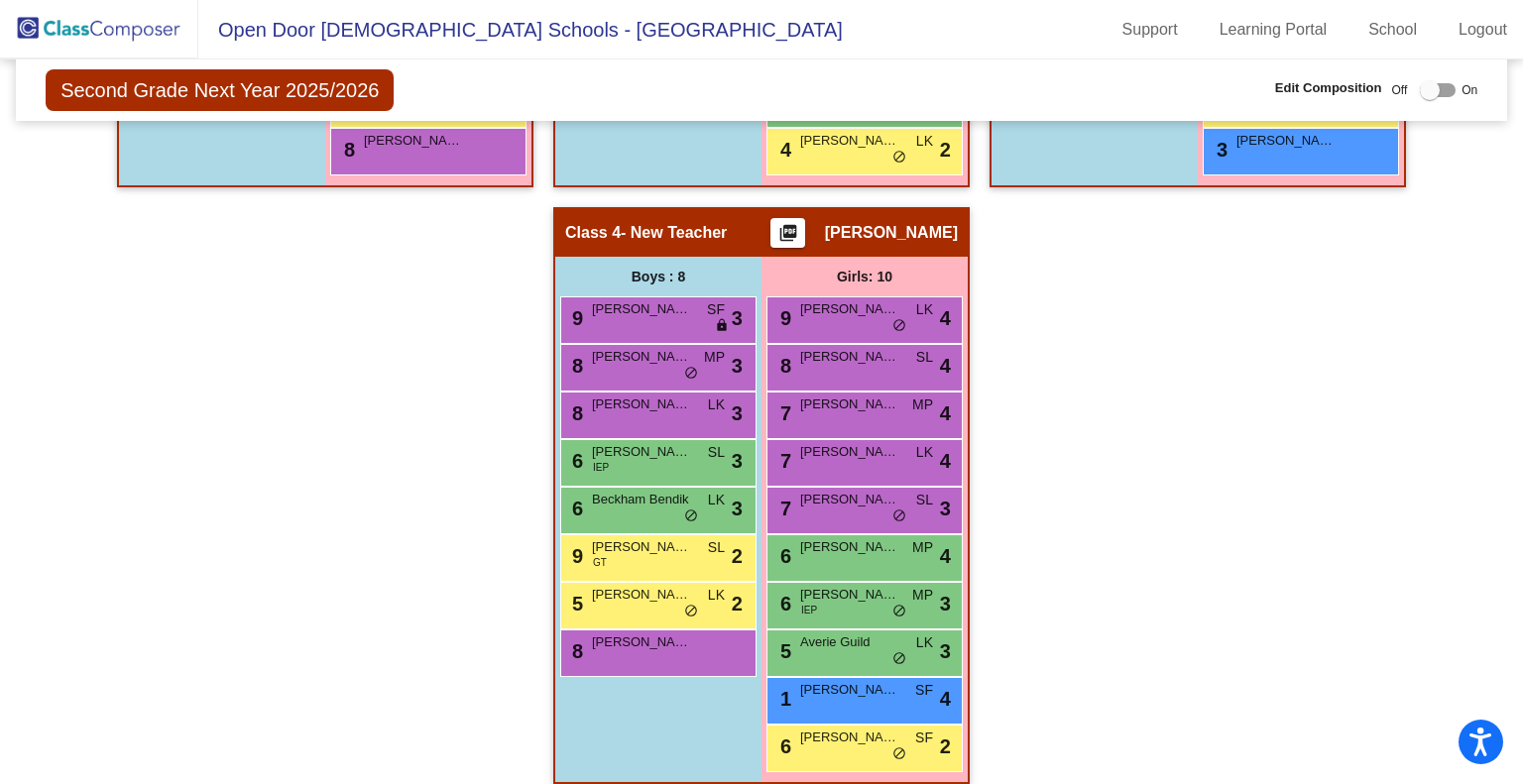 scroll, scrollTop: 944, scrollLeft: 0, axis: vertical 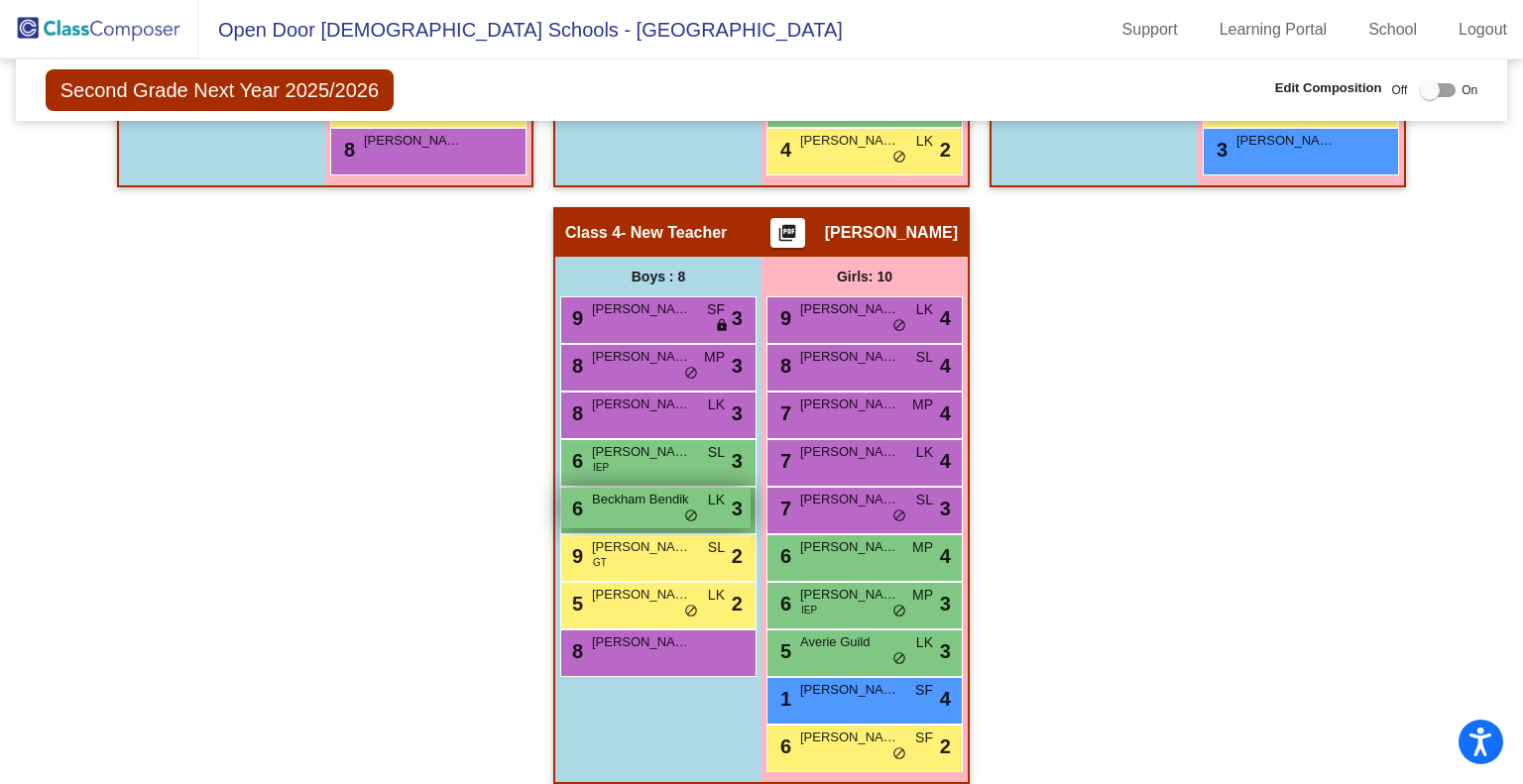 click on "Beckham Bendik" at bounding box center (642, 500) 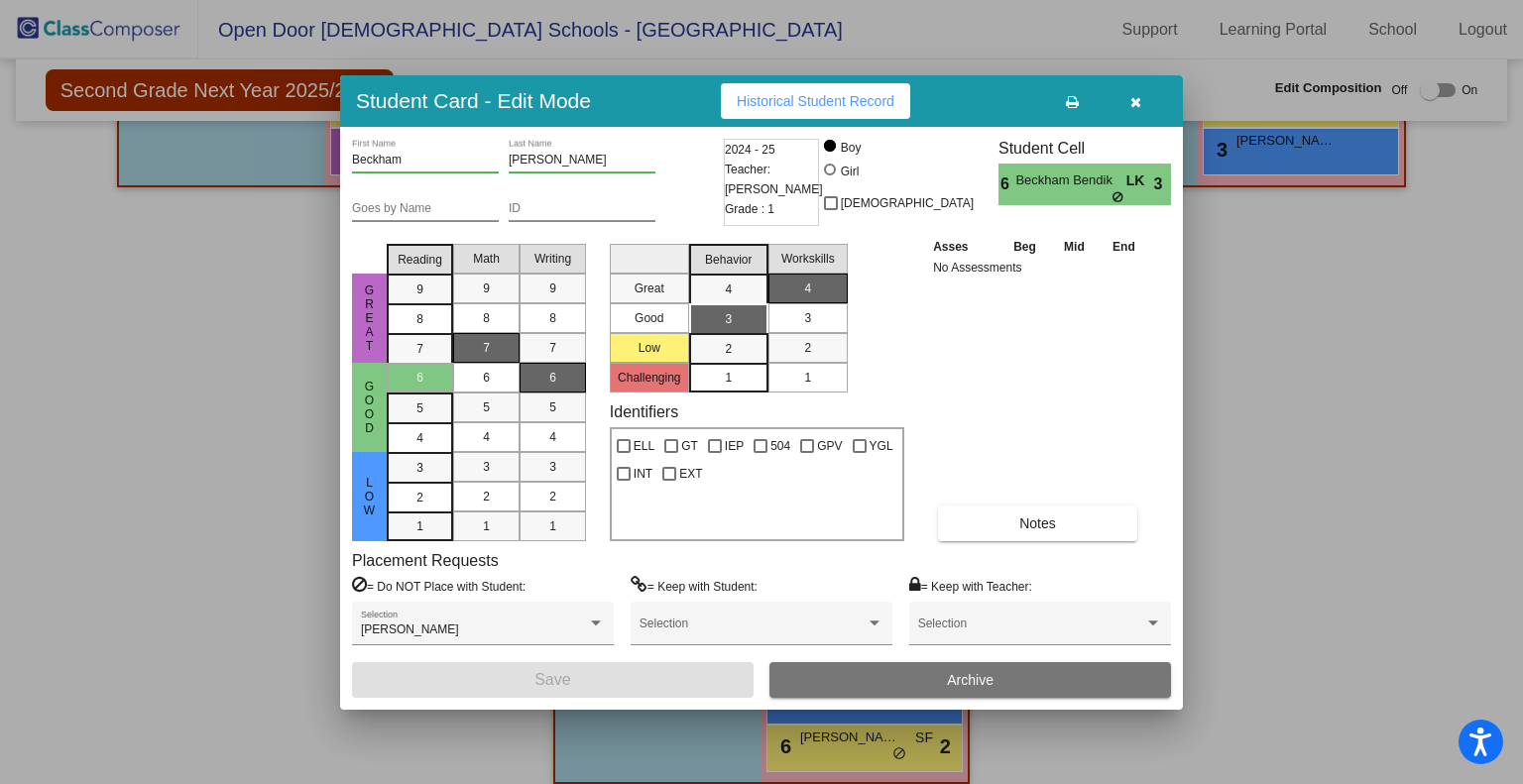 click at bounding box center (1135, 102) 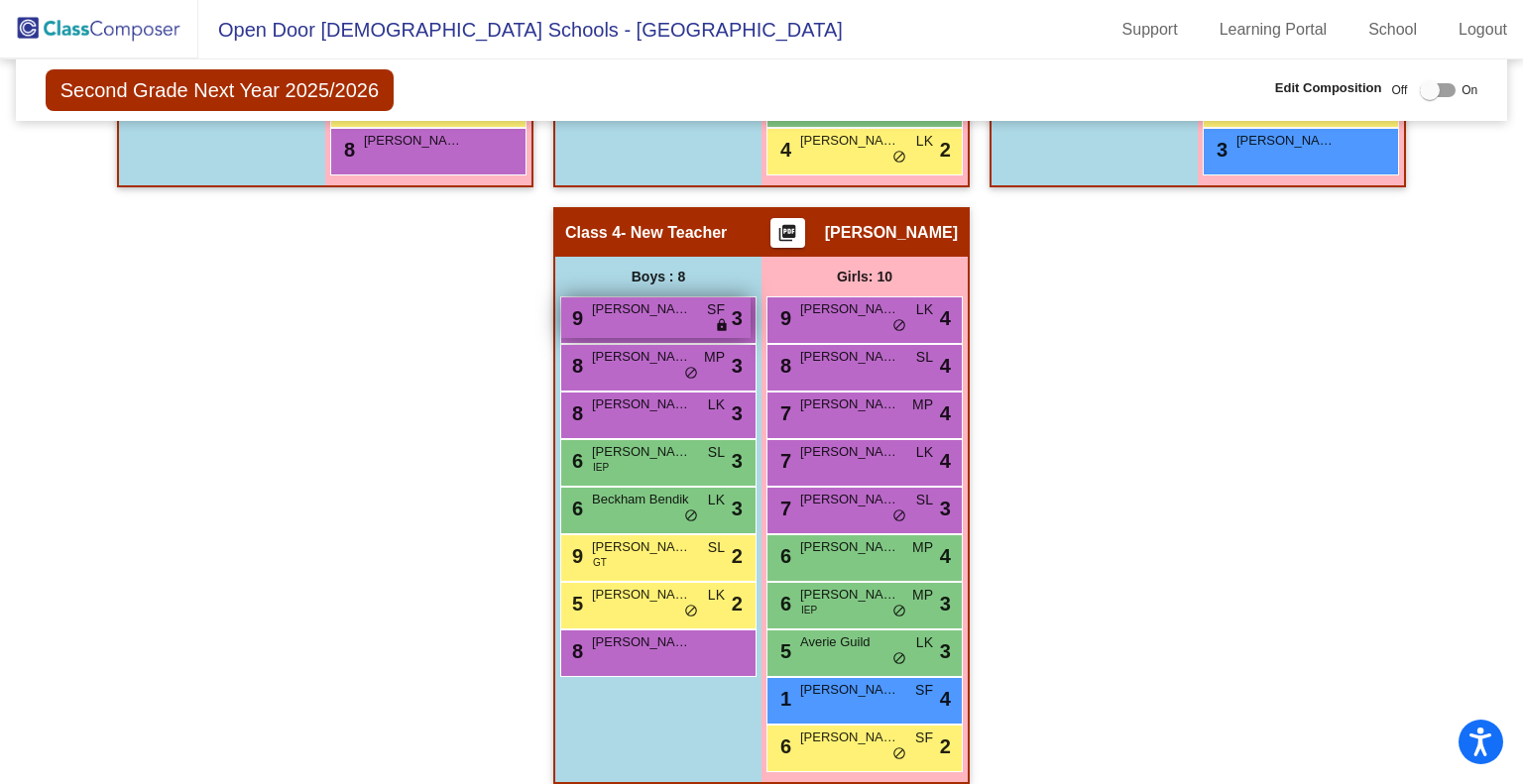 click on "Elijah Santiago" at bounding box center (642, 309) 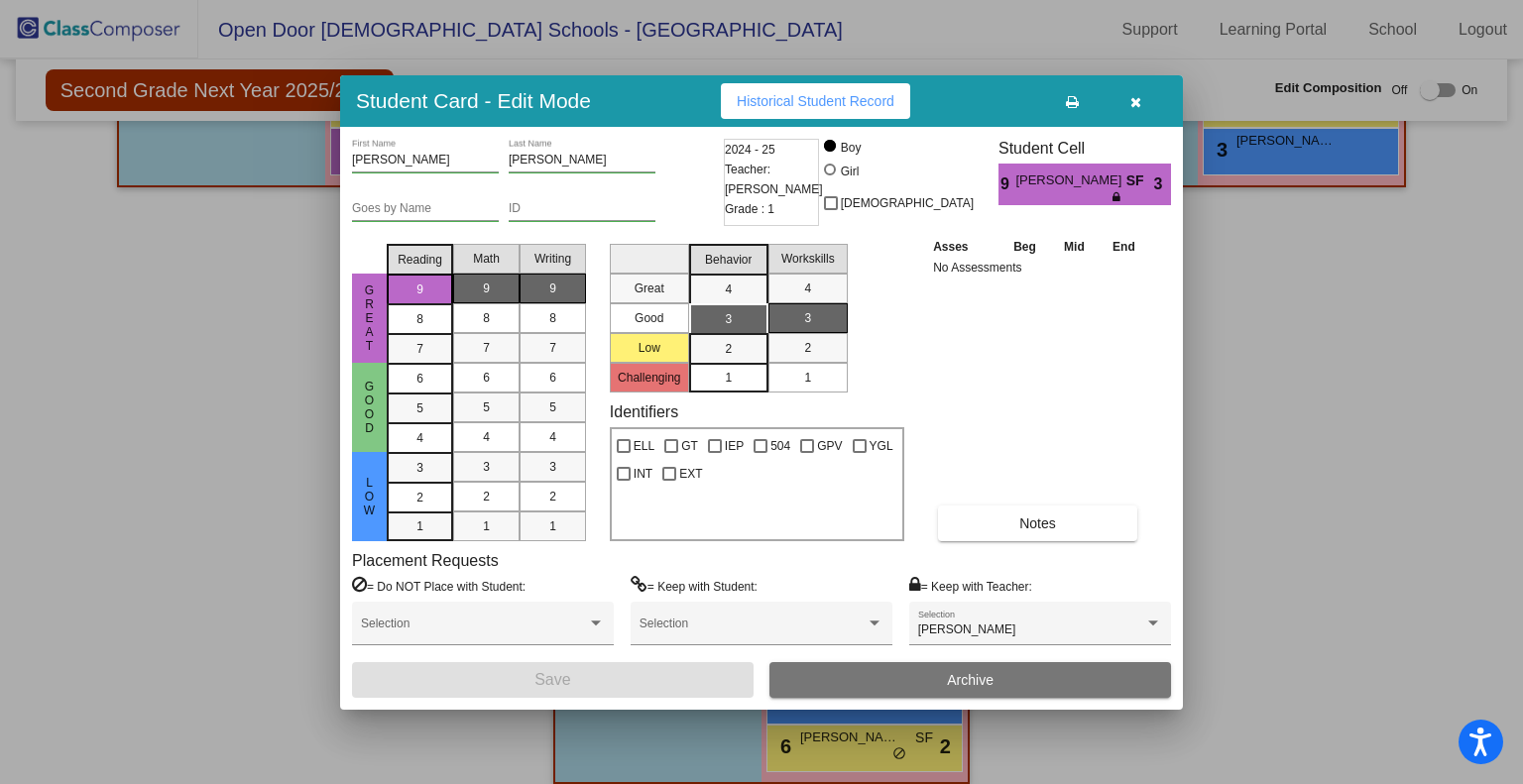 click at bounding box center [1135, 101] 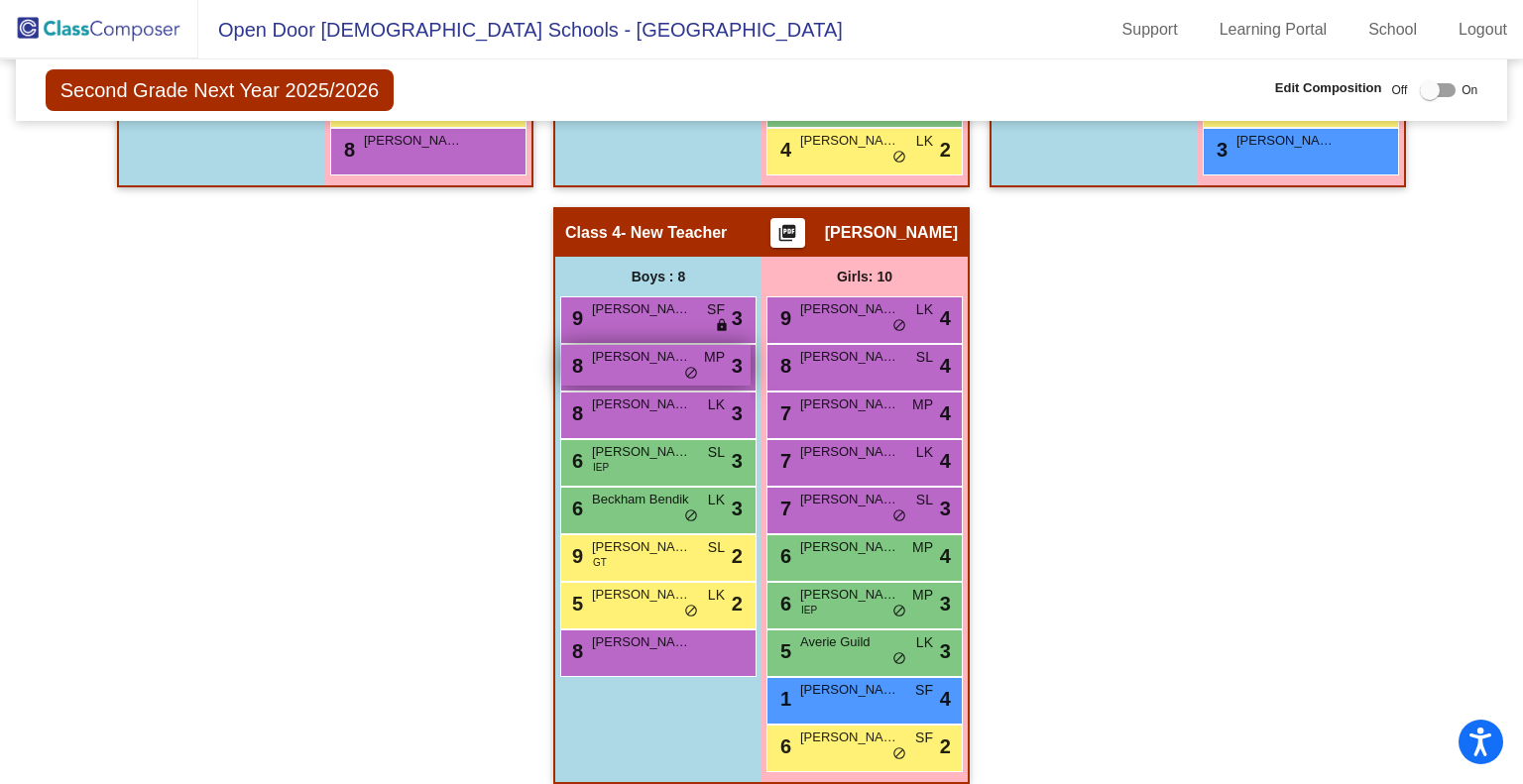 click on "Arthur Parker" at bounding box center (642, 357) 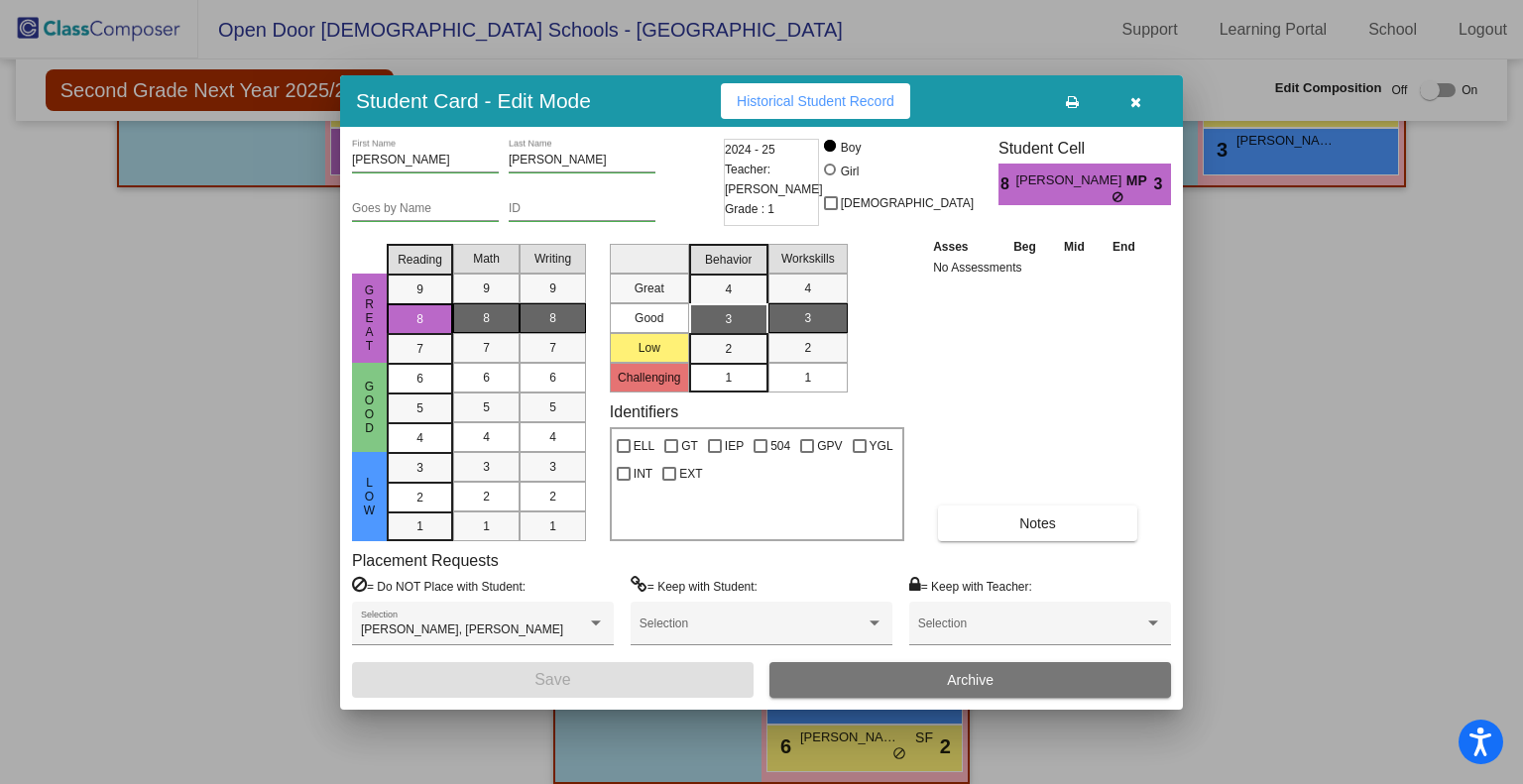 click at bounding box center [1135, 101] 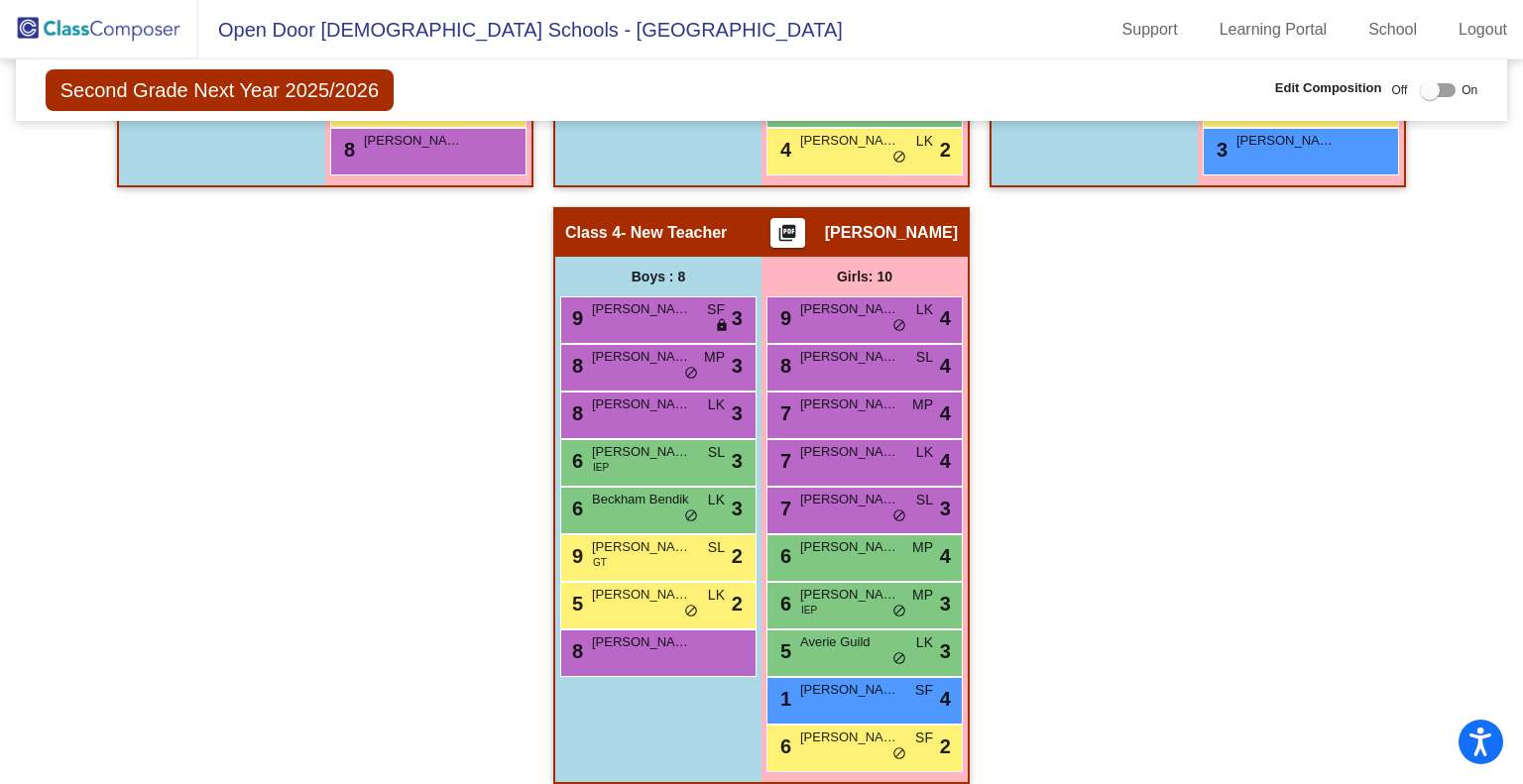 click 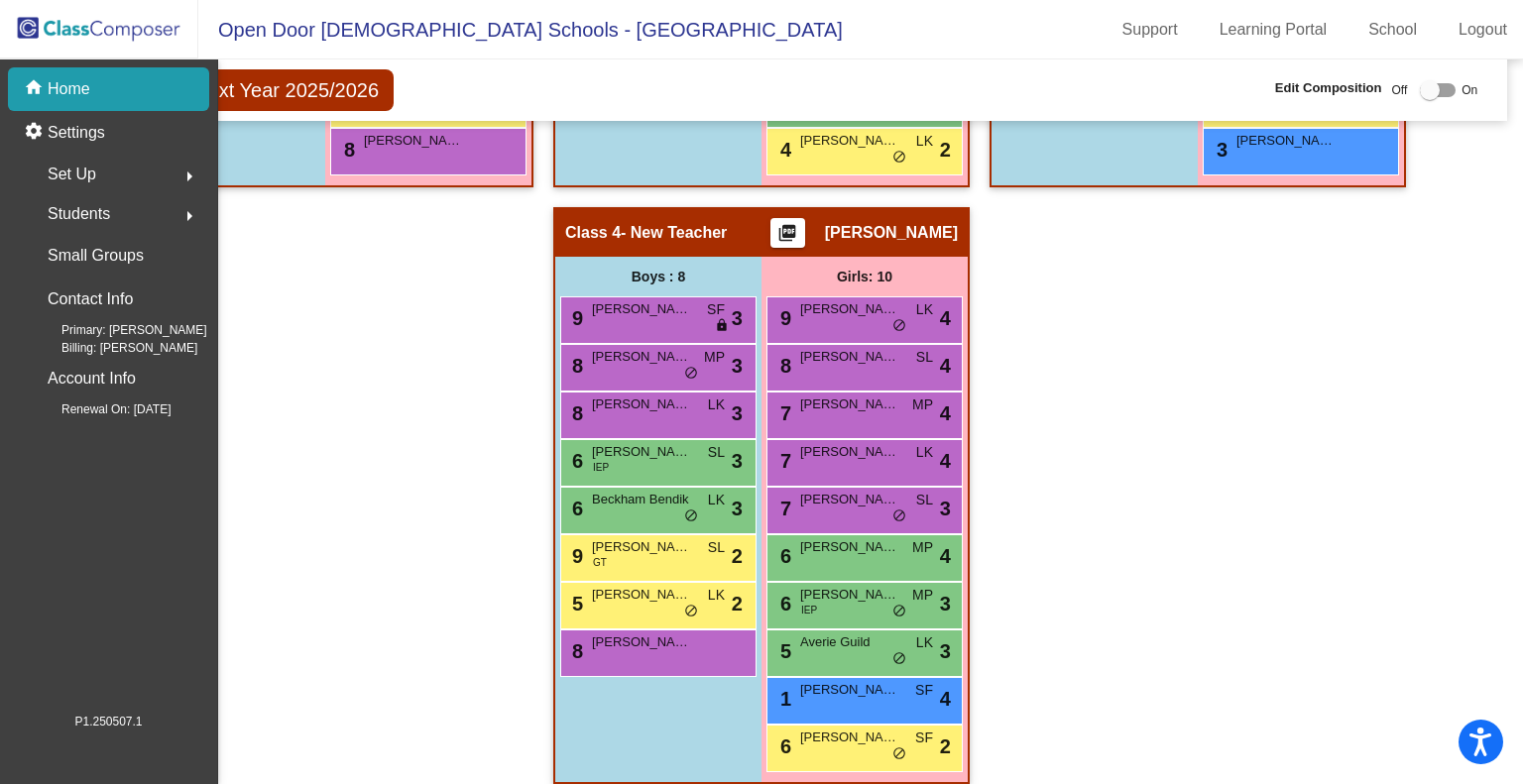scroll, scrollTop: 0, scrollLeft: 0, axis: both 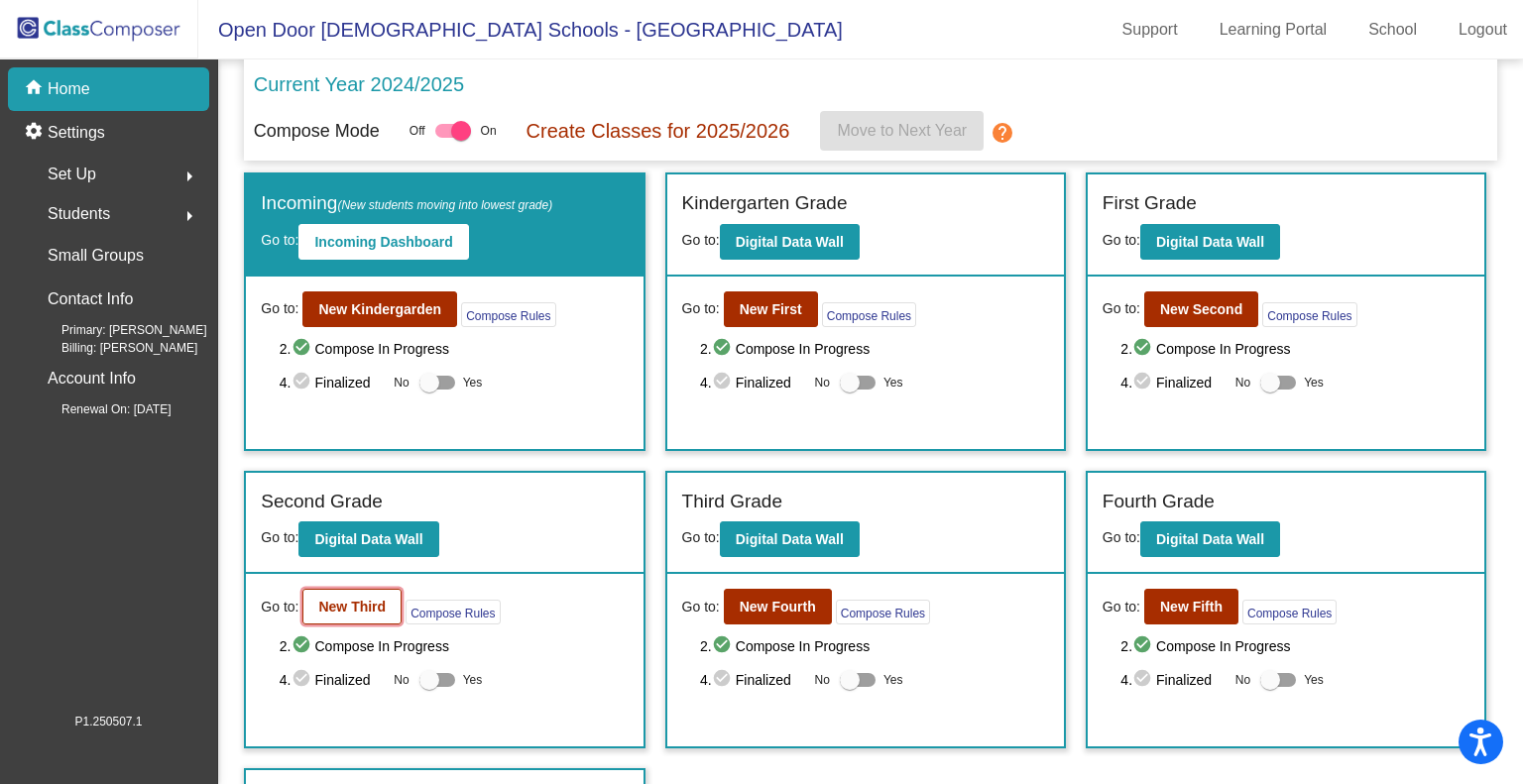 click on "New Third" 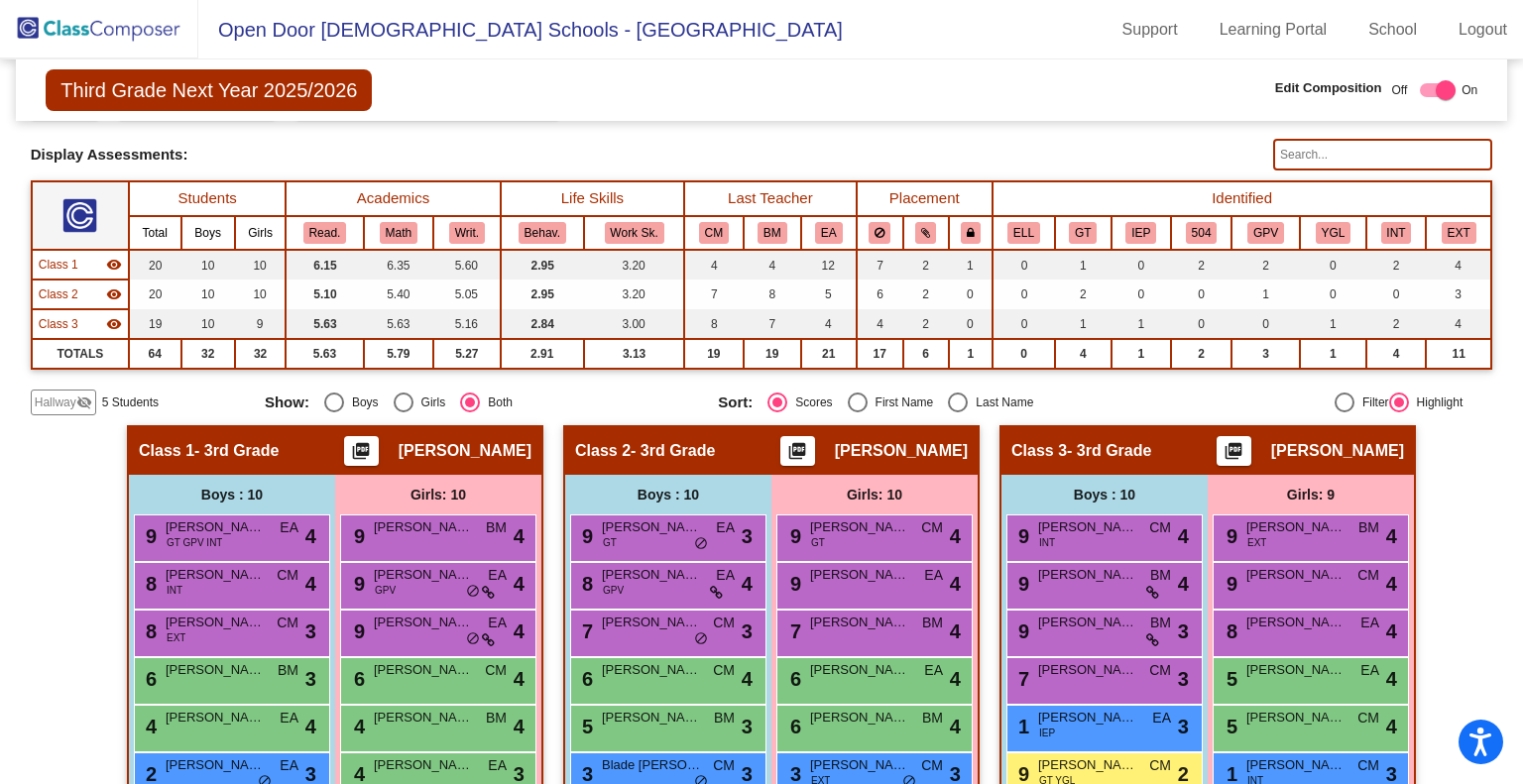 scroll, scrollTop: 119, scrollLeft: 0, axis: vertical 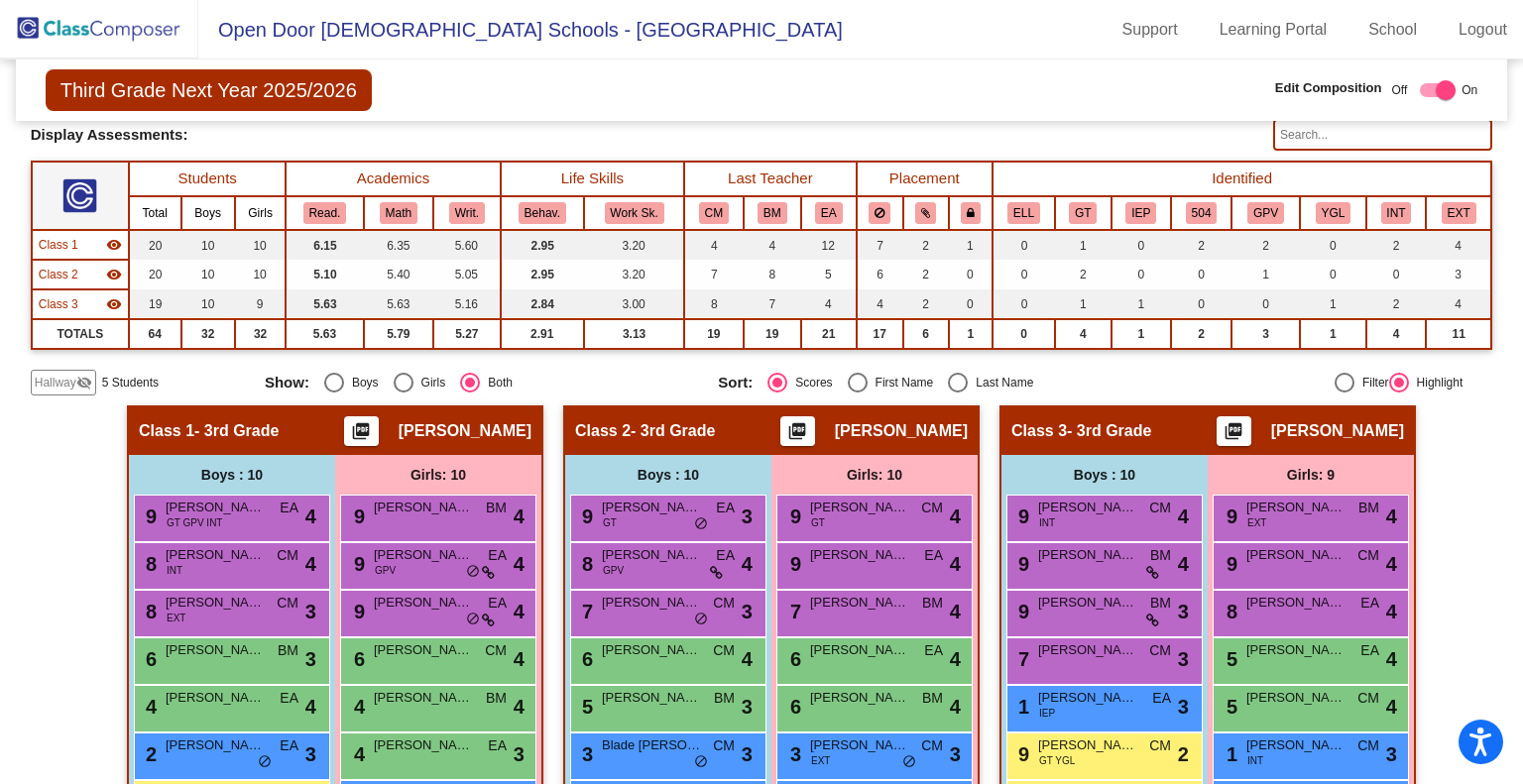 click at bounding box center (1446, 90) 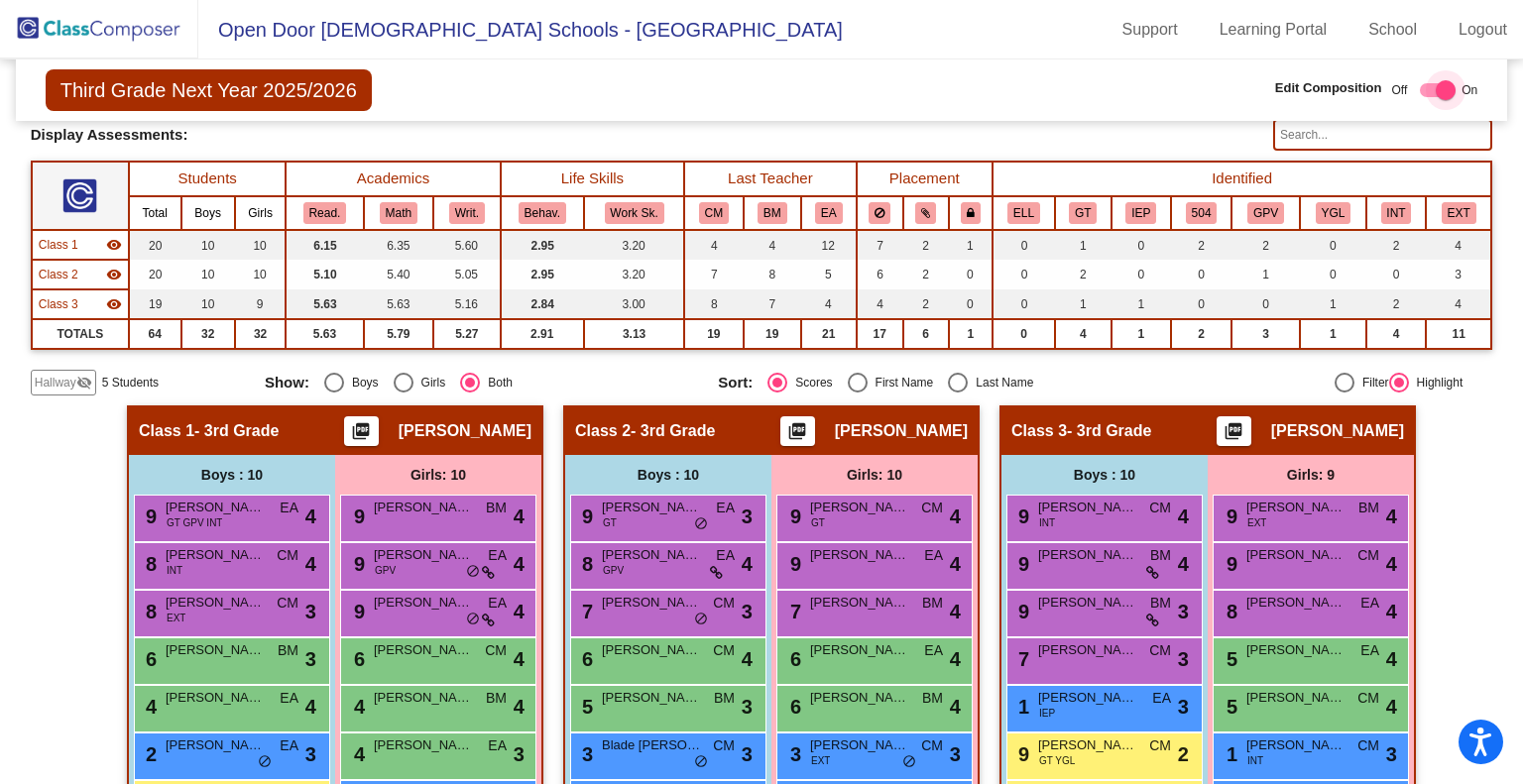 checkbox on "false" 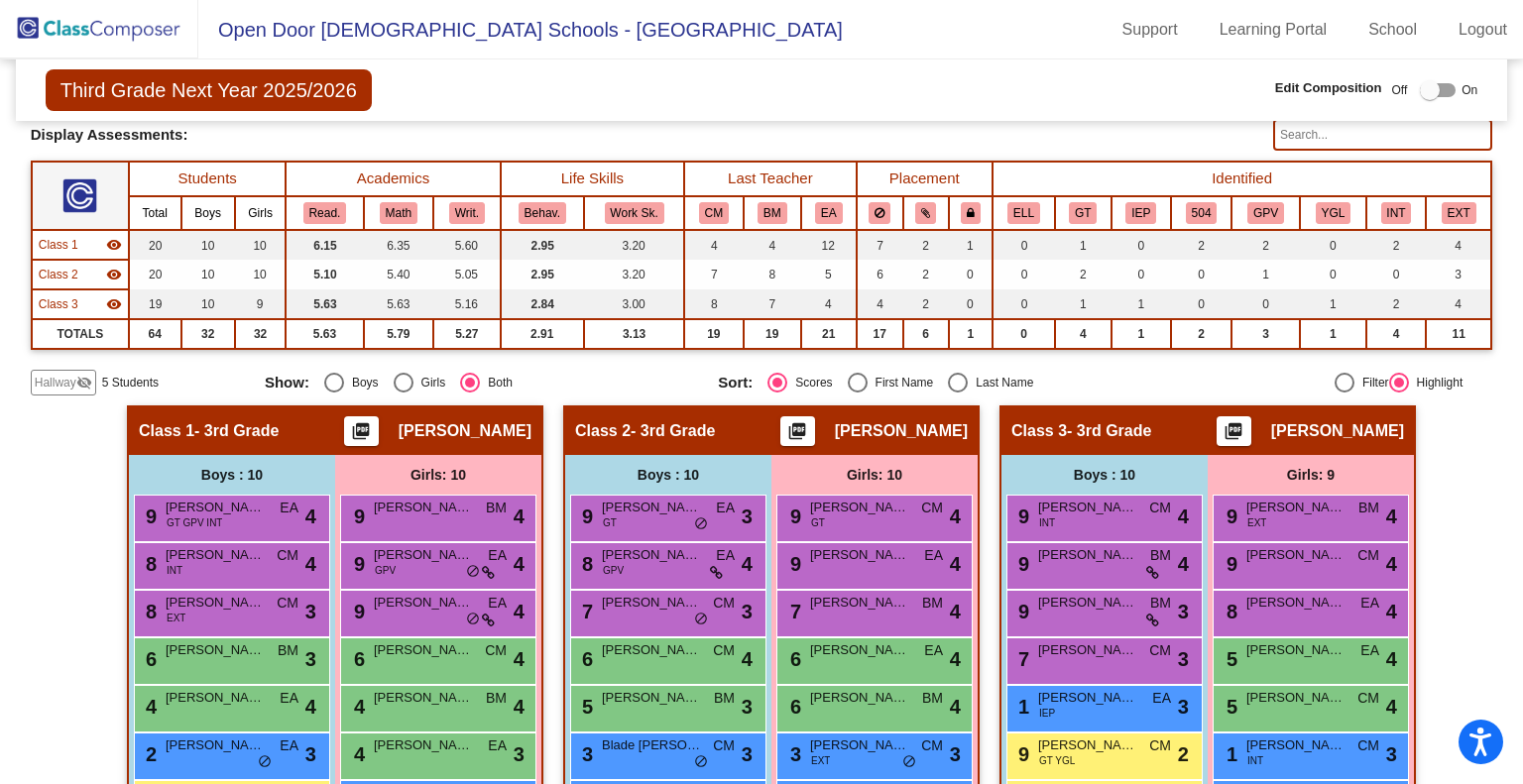 click on "Hallway" 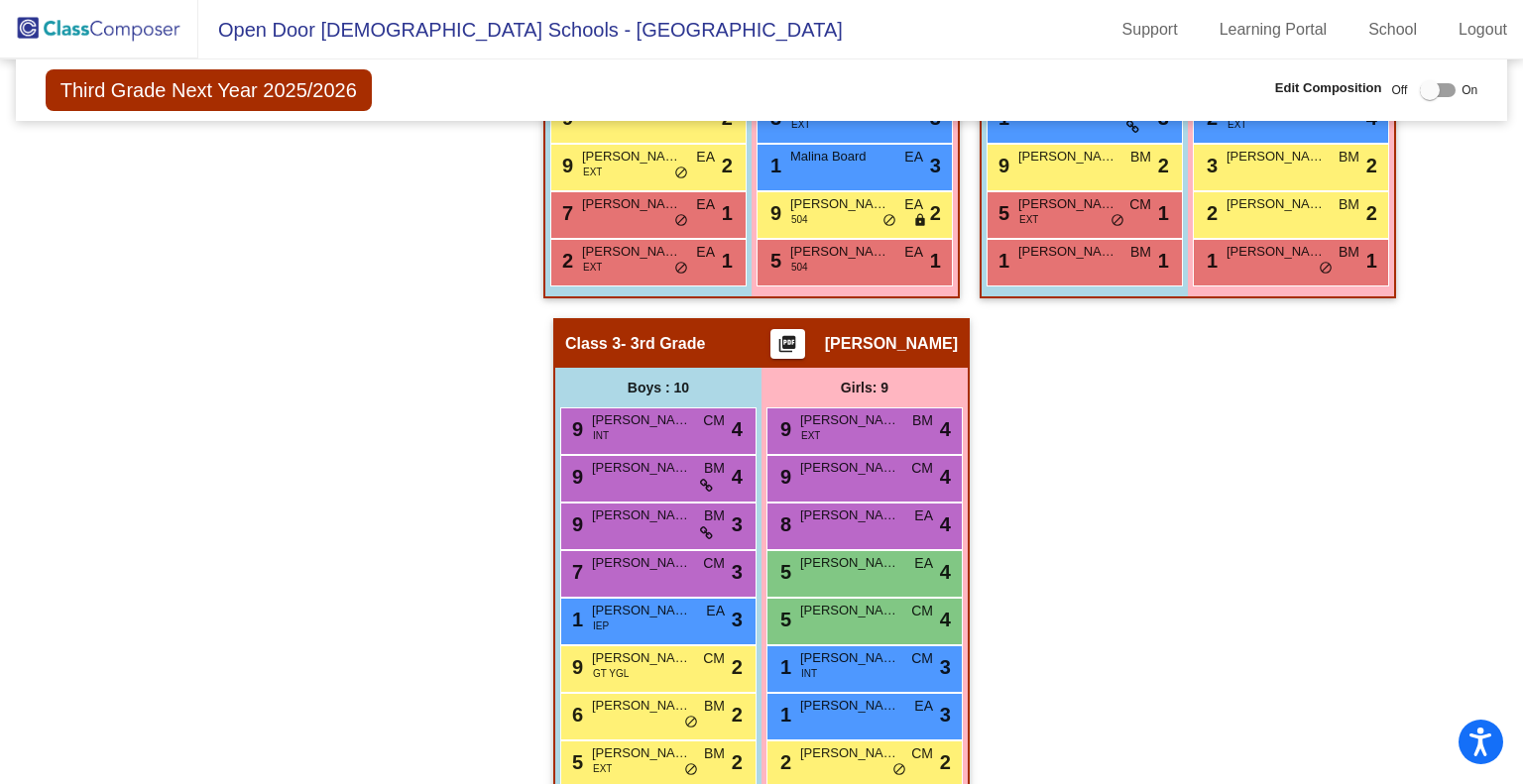 scroll, scrollTop: 801, scrollLeft: 0, axis: vertical 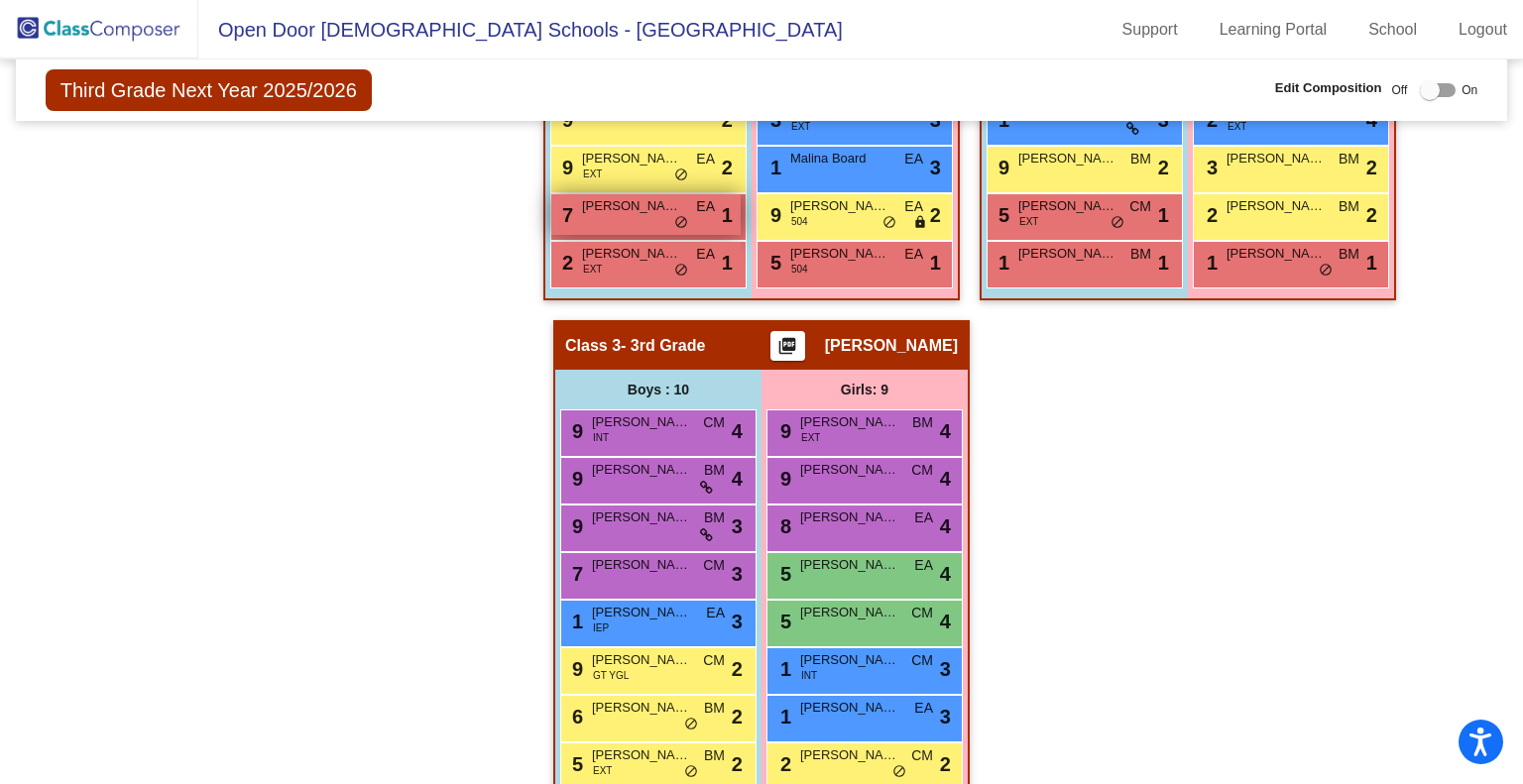 click on "7 Benjamin Stalnaker EA lock do_not_disturb_alt 1" at bounding box center [645, 214] 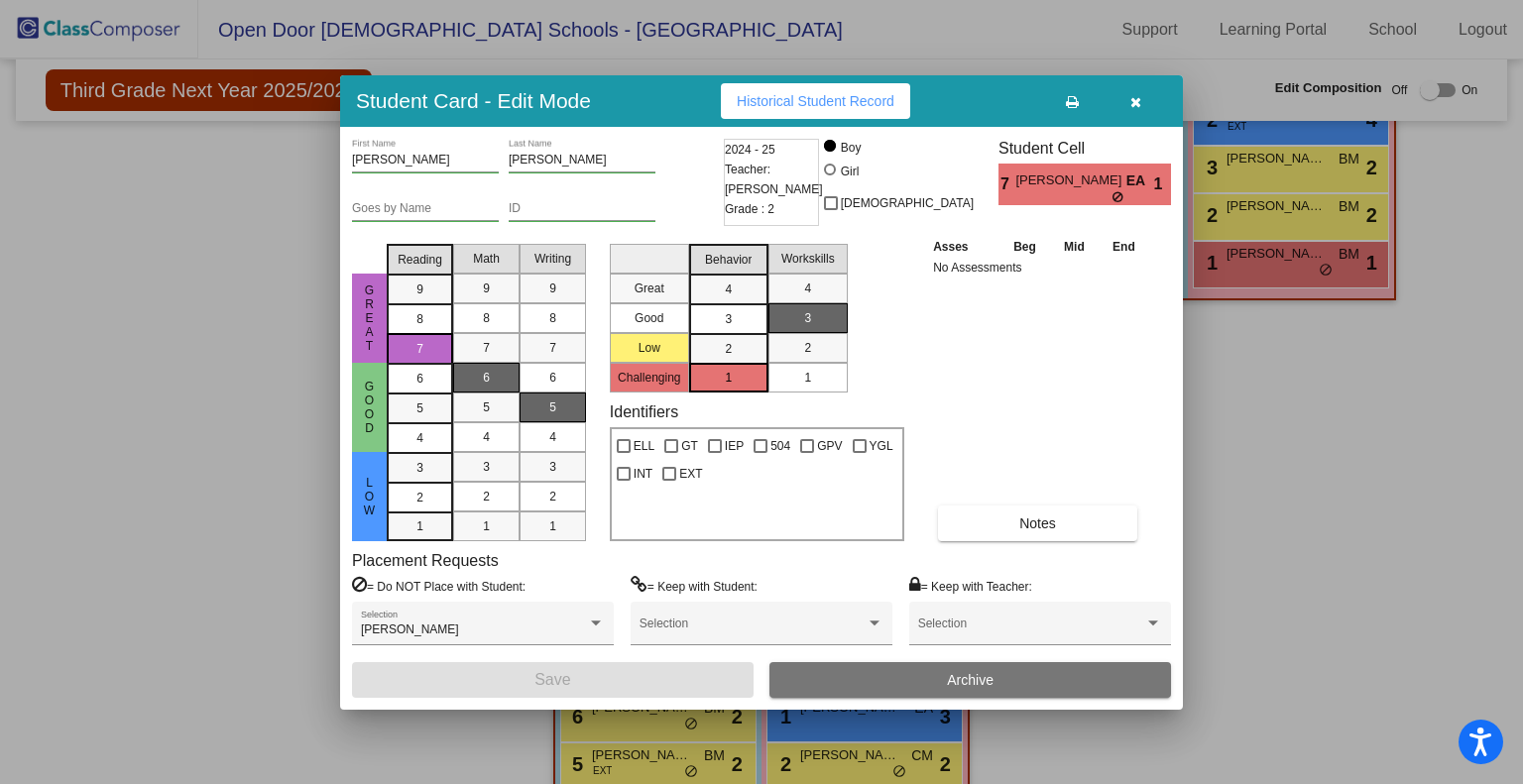 click at bounding box center [1135, 102] 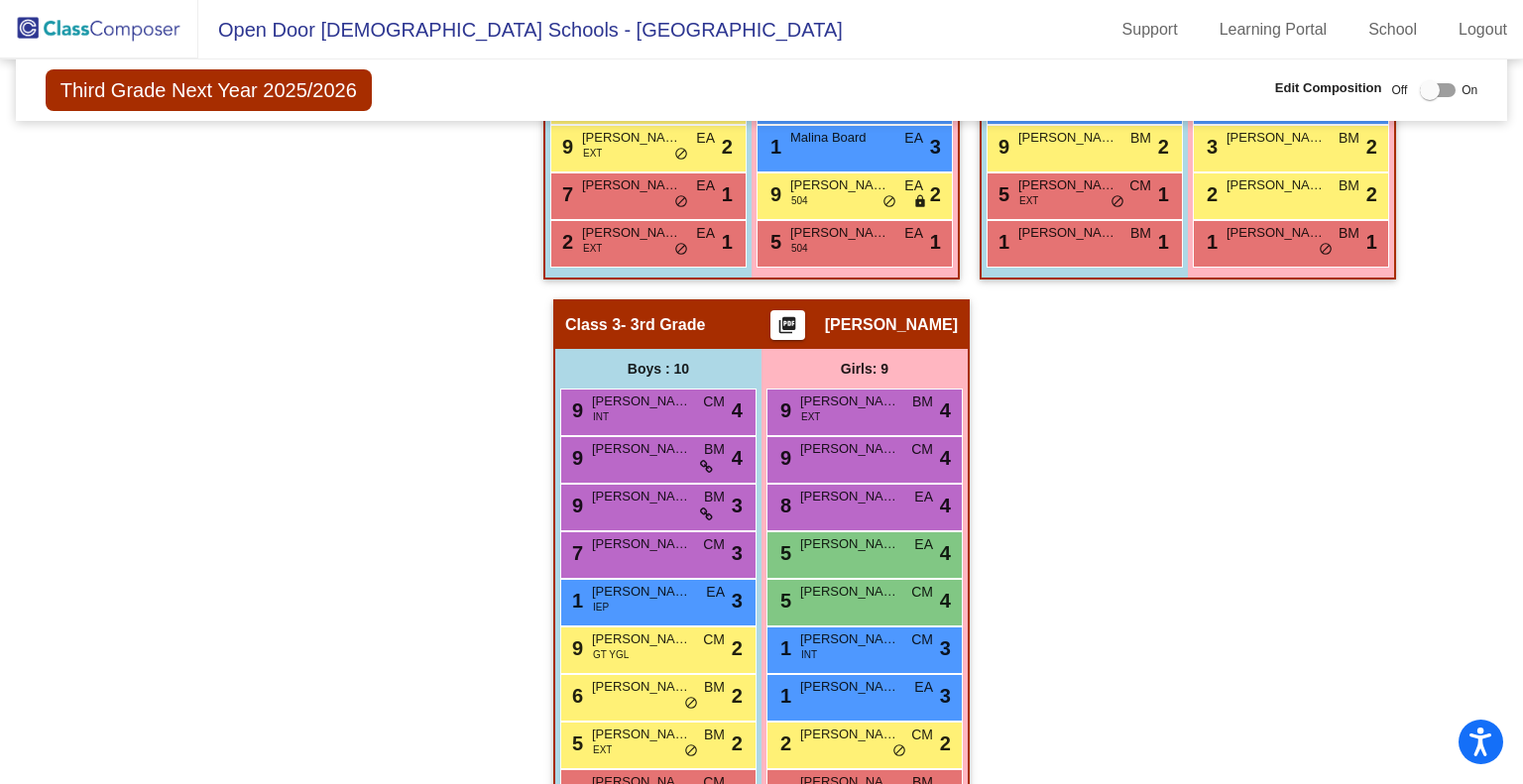 scroll, scrollTop: 825, scrollLeft: 0, axis: vertical 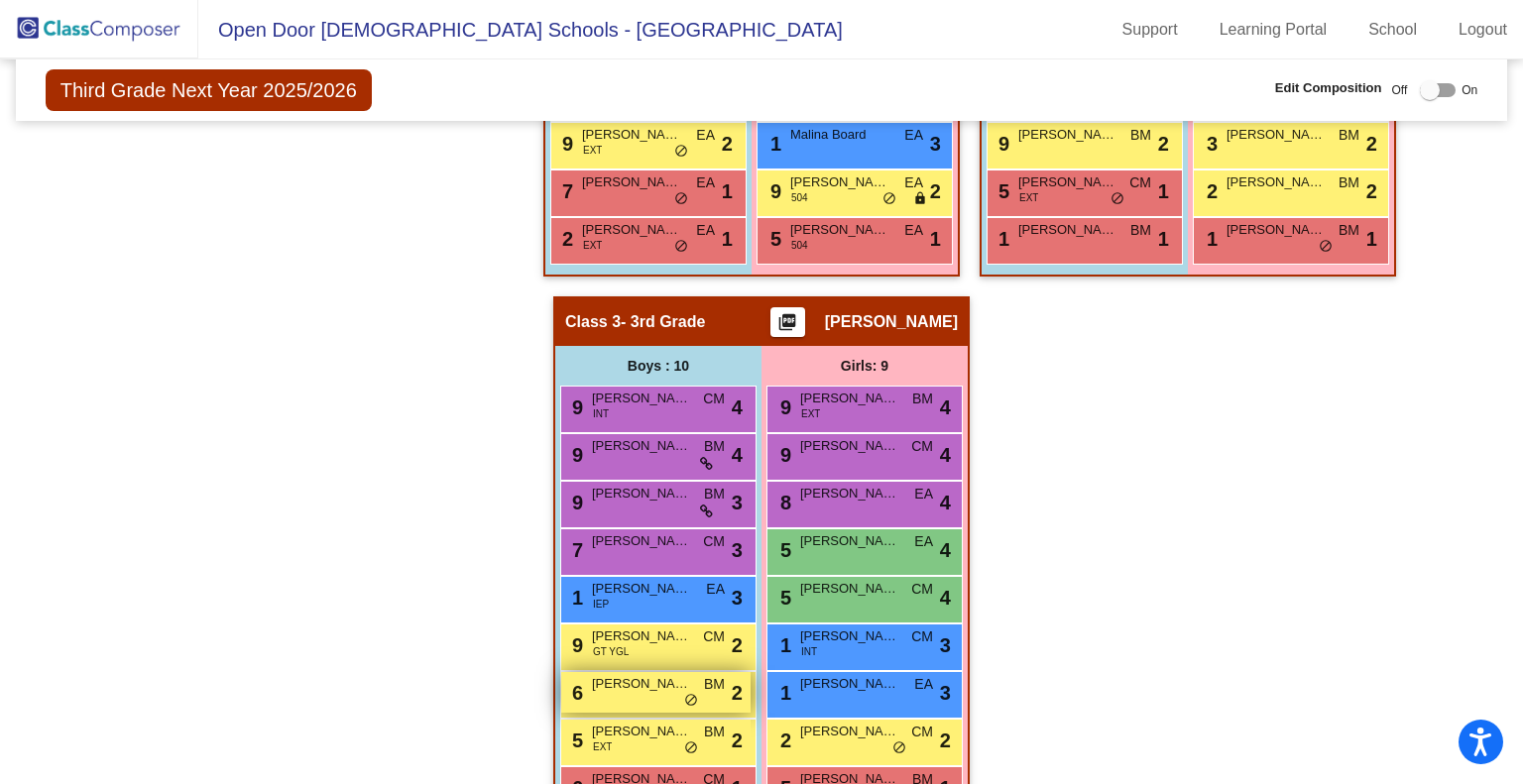 click on "6 Cameron Kennedy BM lock do_not_disturb_alt 2" at bounding box center (655, 692) 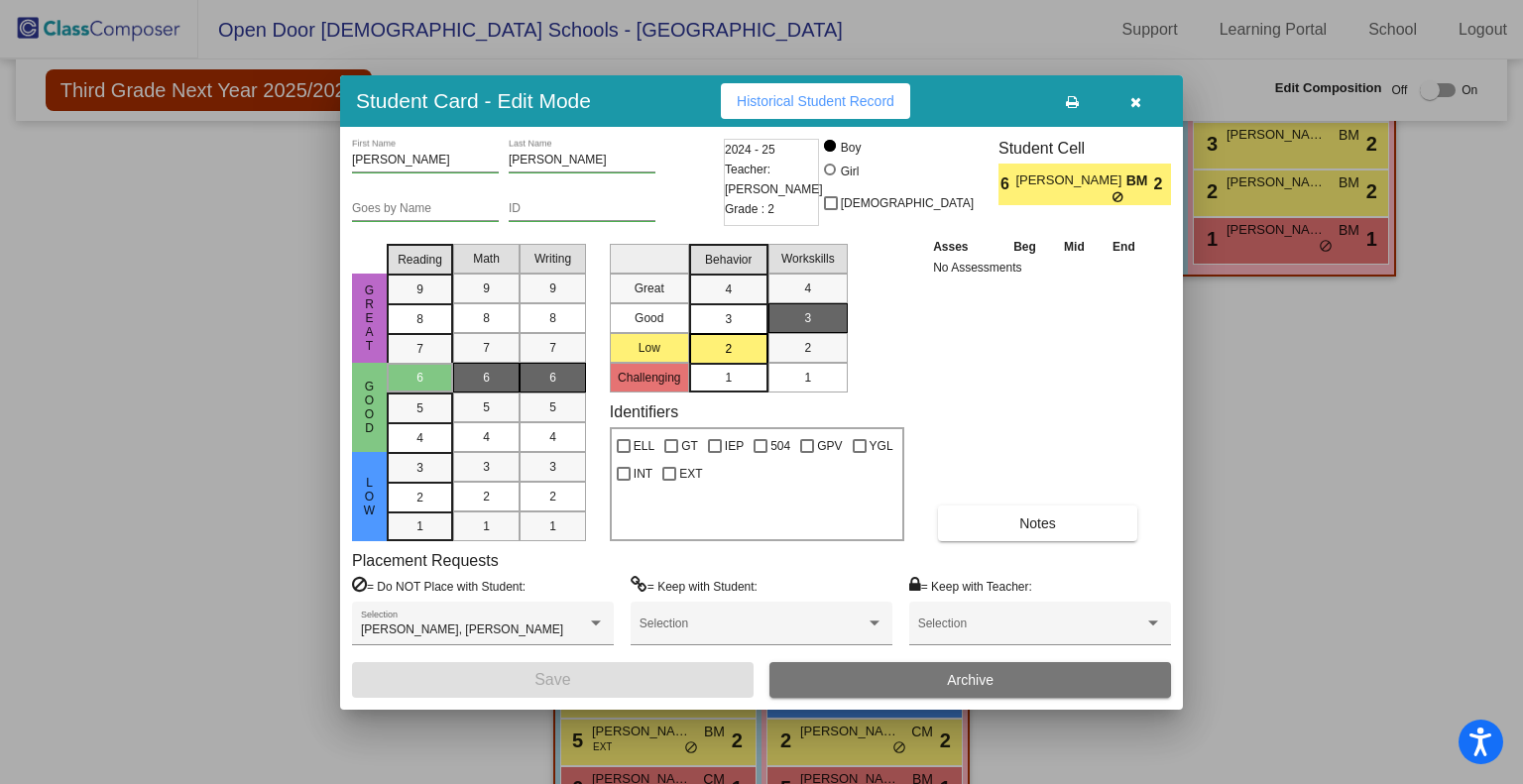 click at bounding box center [1135, 101] 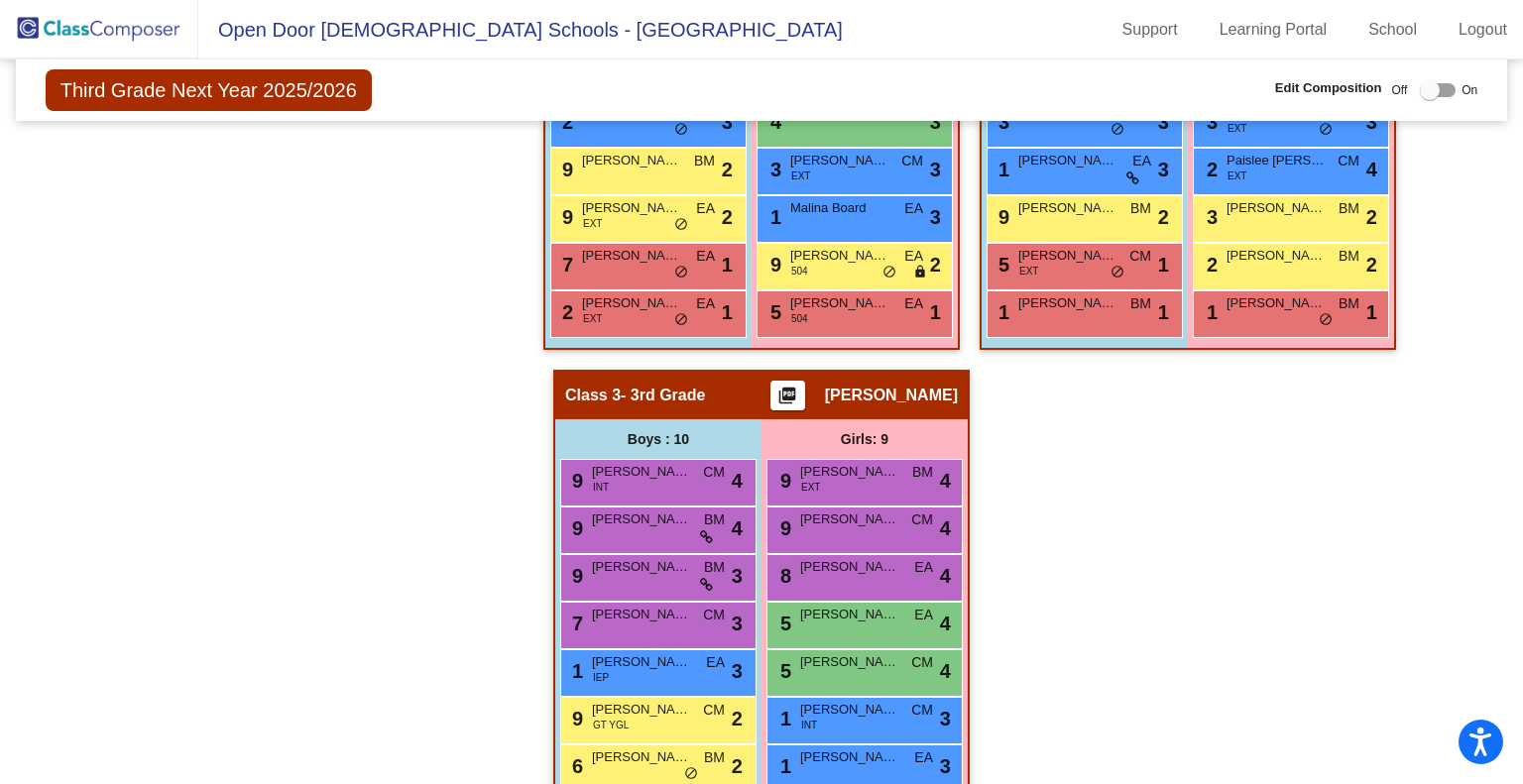 scroll, scrollTop: 929, scrollLeft: 0, axis: vertical 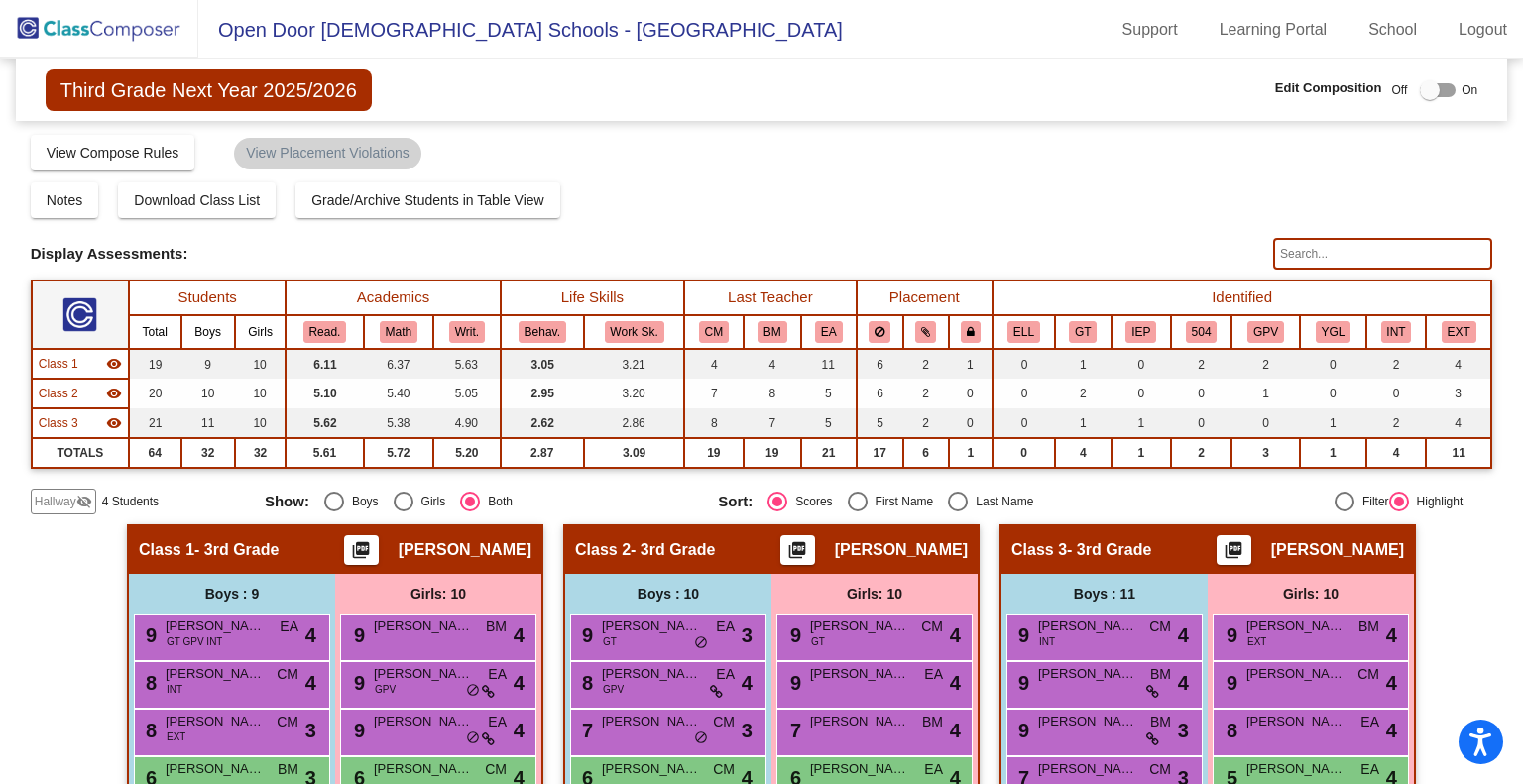 click on "visibility_off" 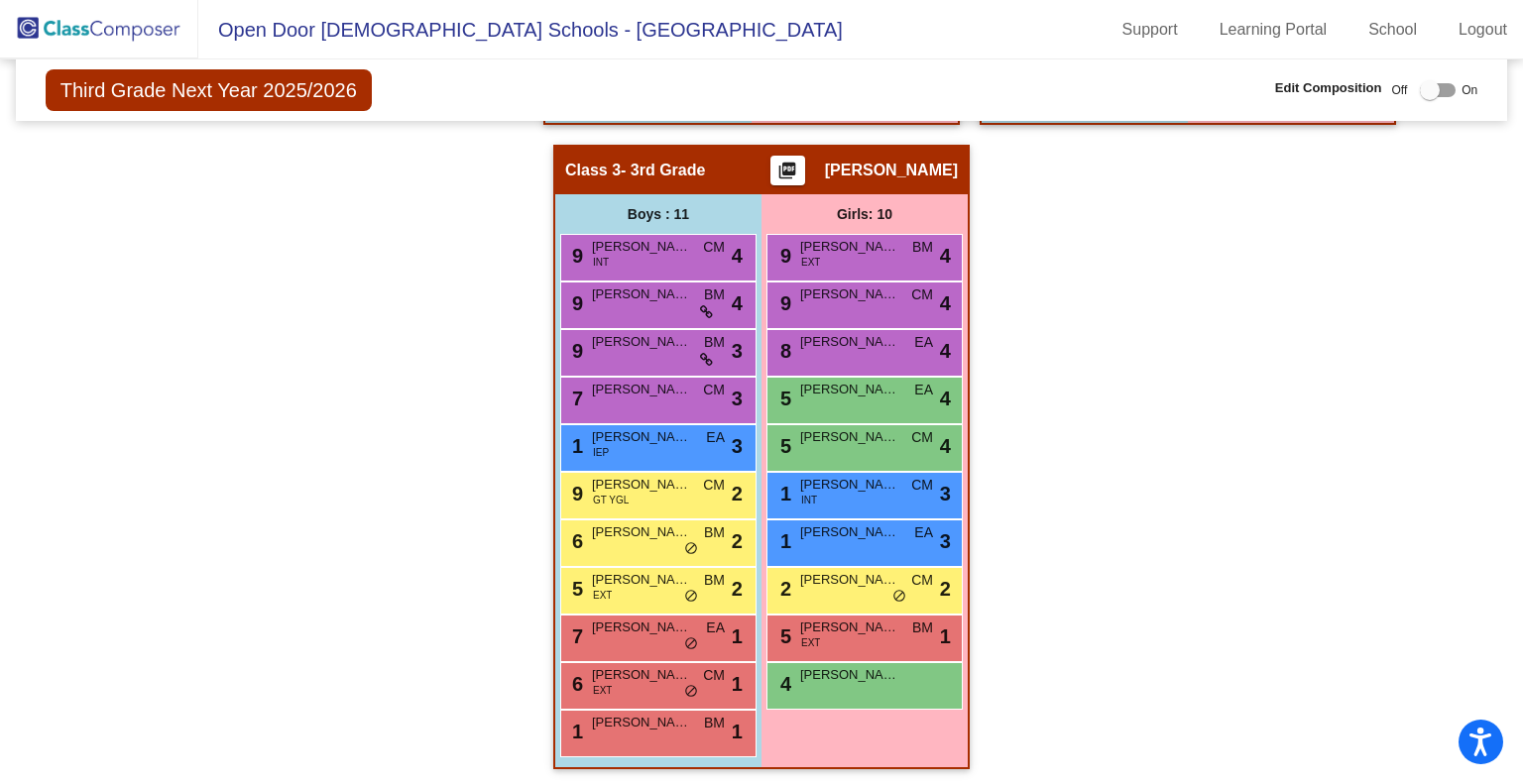 scroll, scrollTop: 971, scrollLeft: 0, axis: vertical 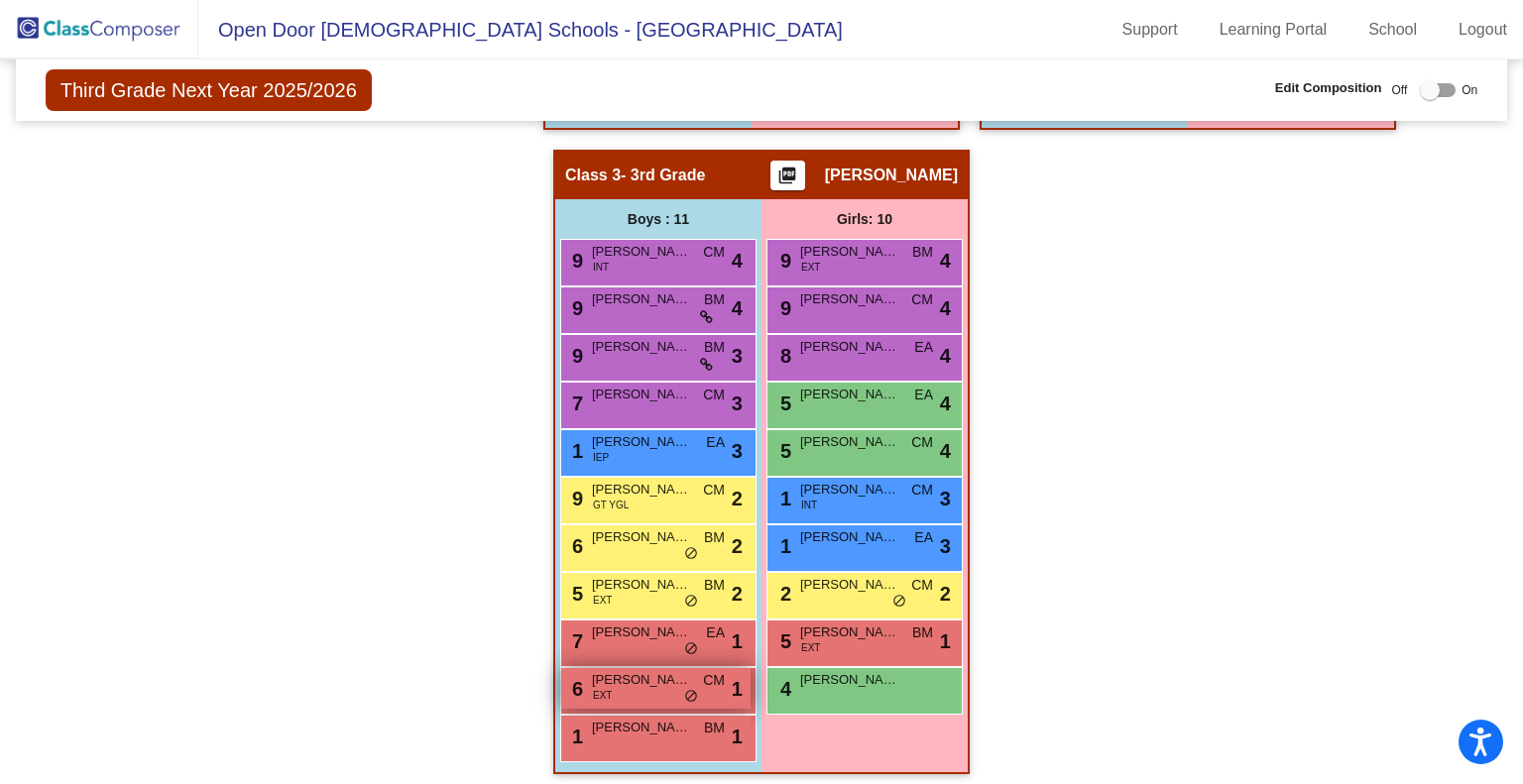 click on "[PERSON_NAME]" at bounding box center [642, 680] 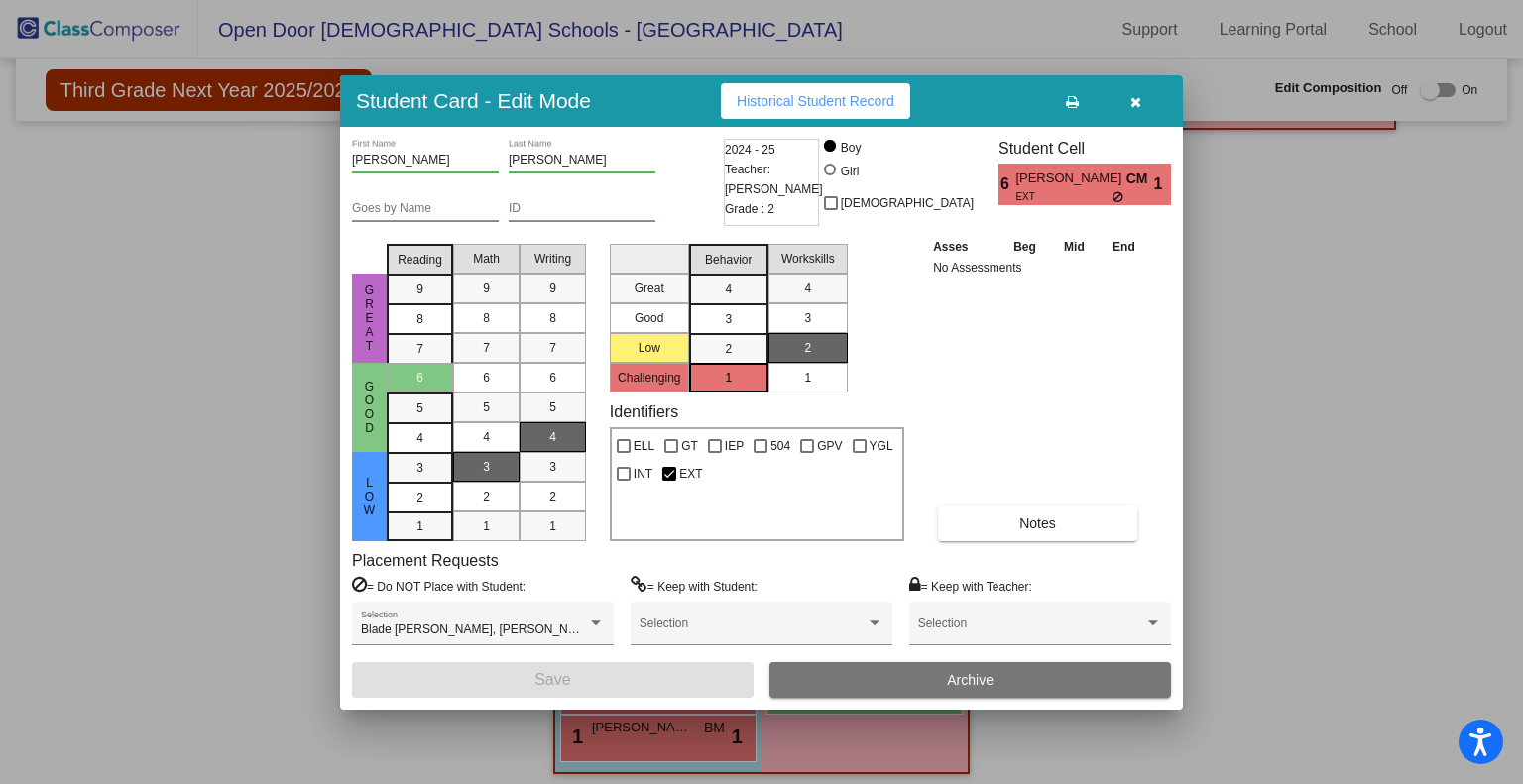 click at bounding box center [1135, 101] 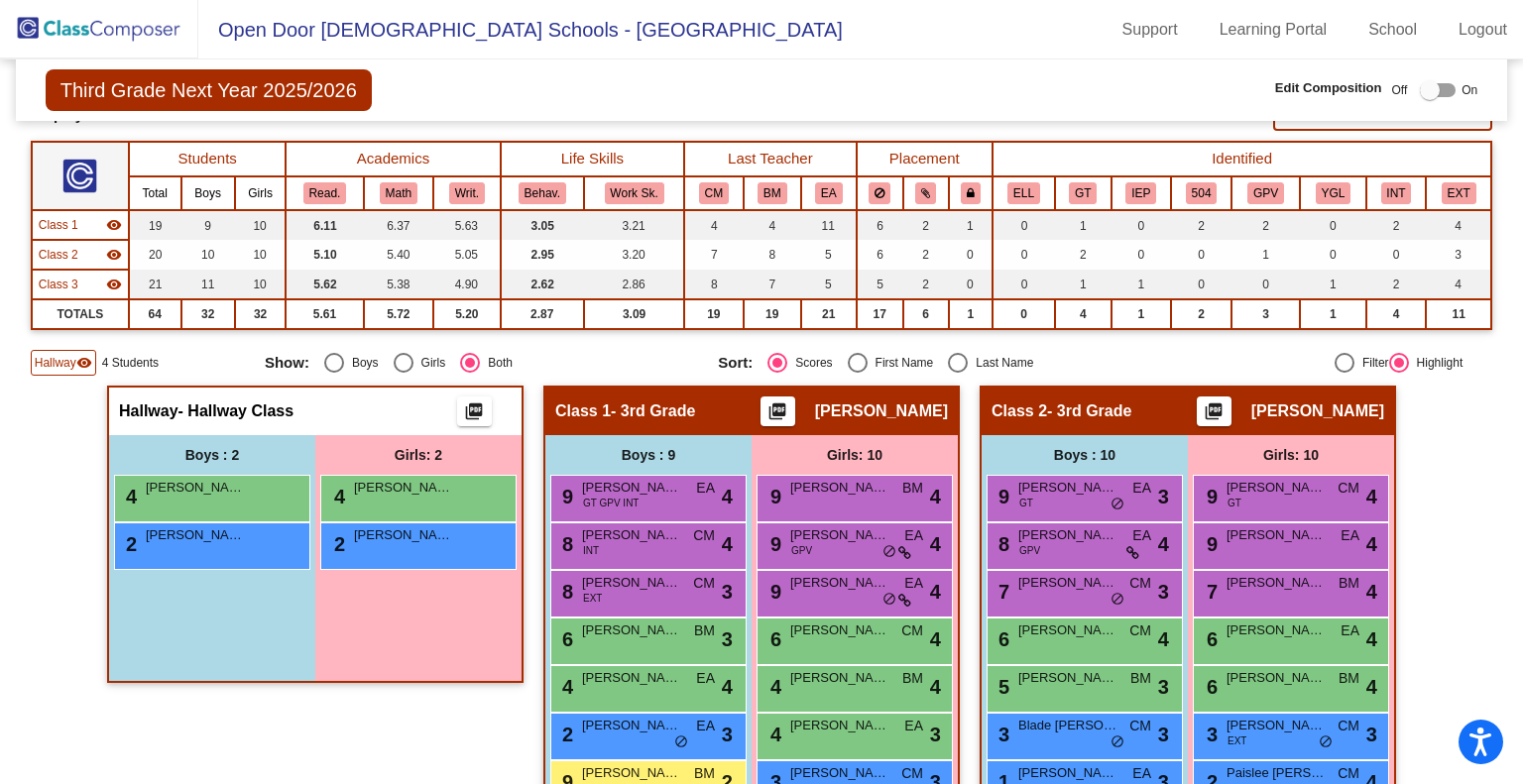 scroll, scrollTop: 0, scrollLeft: 0, axis: both 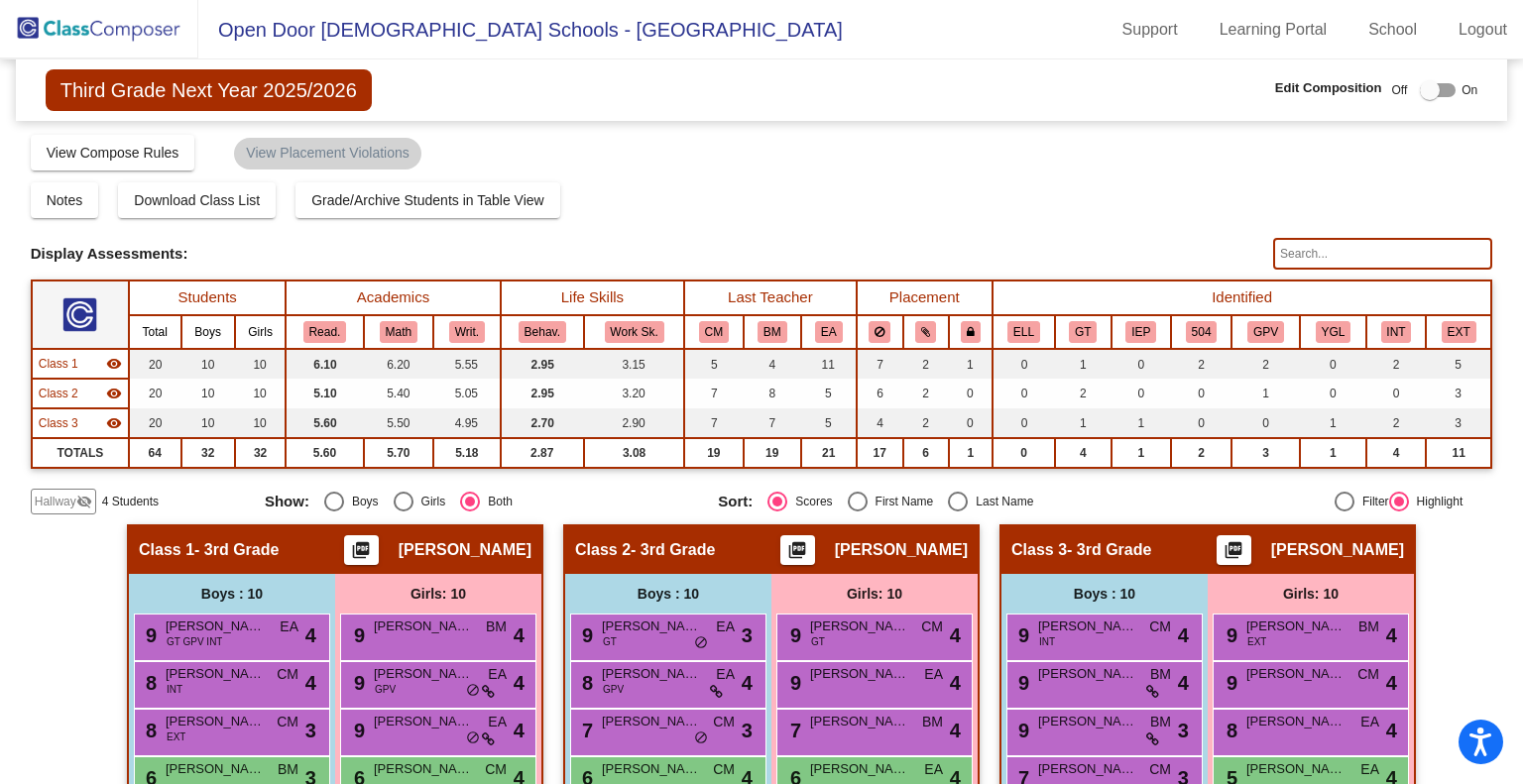 click on "Hallway" 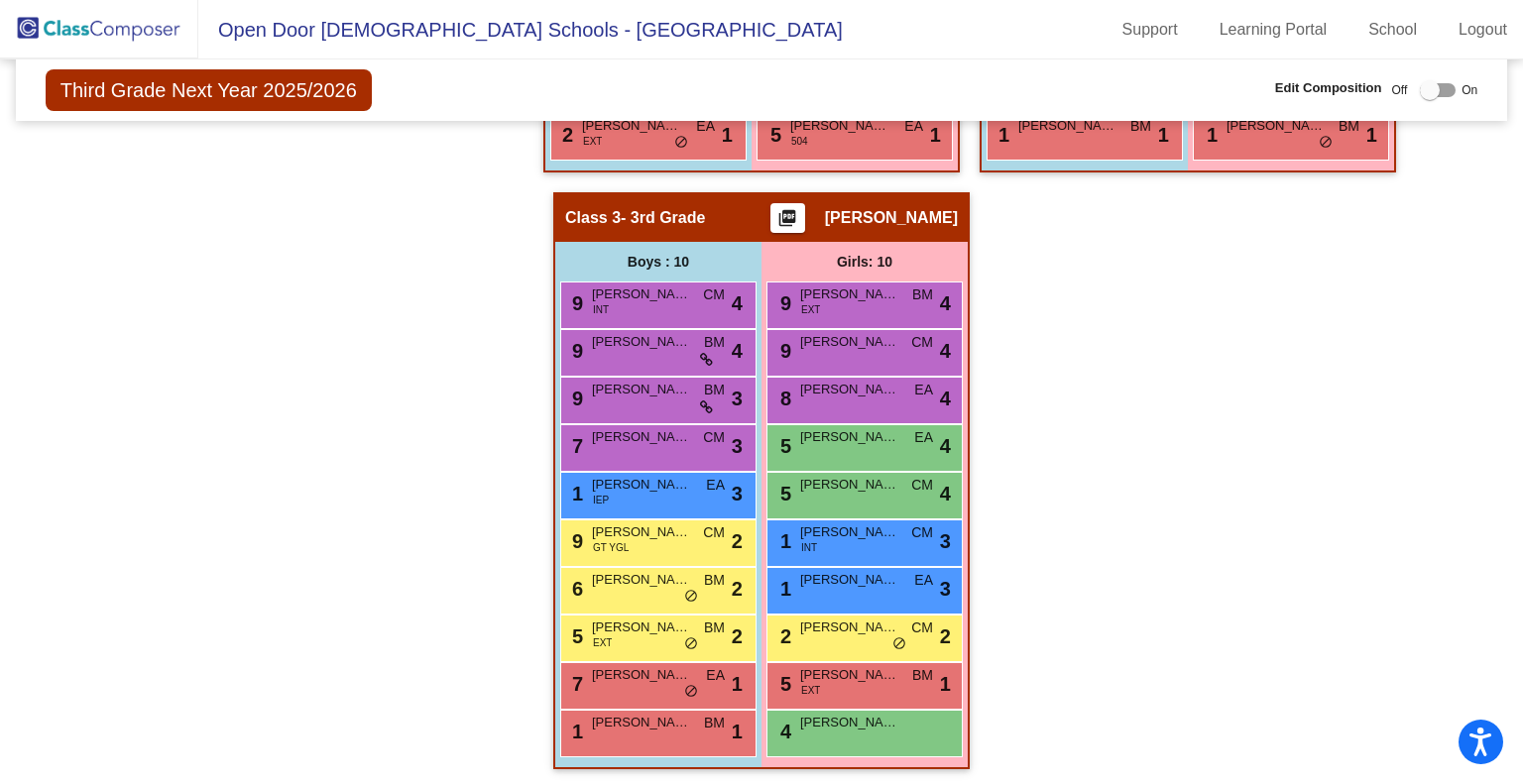 scroll, scrollTop: 0, scrollLeft: 0, axis: both 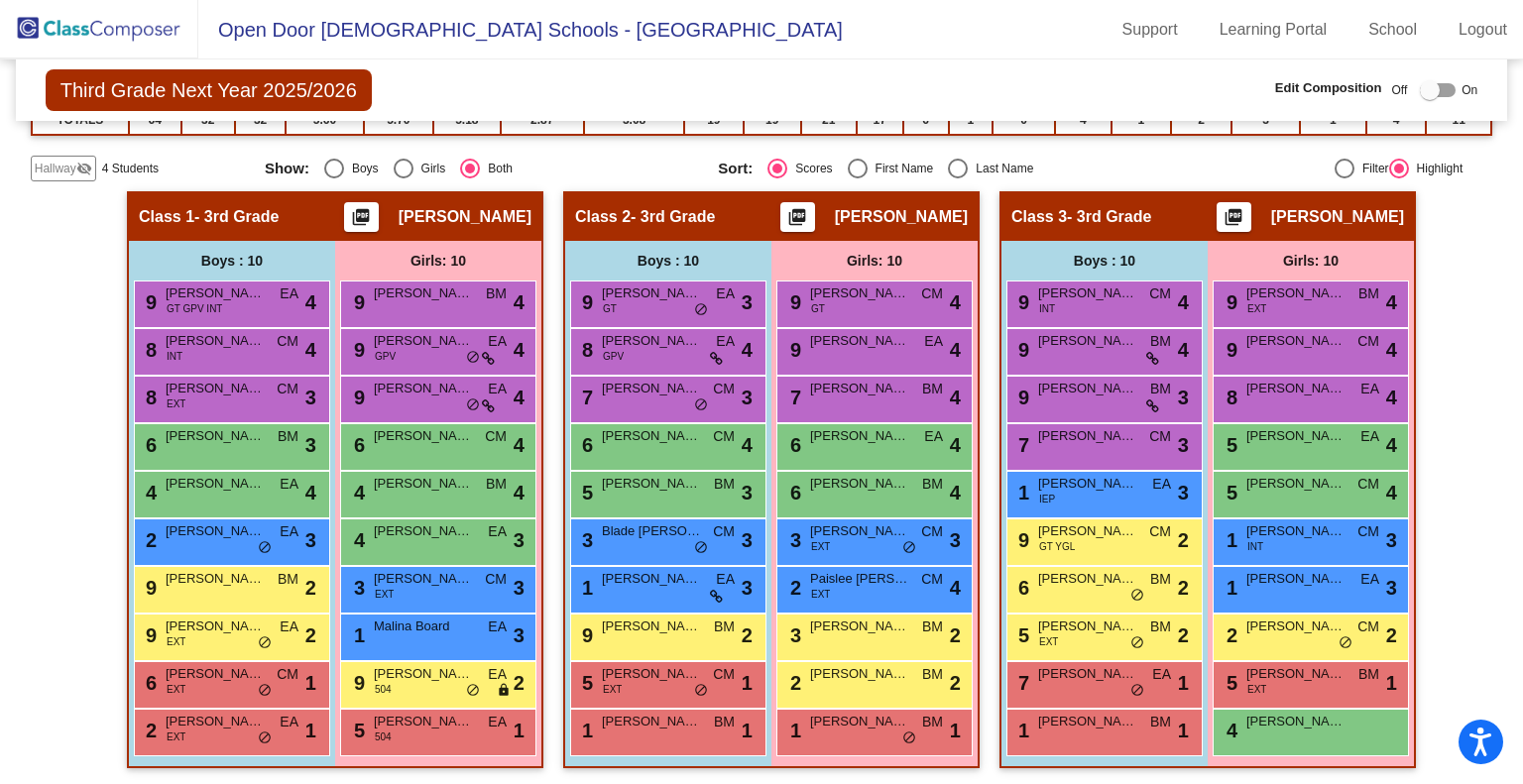 click on "visibility_off" 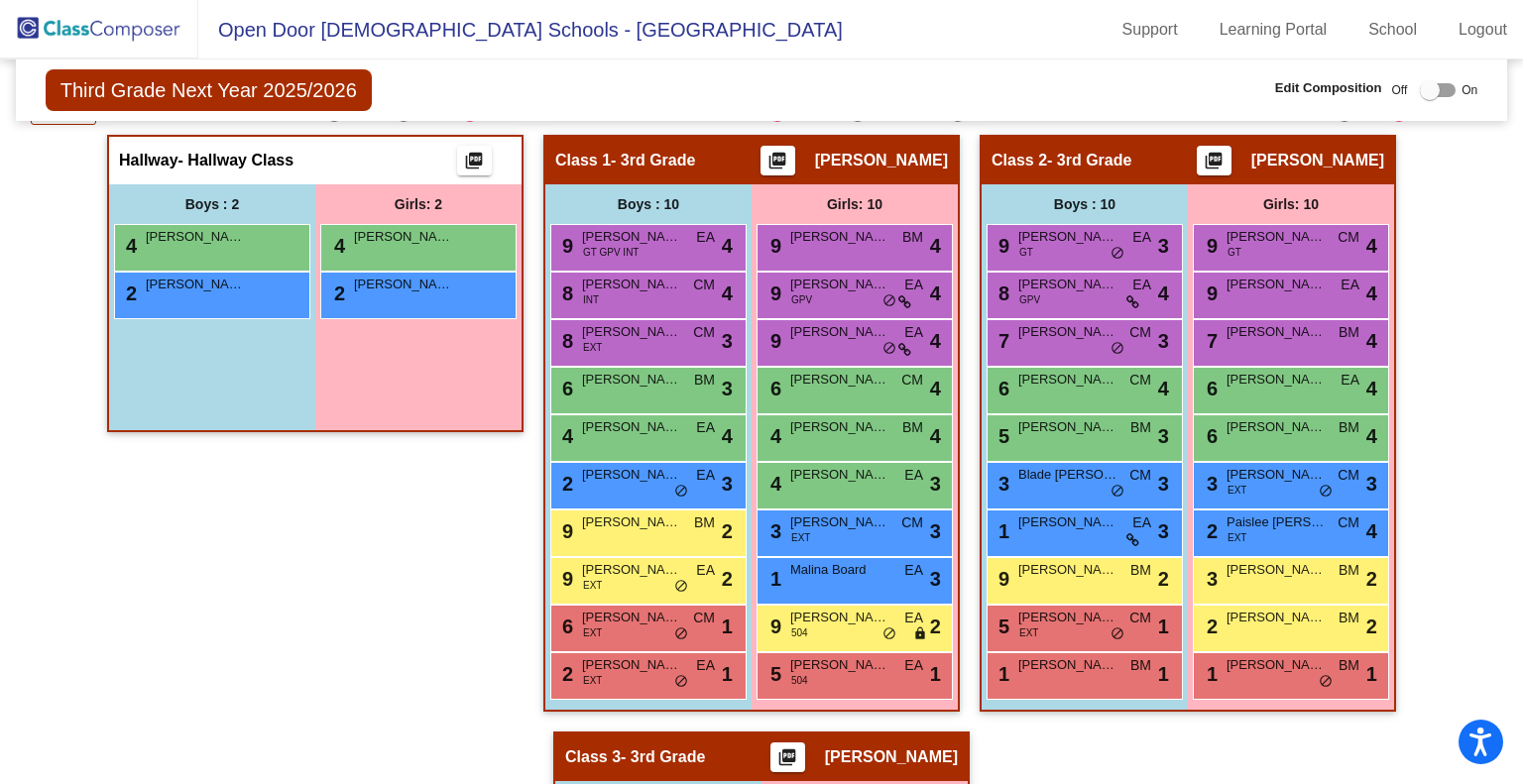 scroll, scrollTop: 0, scrollLeft: 0, axis: both 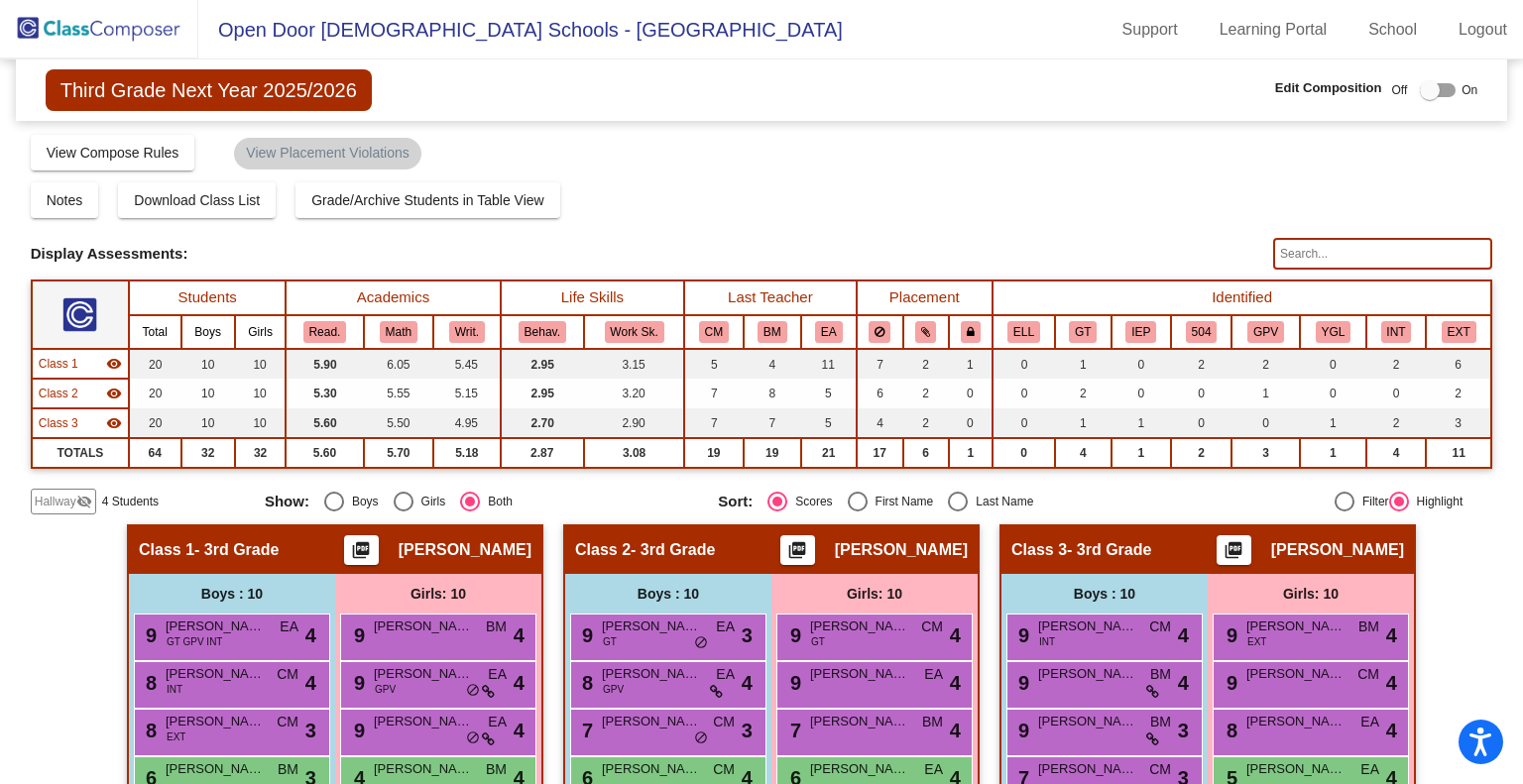 click on "Hallway" 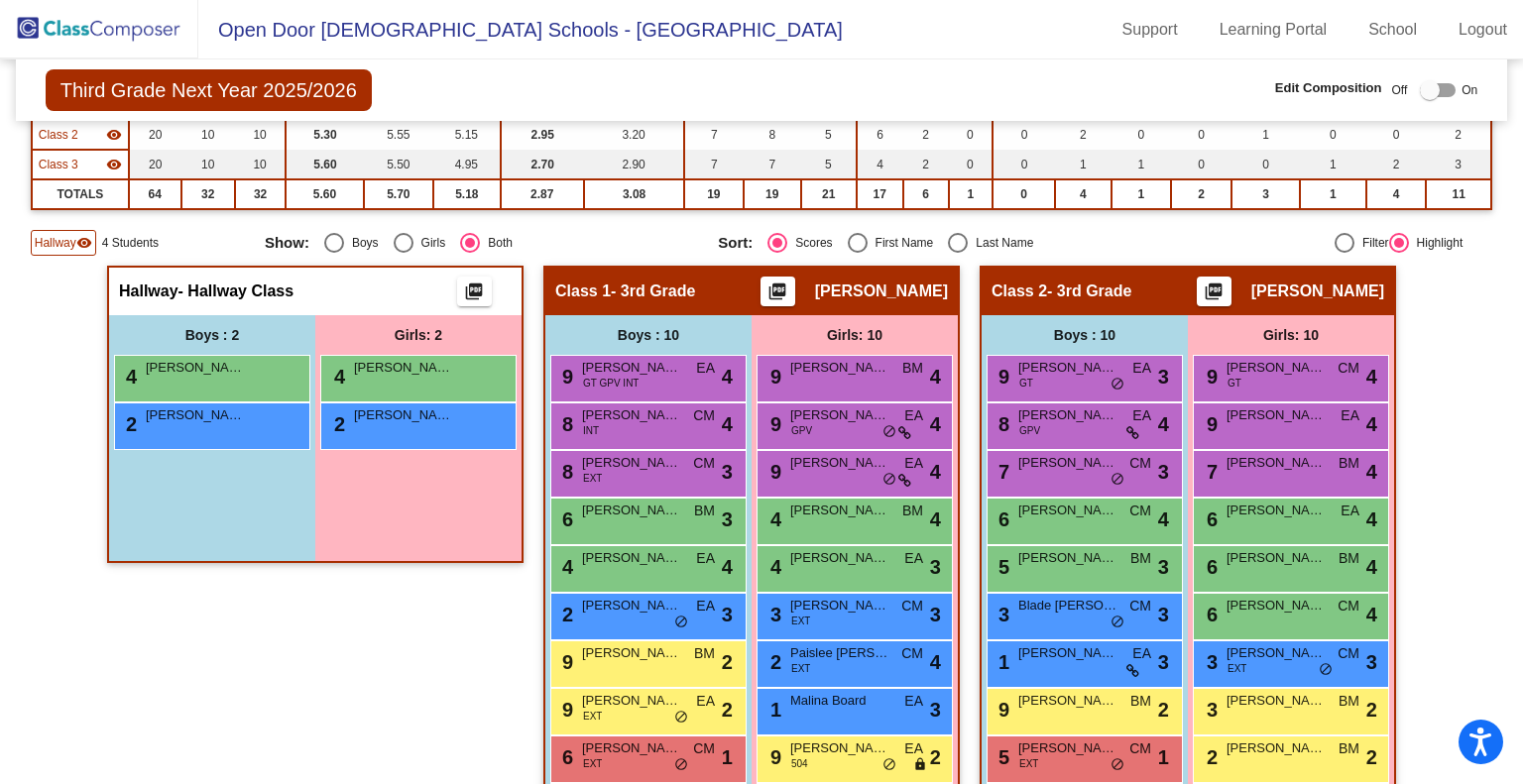scroll, scrollTop: 258, scrollLeft: 0, axis: vertical 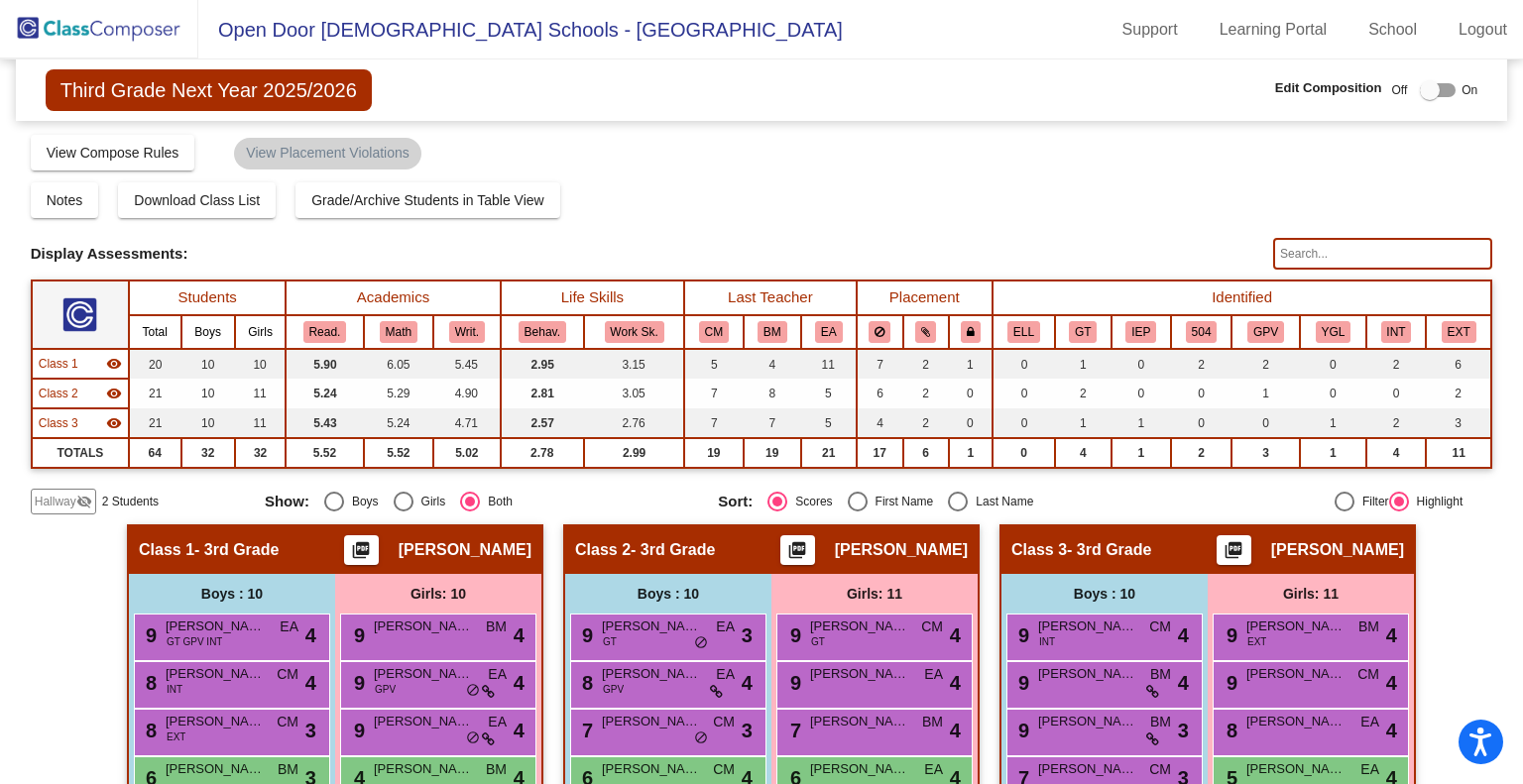 click on "Hallway" 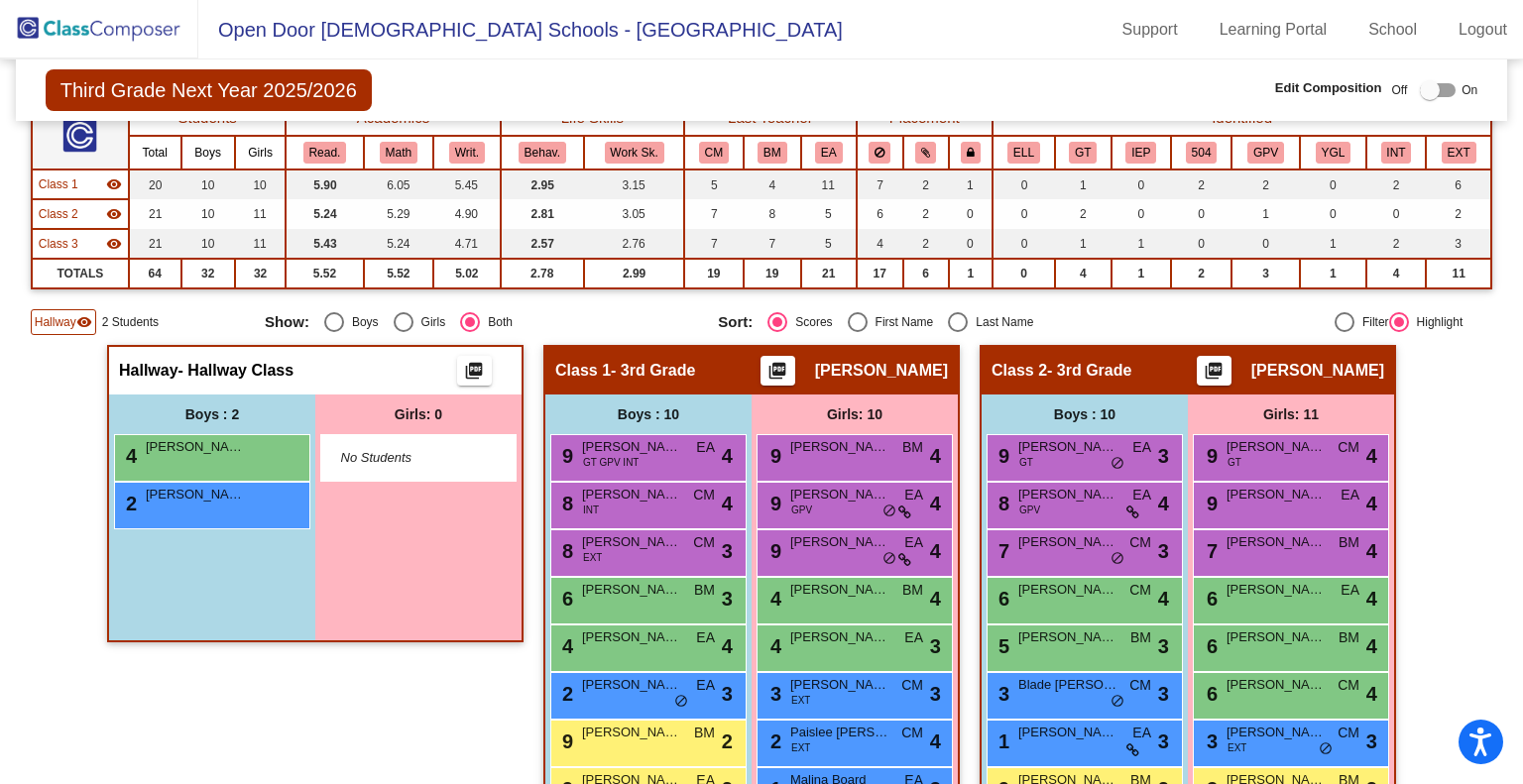 scroll, scrollTop: 180, scrollLeft: 0, axis: vertical 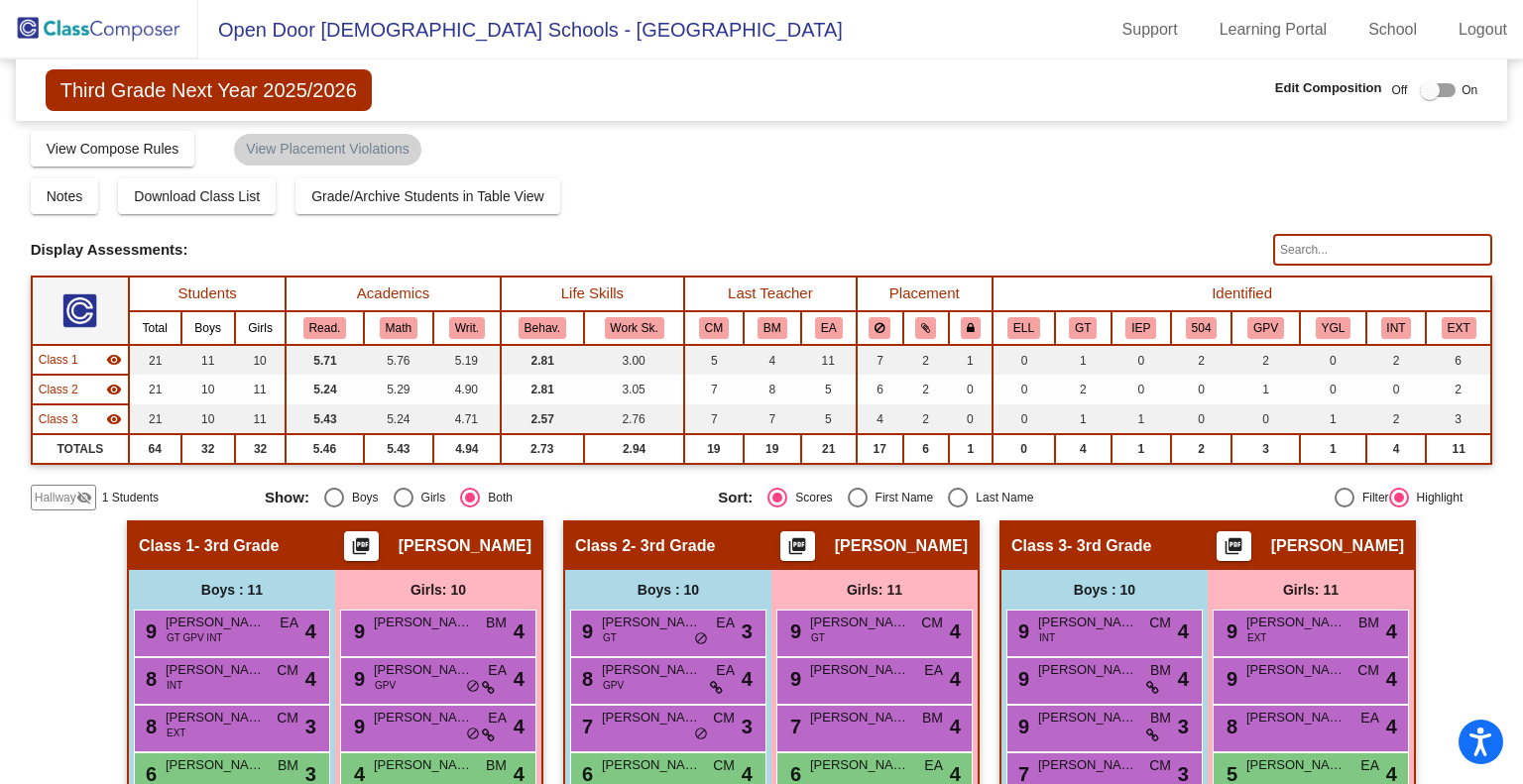 click on "Hallway" 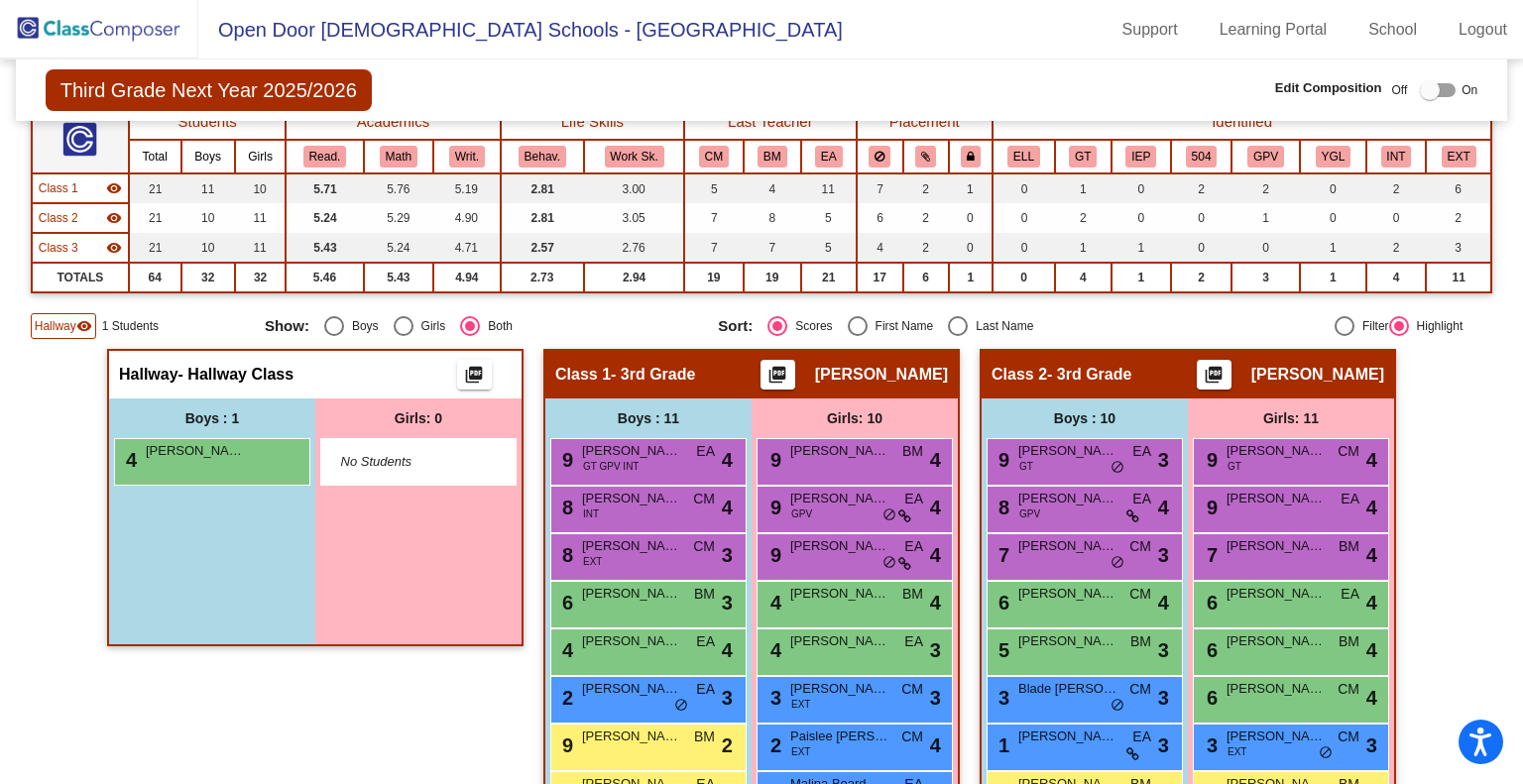 scroll, scrollTop: 0, scrollLeft: 0, axis: both 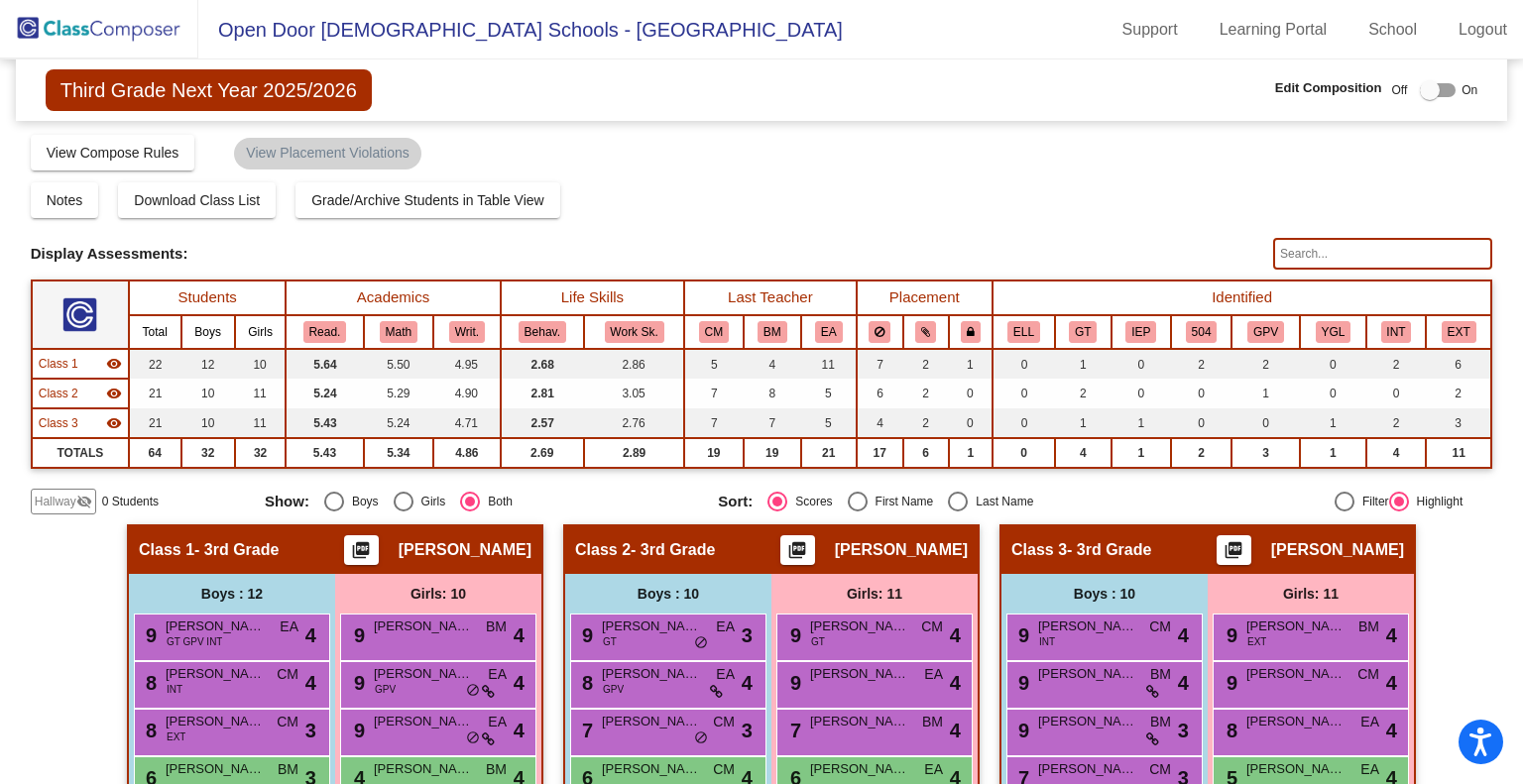click 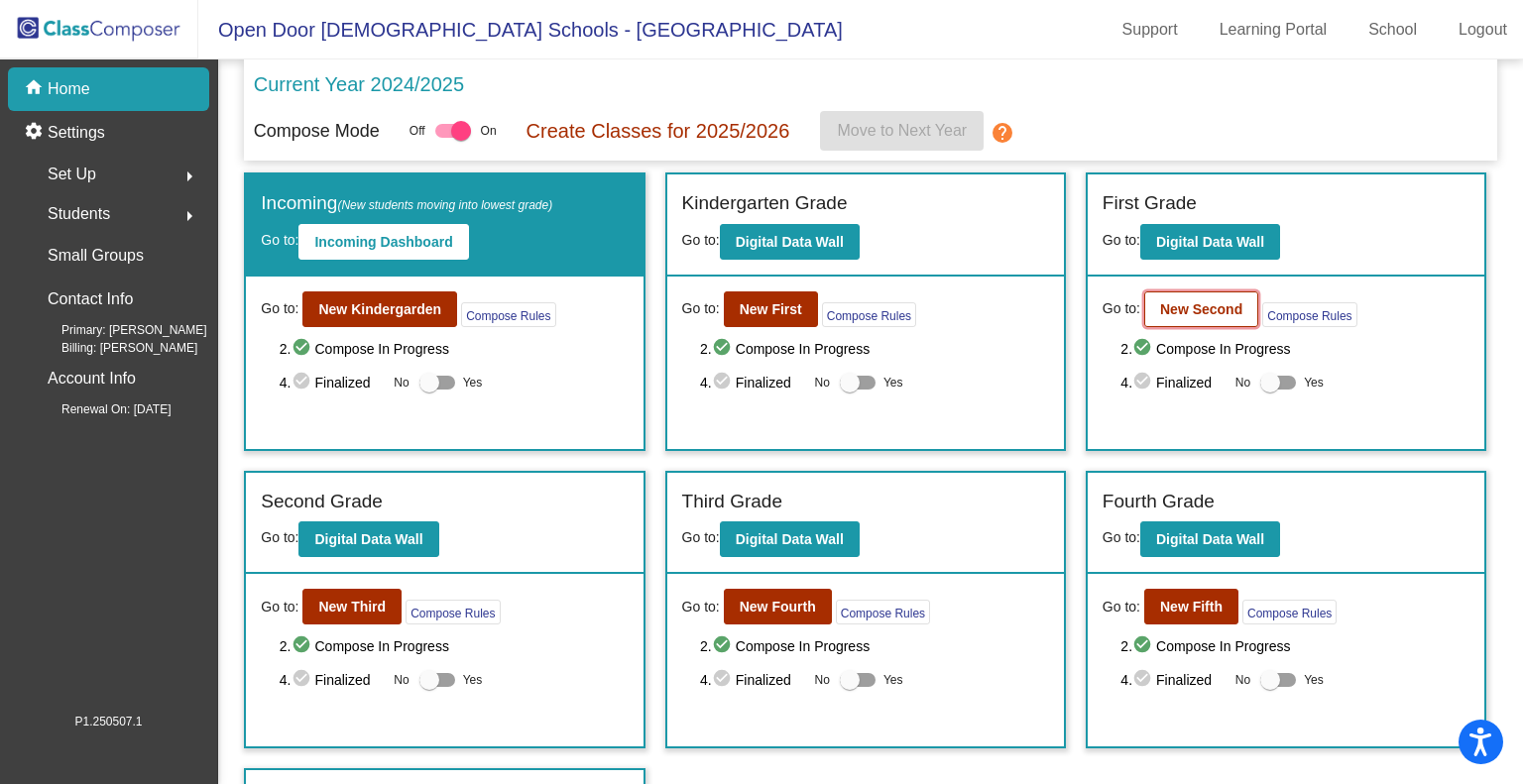 click on "New Second" 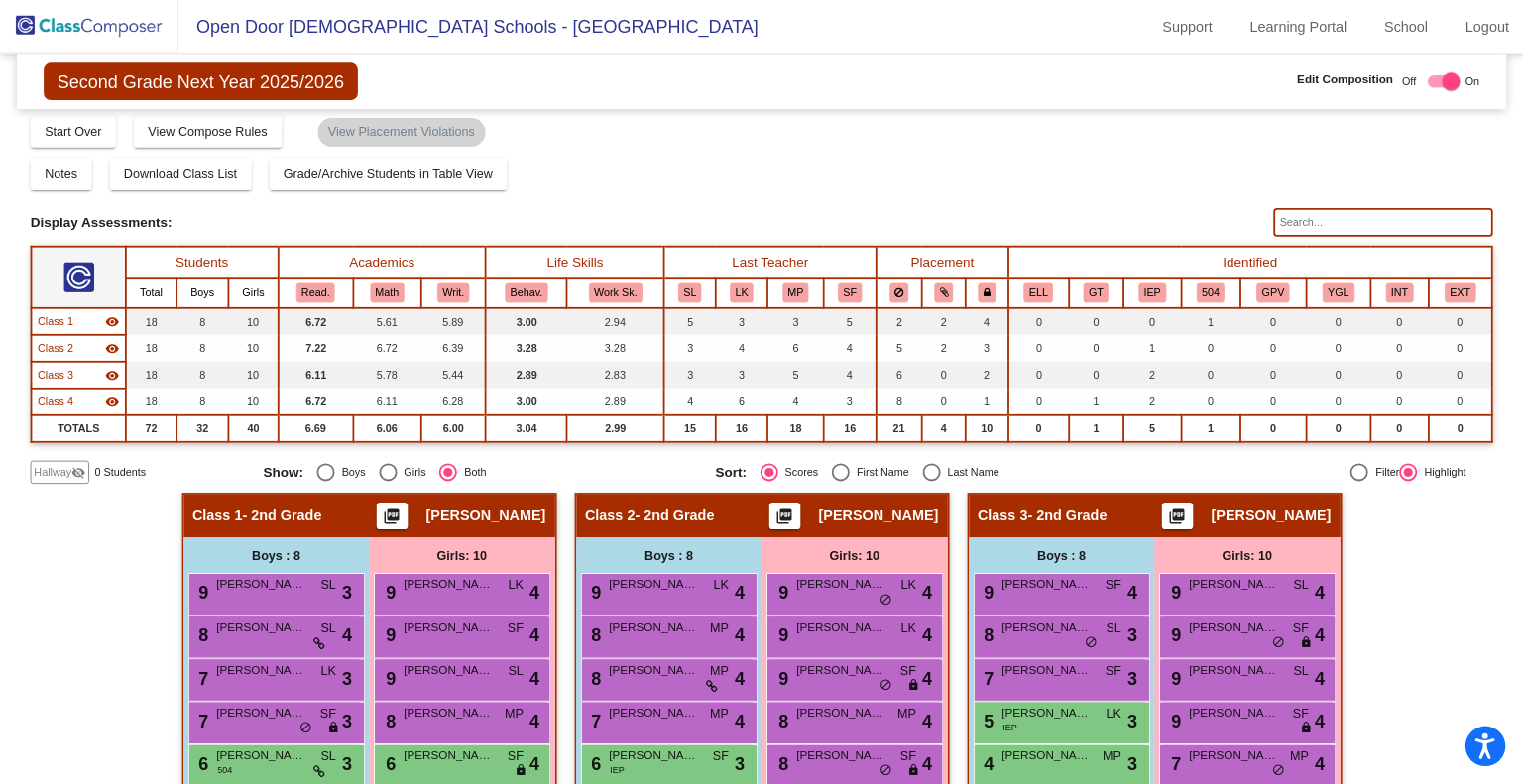 scroll, scrollTop: 0, scrollLeft: 0, axis: both 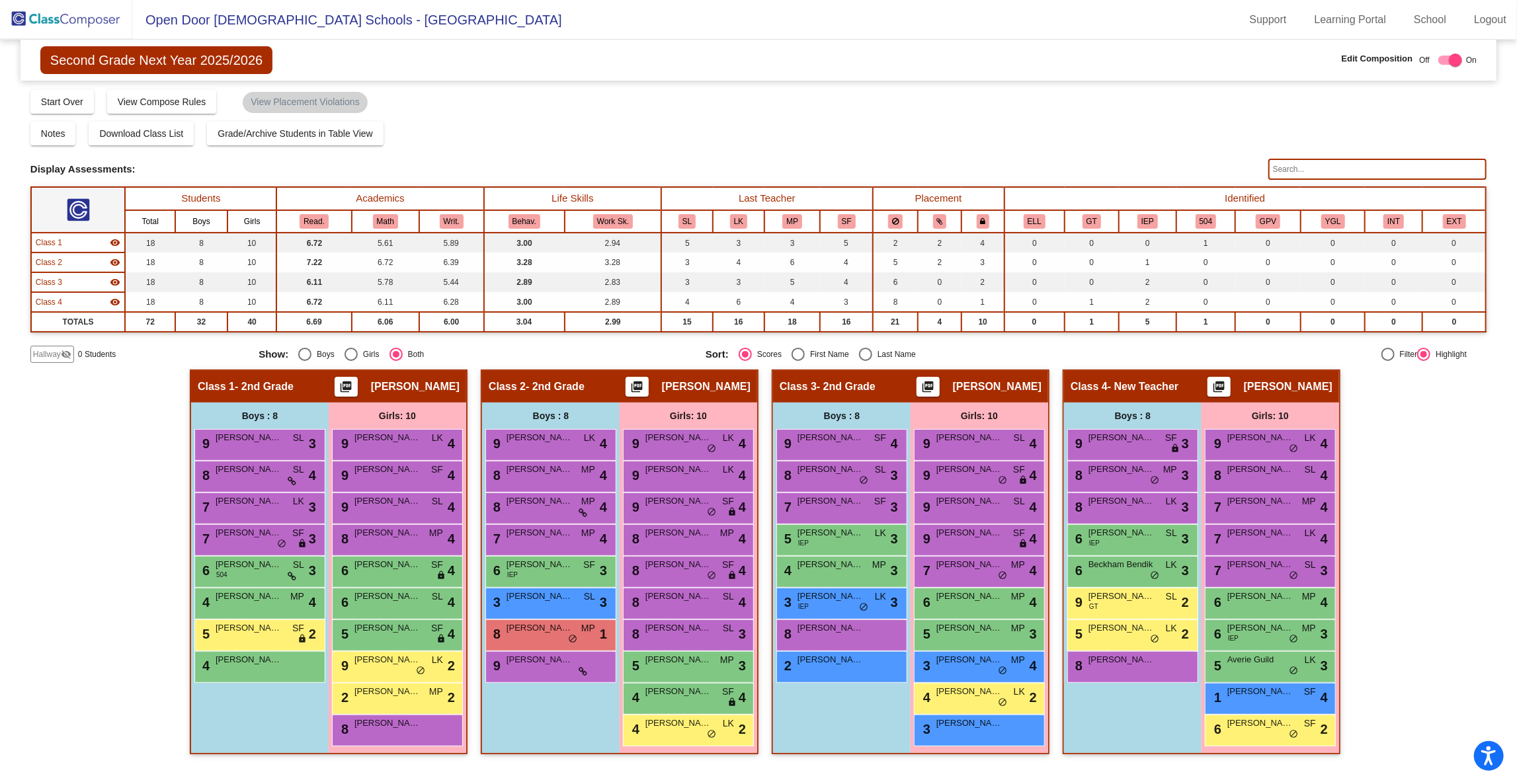 click 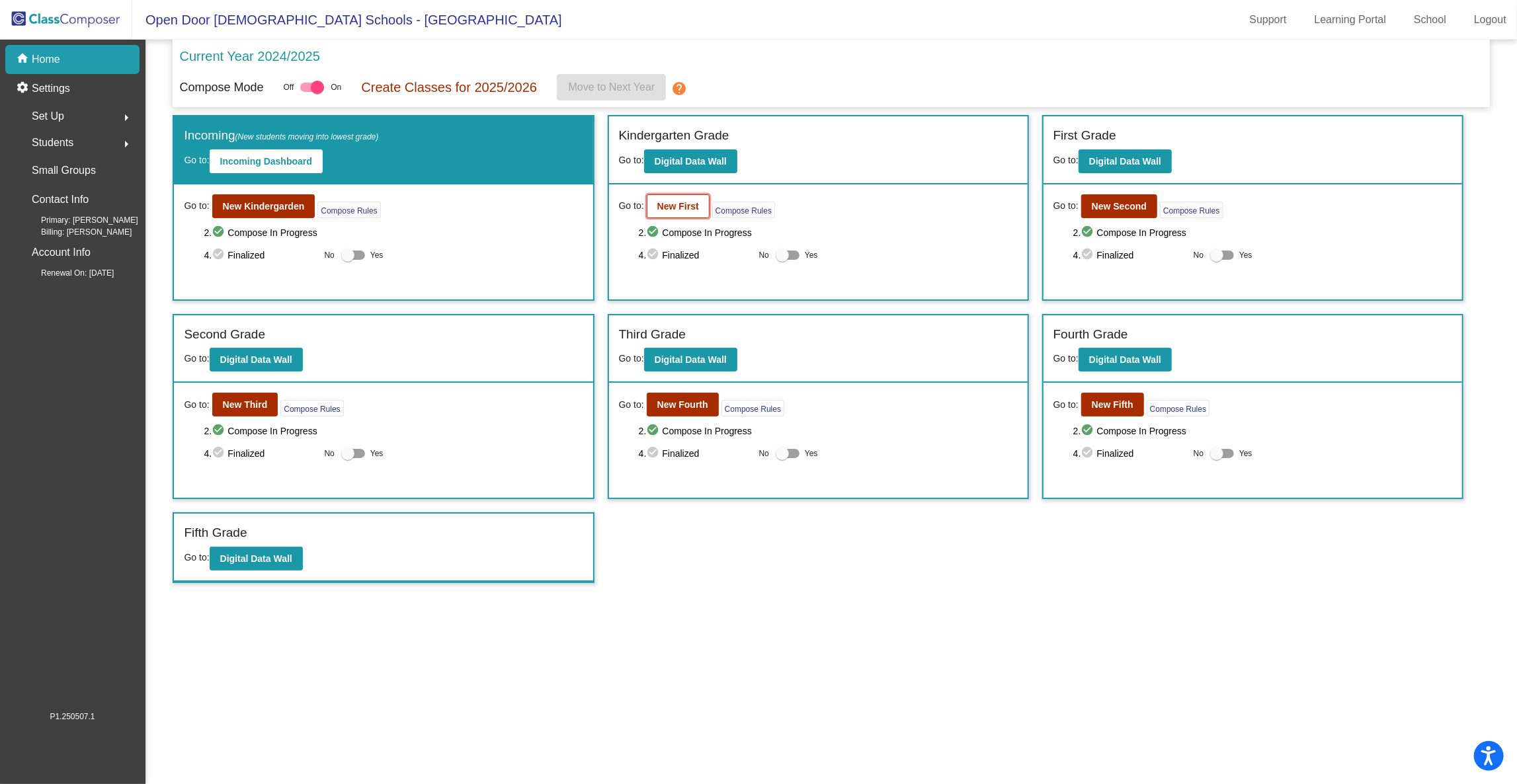 click on "New First" 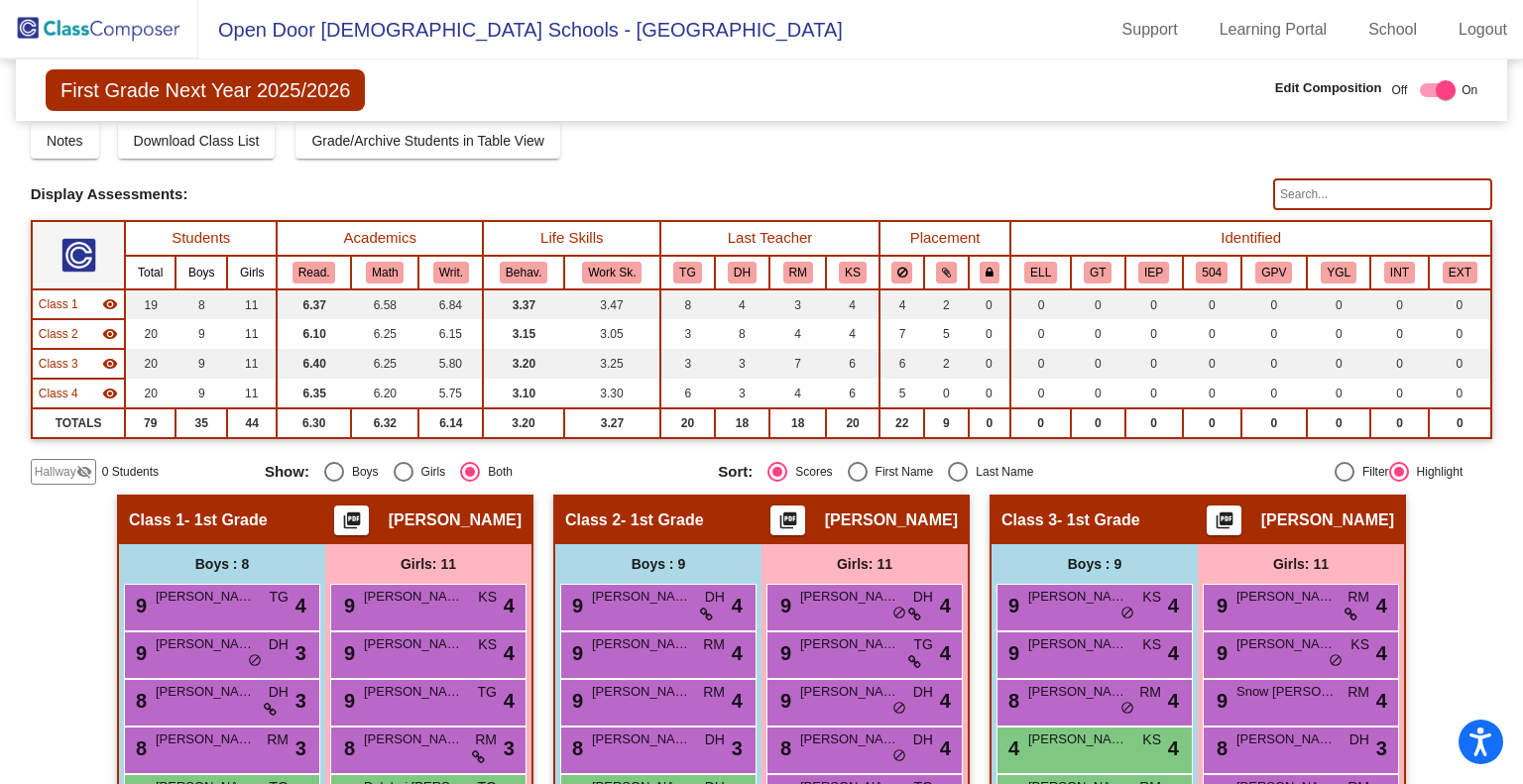 scroll, scrollTop: 0, scrollLeft: 0, axis: both 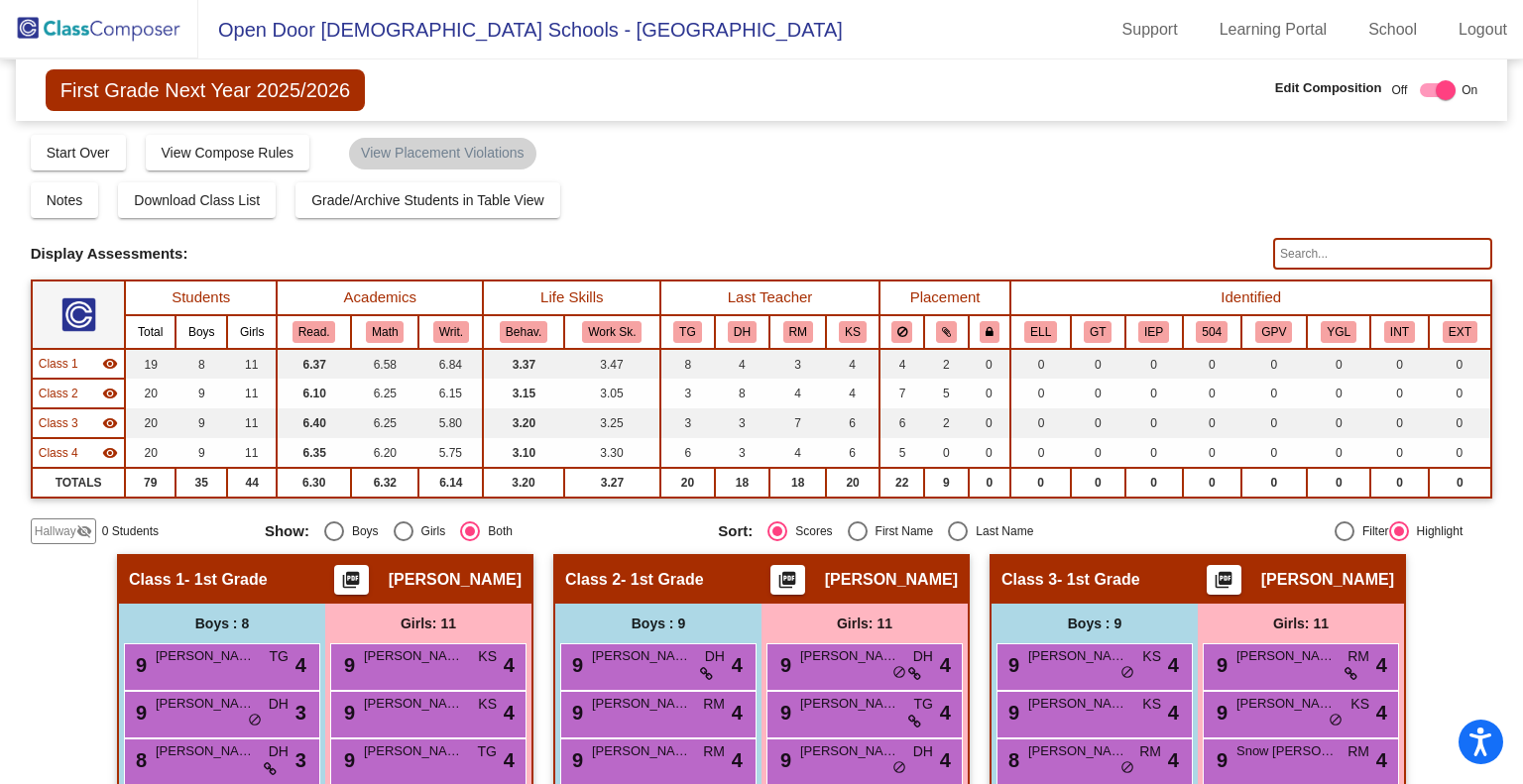 click 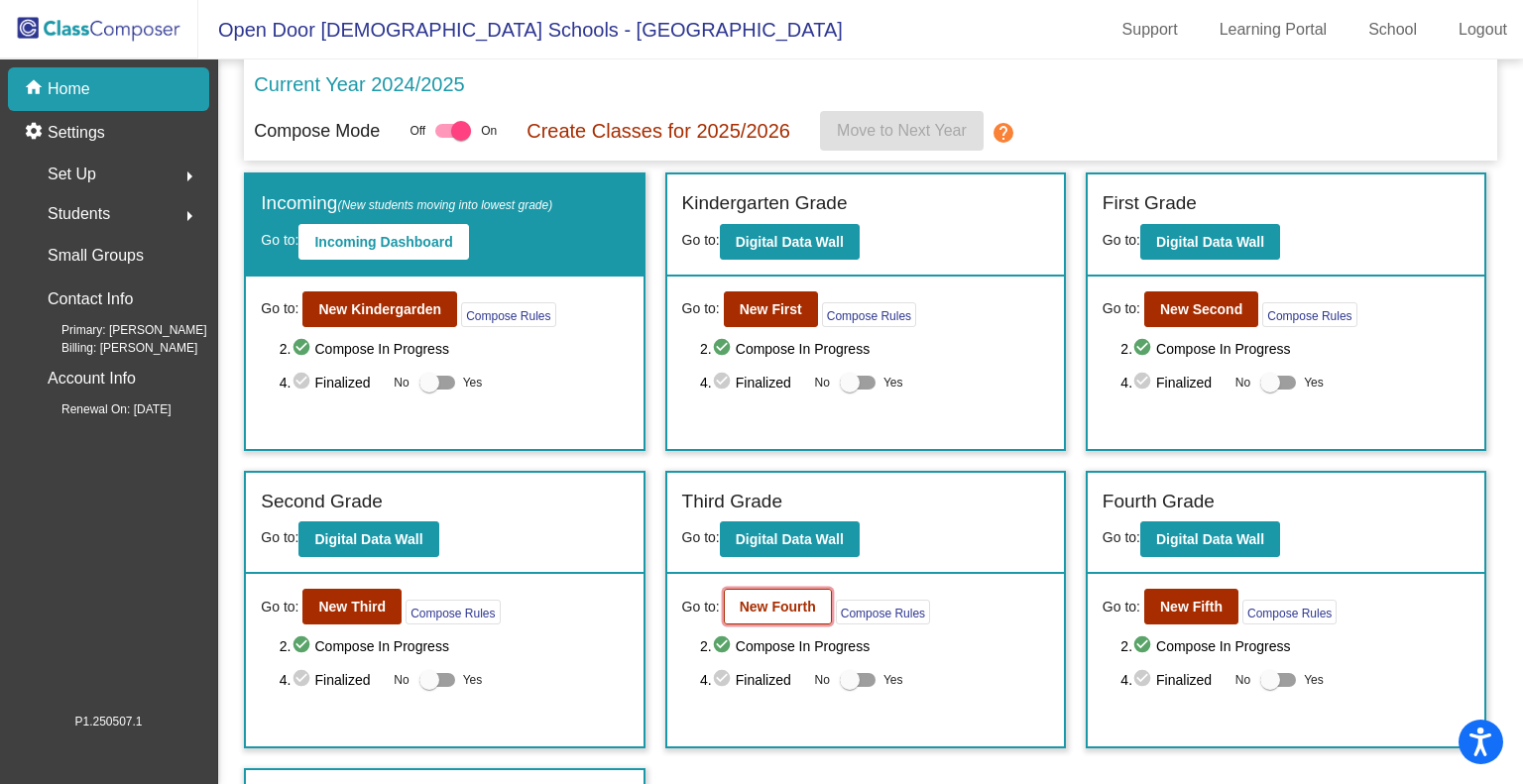 click on "New Fourth" 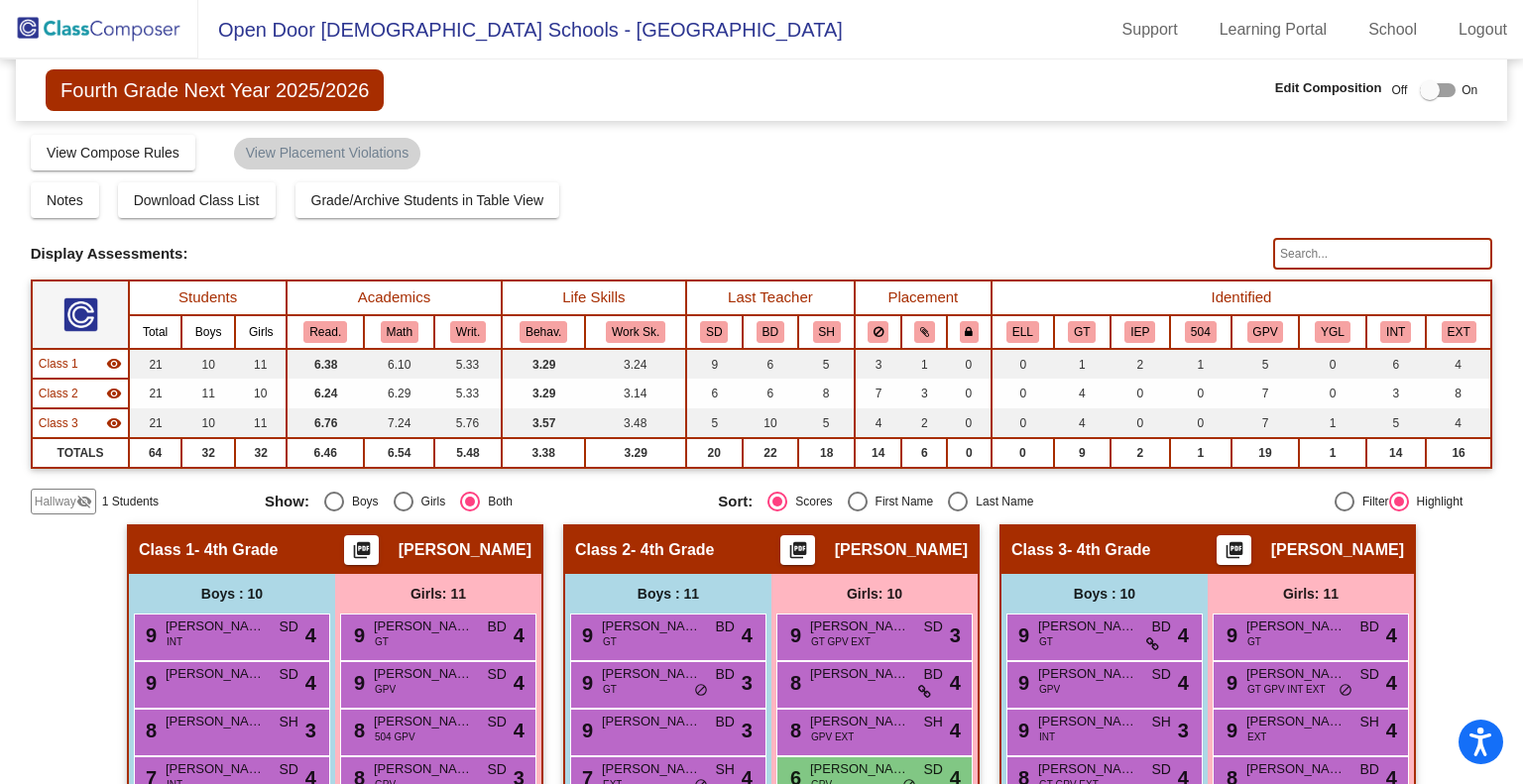 click on "Hallway   visibility_off" 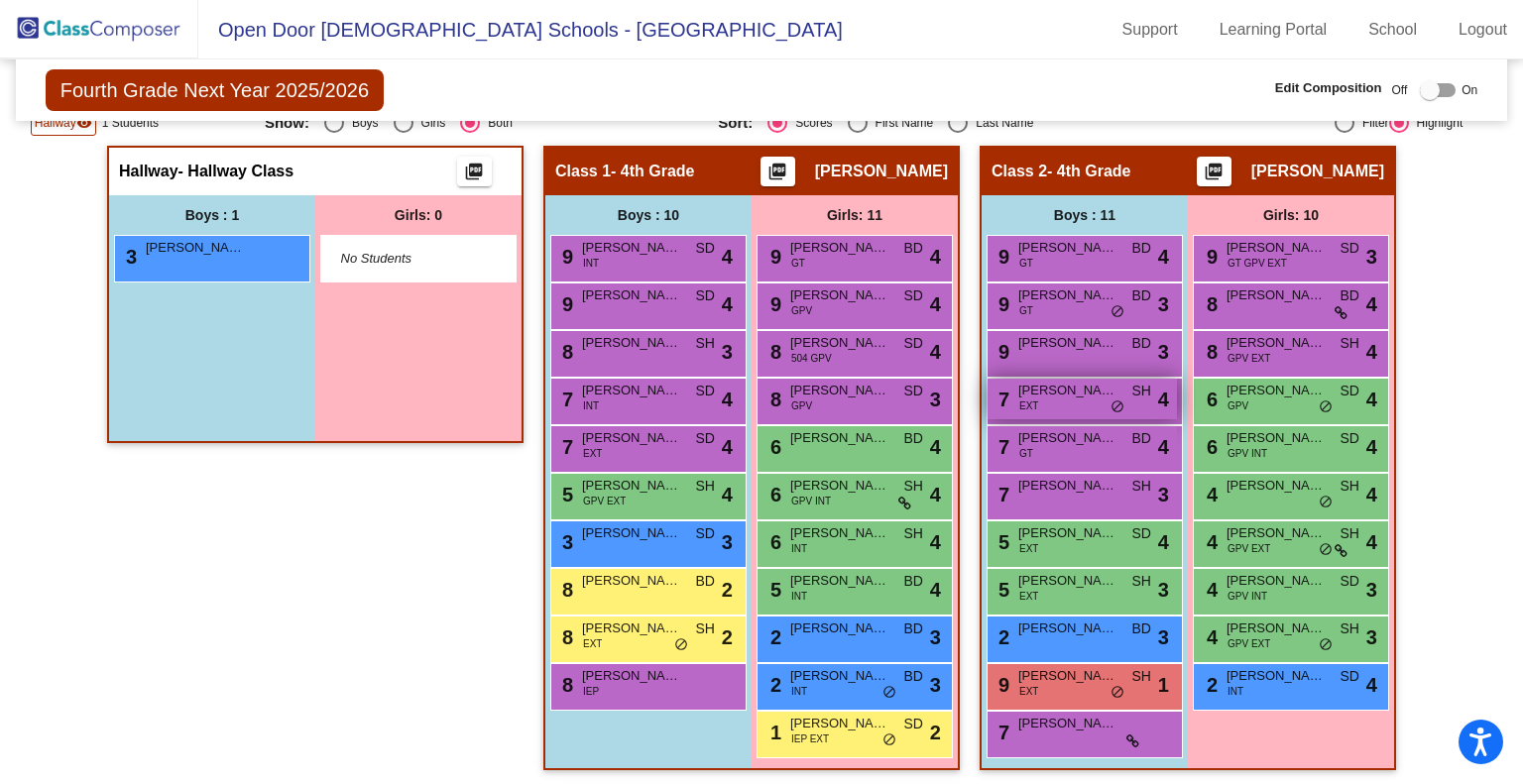 scroll, scrollTop: 0, scrollLeft: 0, axis: both 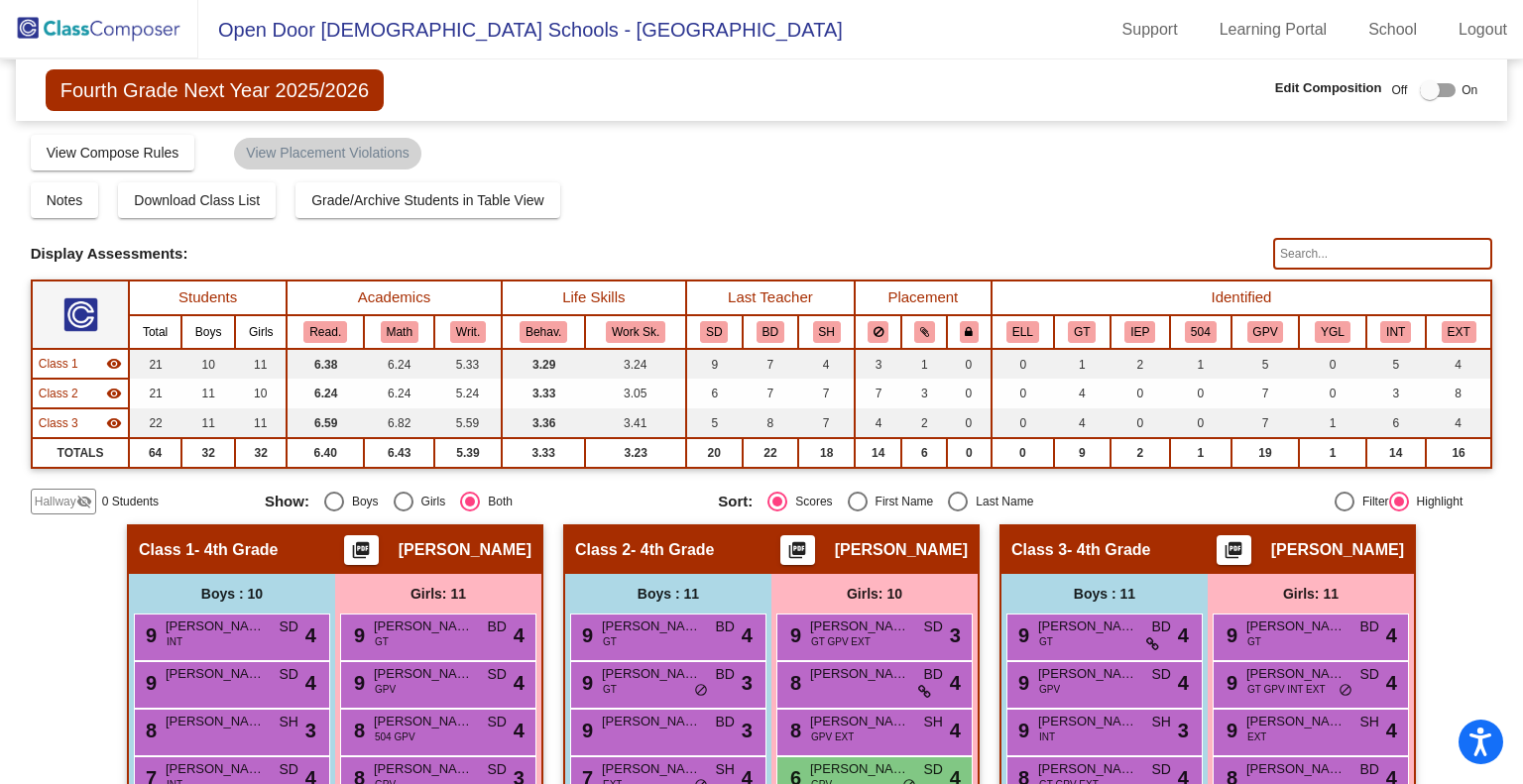 click 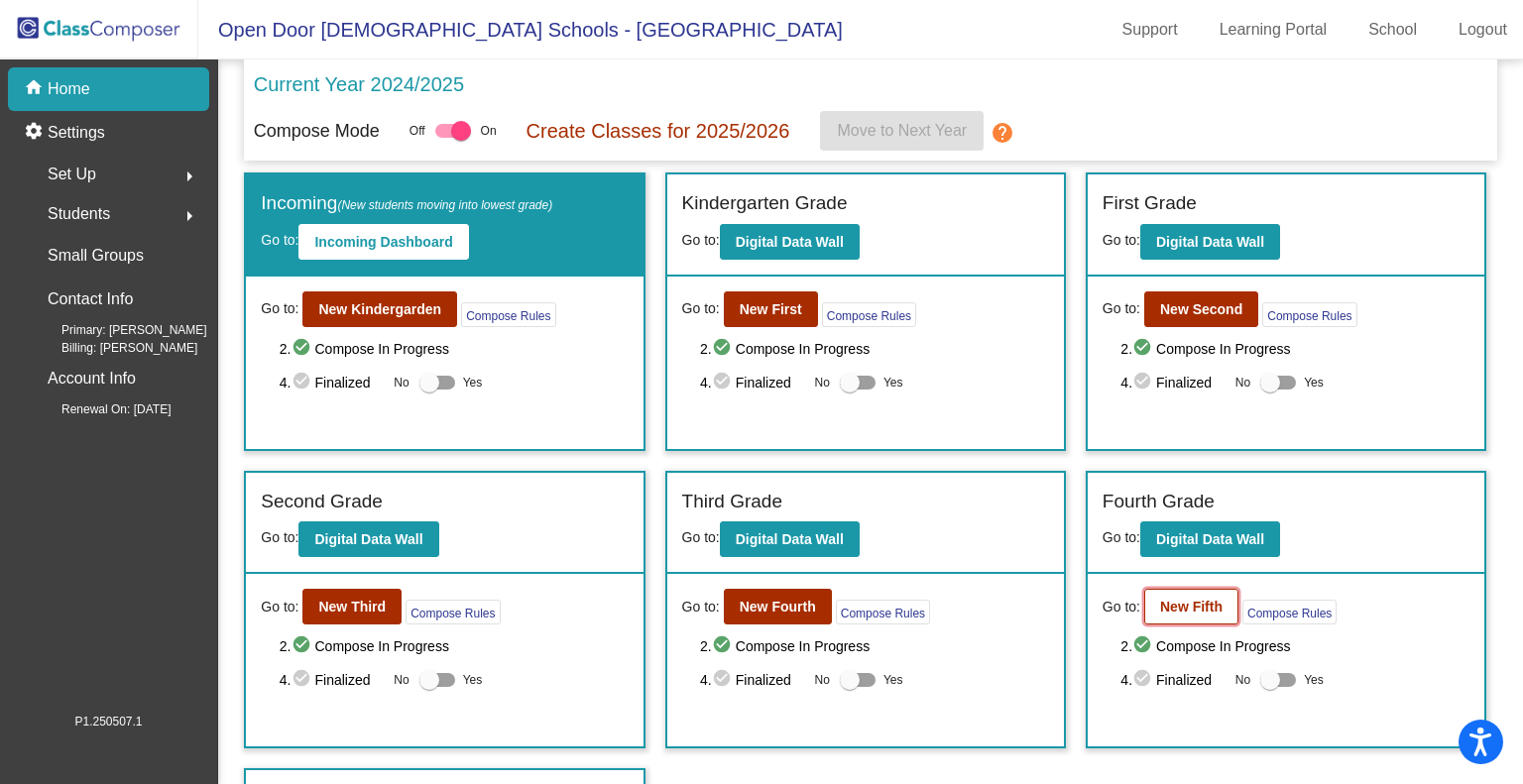 click on "New Fifth" 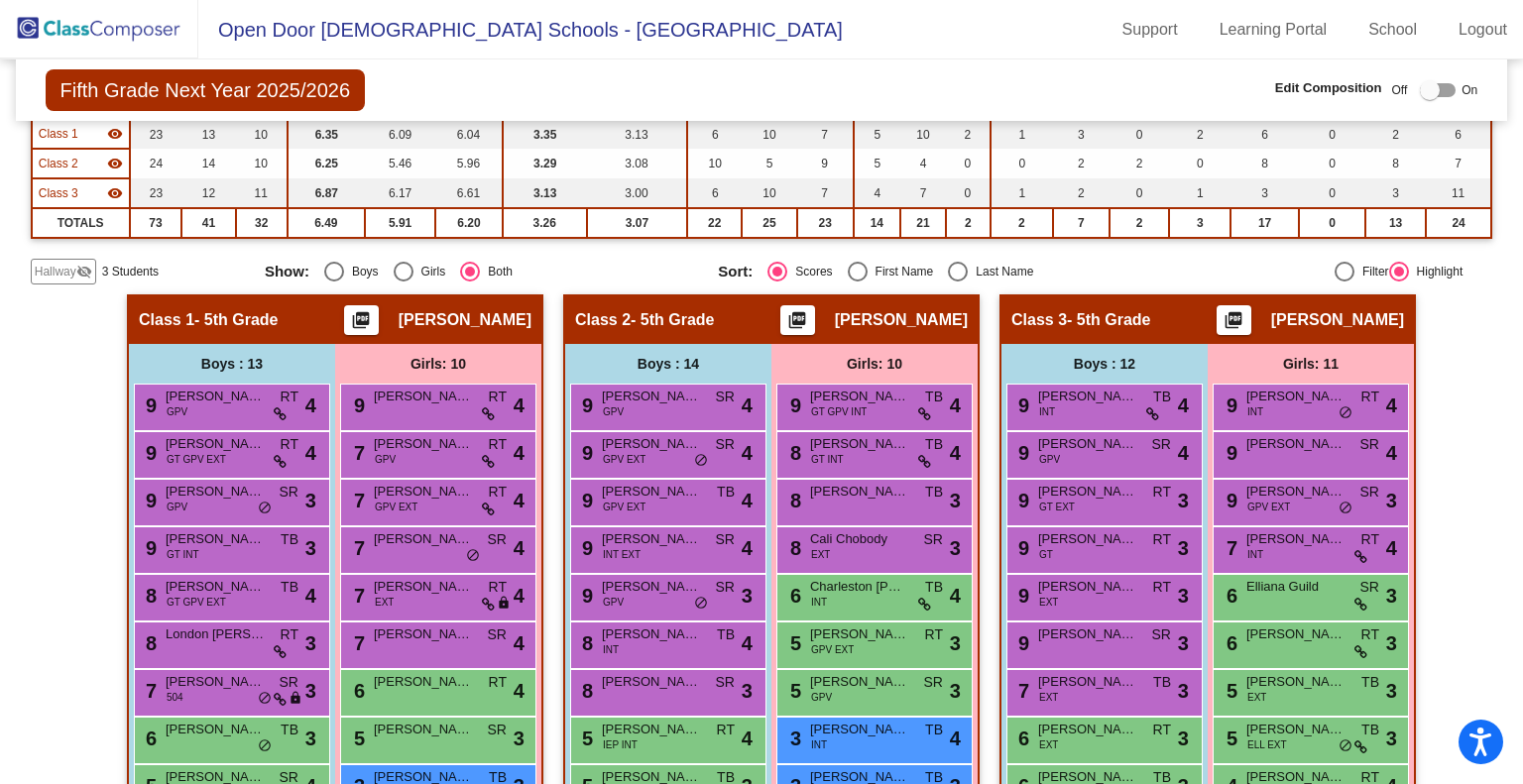scroll, scrollTop: 231, scrollLeft: 0, axis: vertical 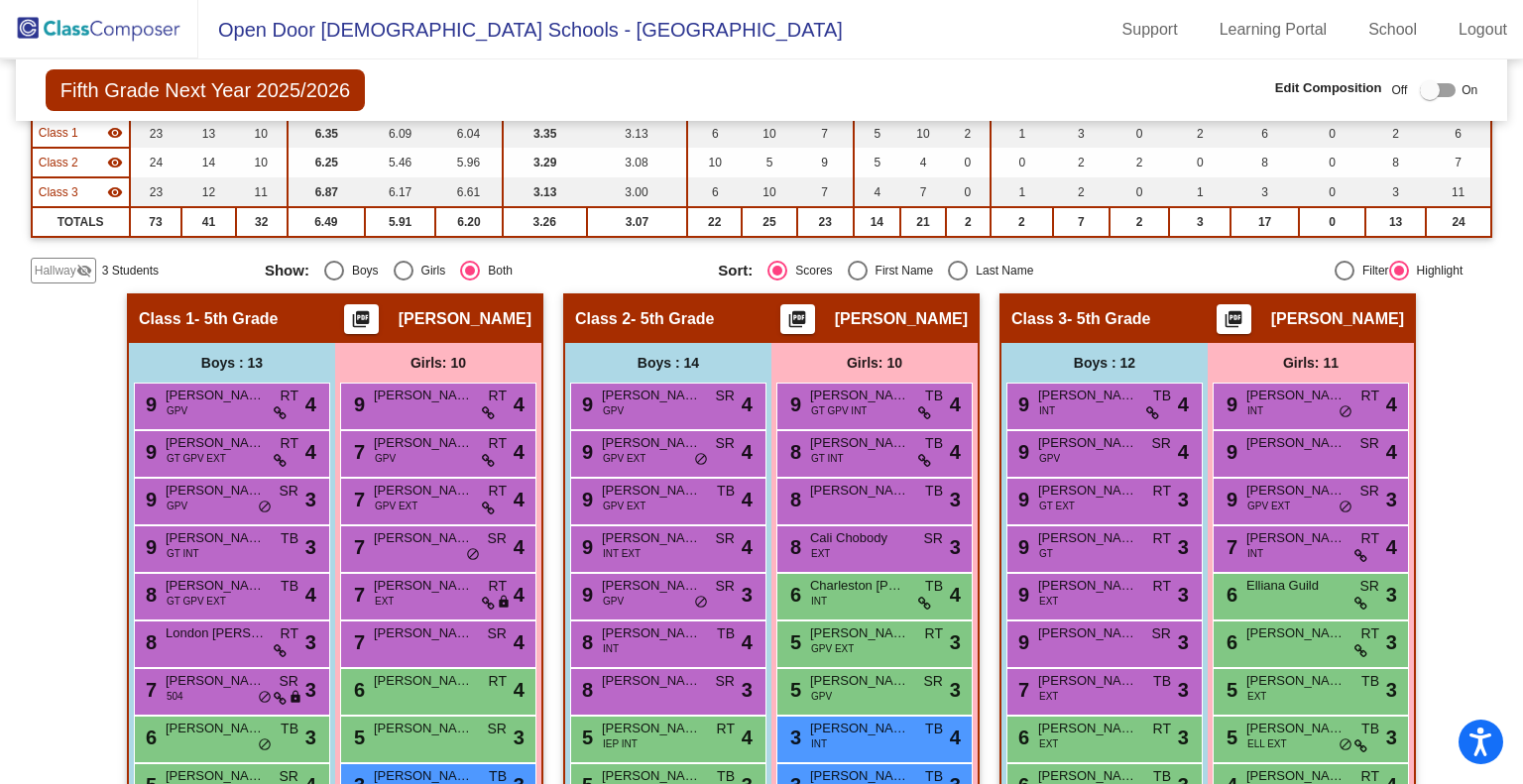click on "Hallway" 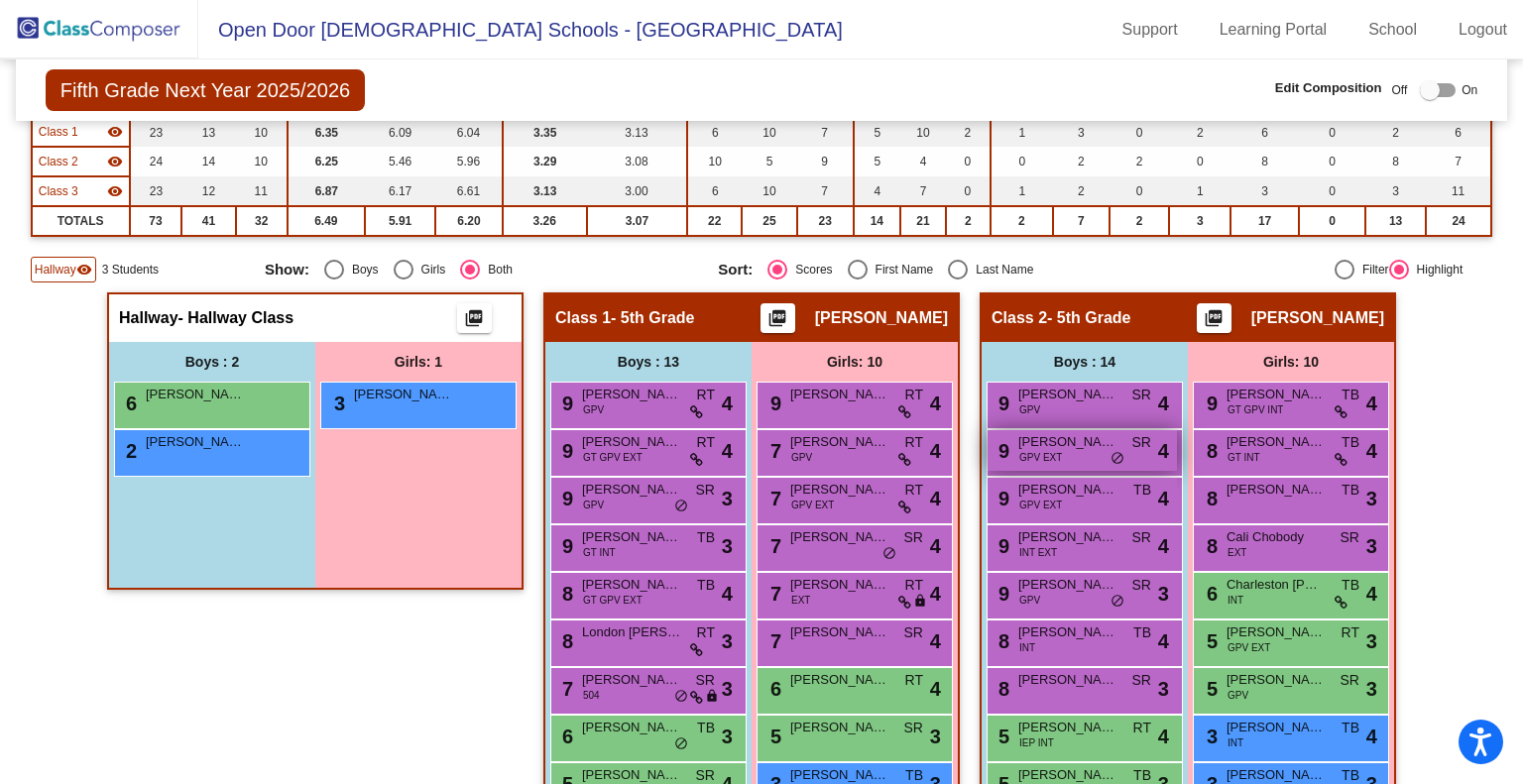 scroll, scrollTop: 231, scrollLeft: 0, axis: vertical 